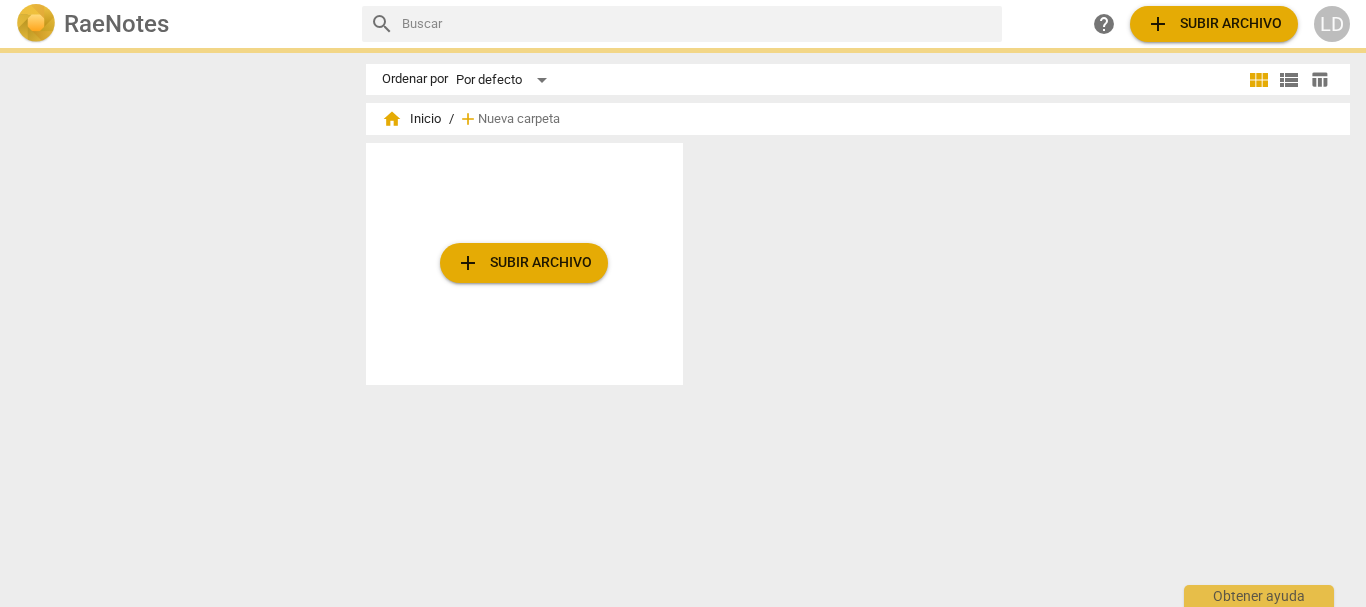 scroll, scrollTop: 0, scrollLeft: 0, axis: both 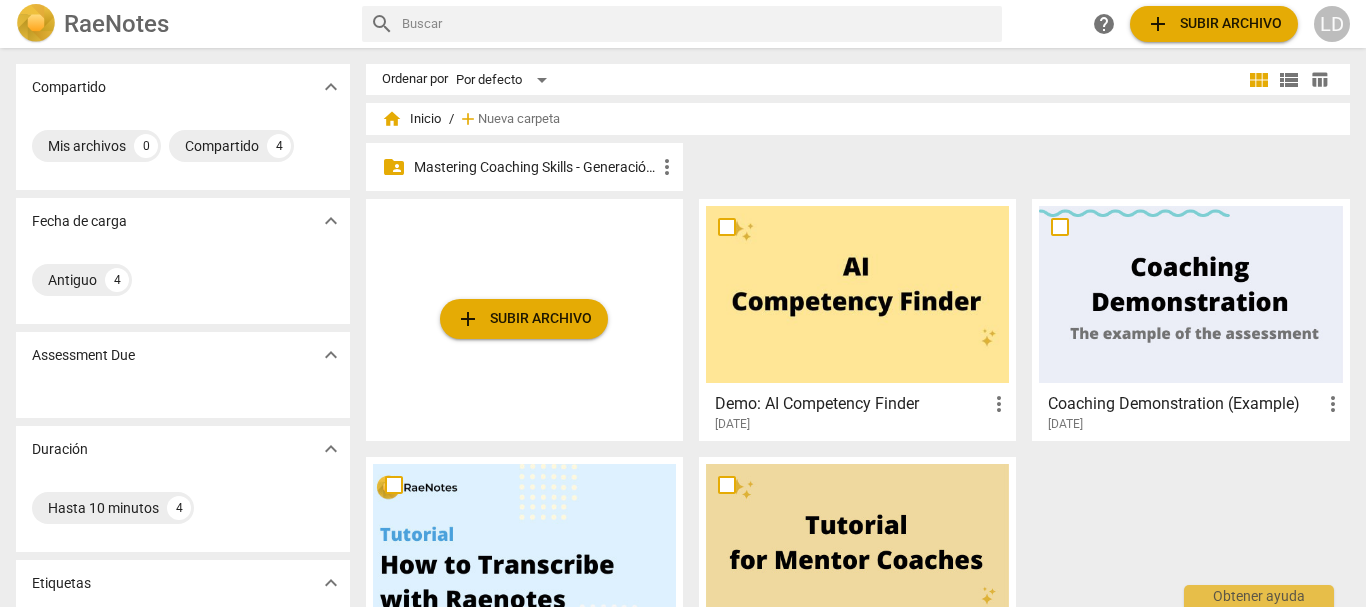 click on "Mastering Coaching Skills - Generación 31" at bounding box center (534, 167) 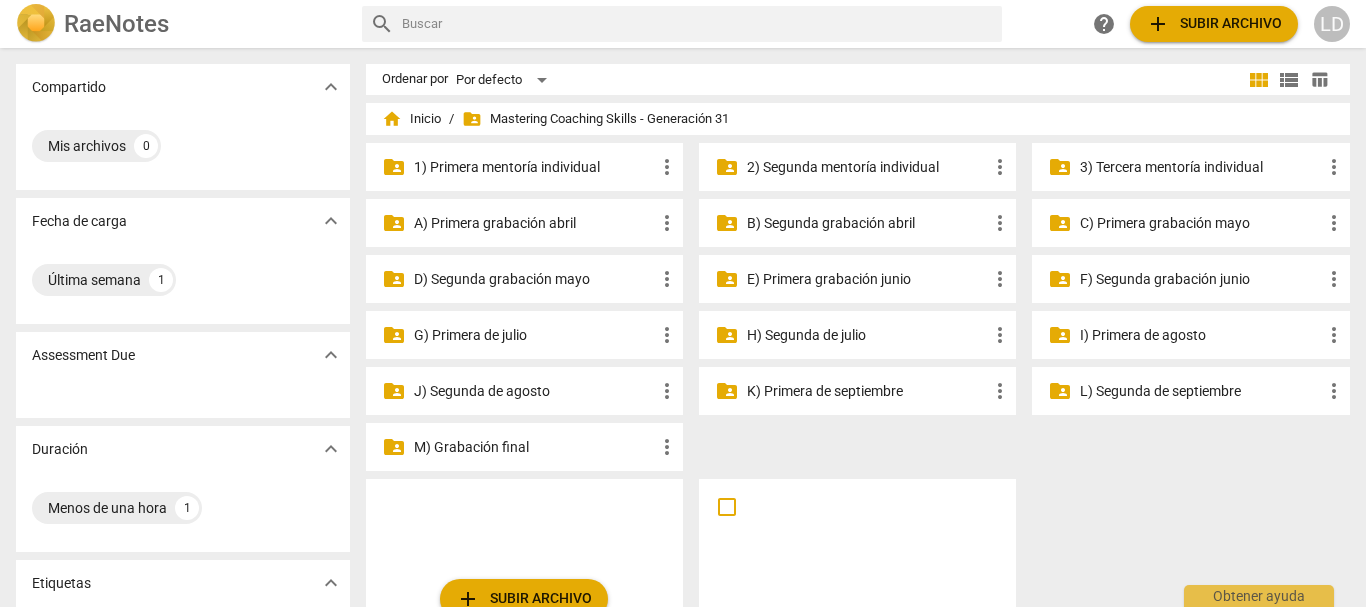 click on "F) Segunda grabación junio" at bounding box center (1200, 279) 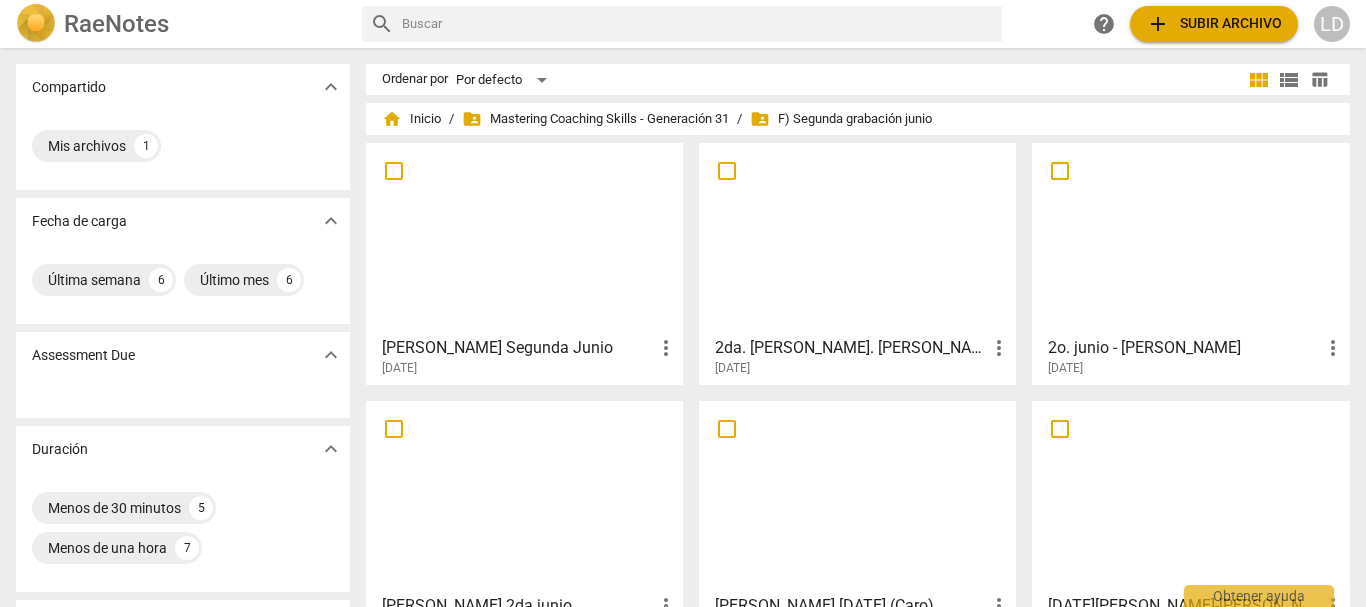 scroll, scrollTop: 100, scrollLeft: 0, axis: vertical 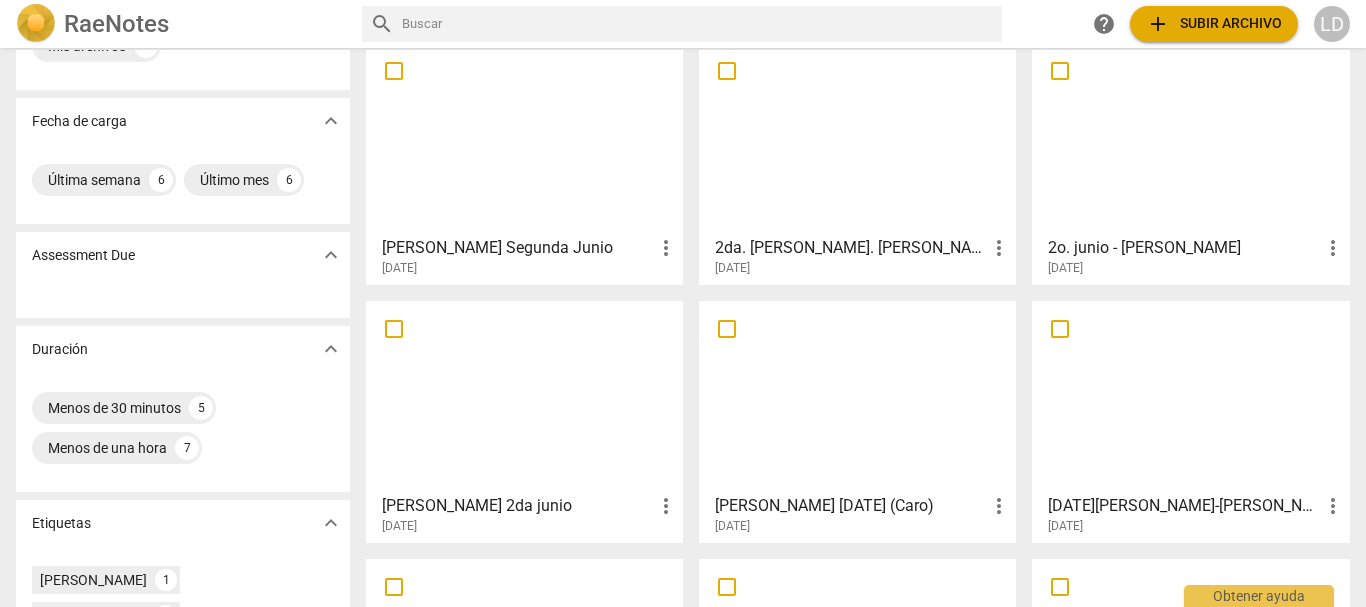 click on "2o. junio - [PERSON_NAME]" at bounding box center [1184, 248] 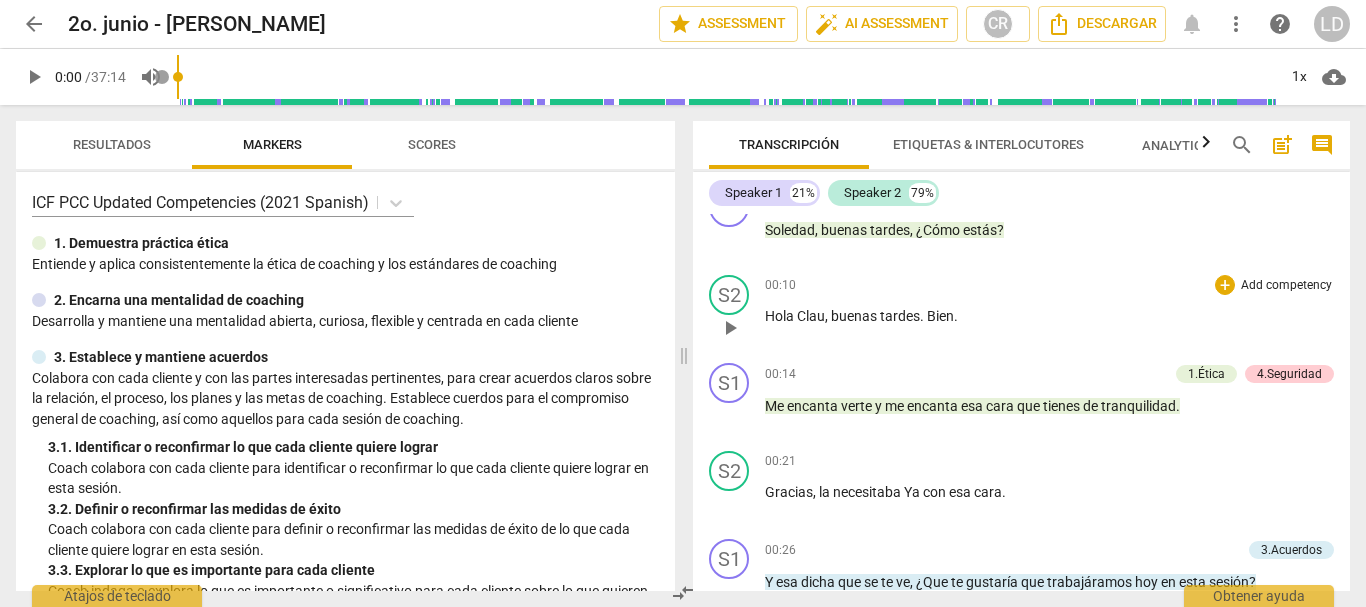scroll, scrollTop: 0, scrollLeft: 0, axis: both 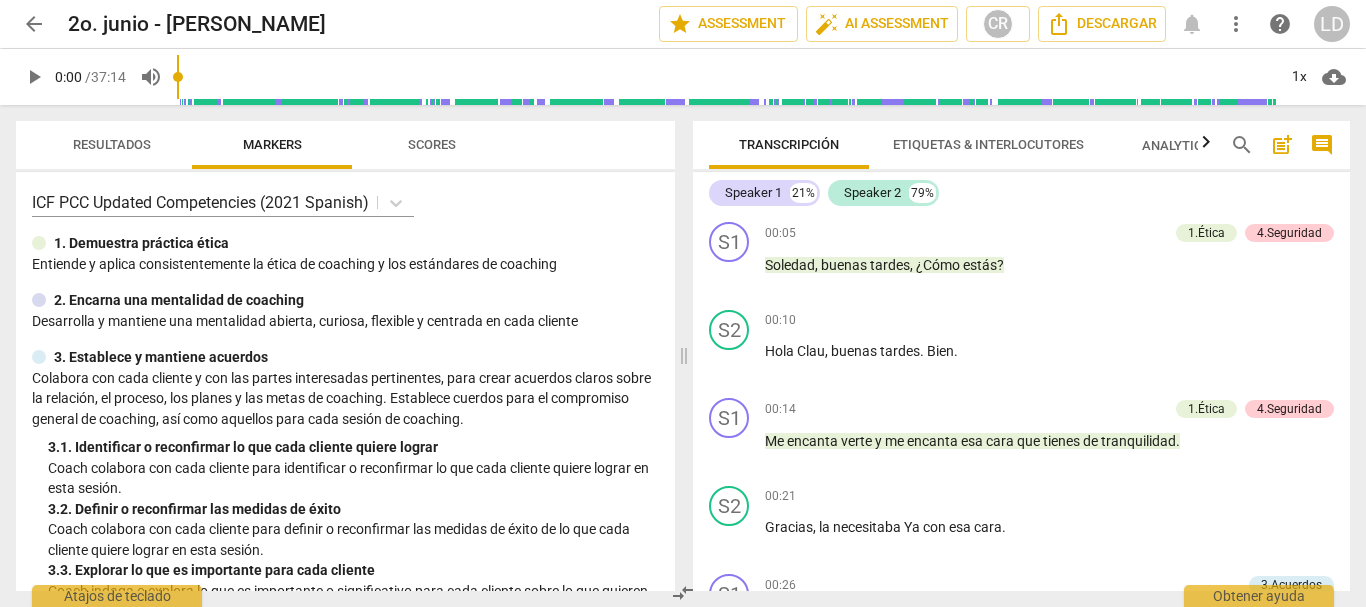 click on "comment" at bounding box center [1322, 145] 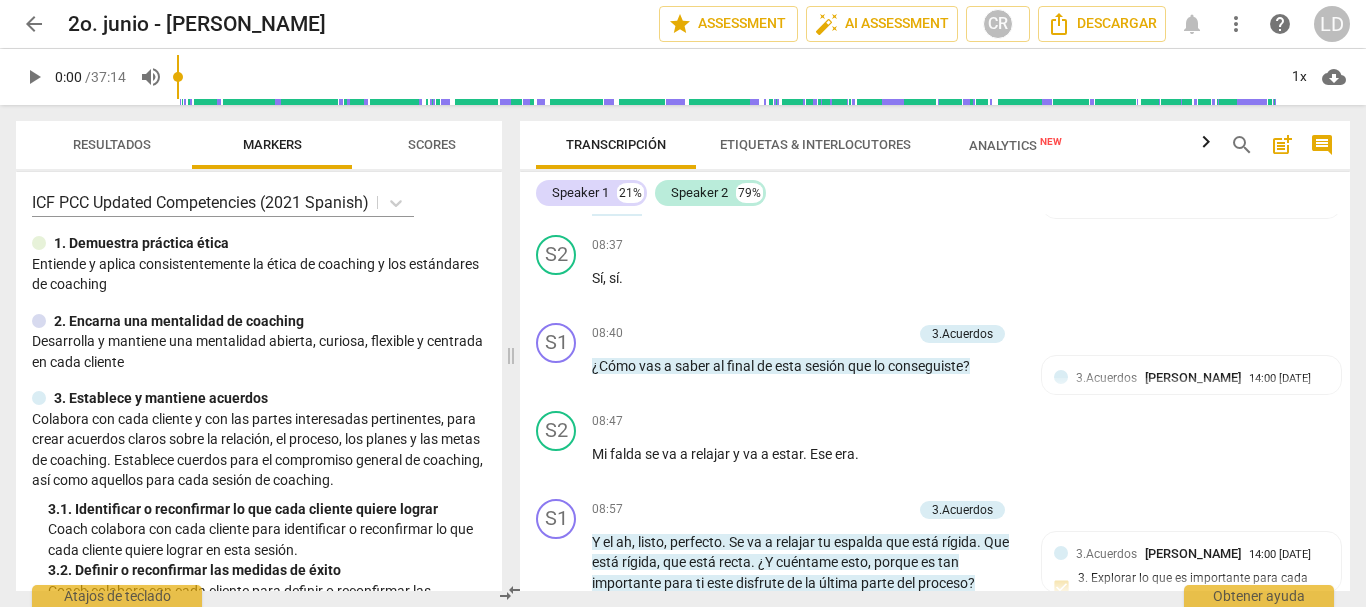 scroll, scrollTop: 2800, scrollLeft: 0, axis: vertical 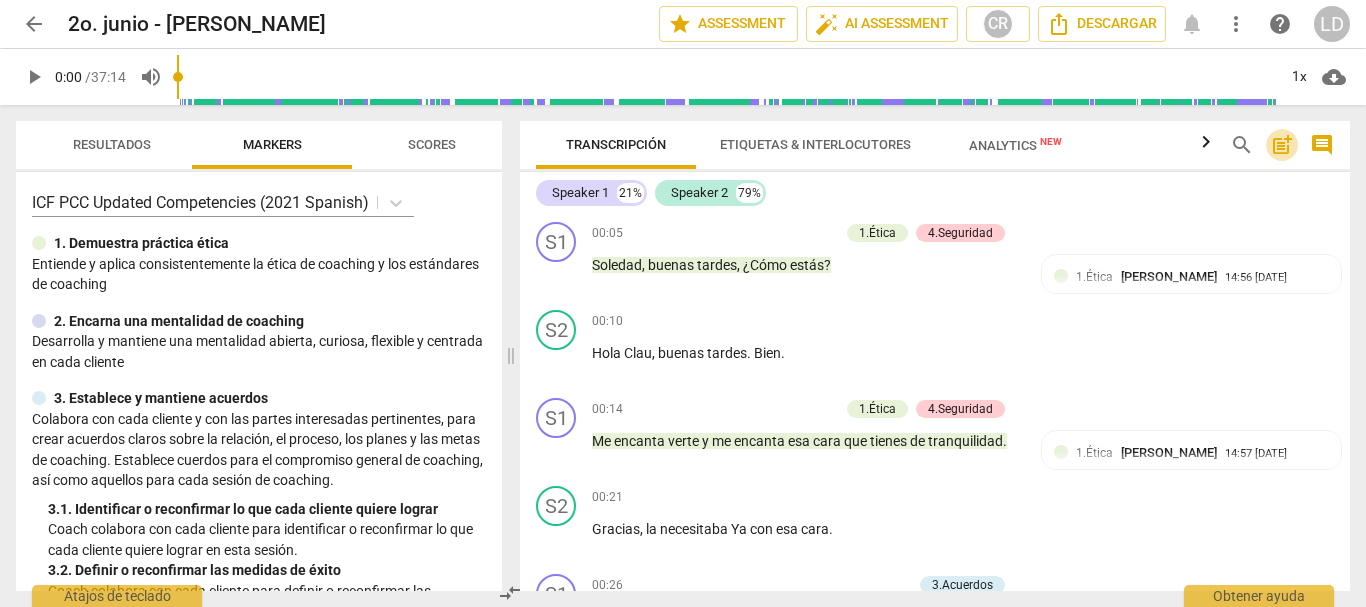 click on "post_add" at bounding box center [1282, 145] 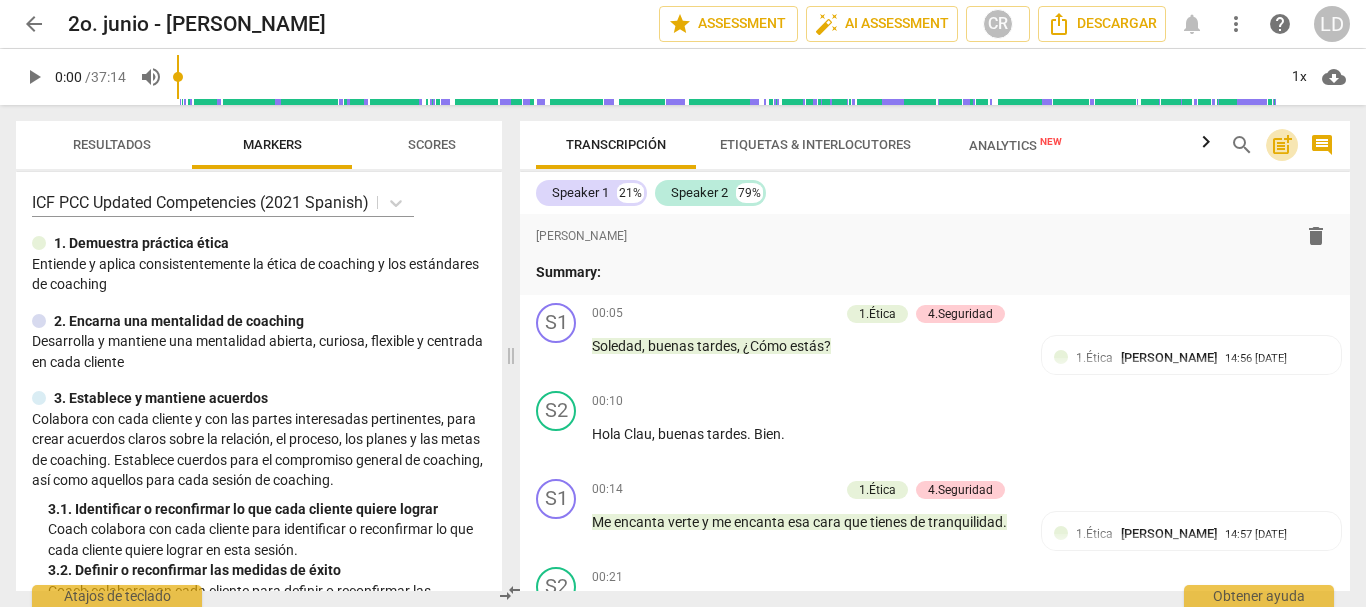 click on "post_add" at bounding box center (1282, 145) 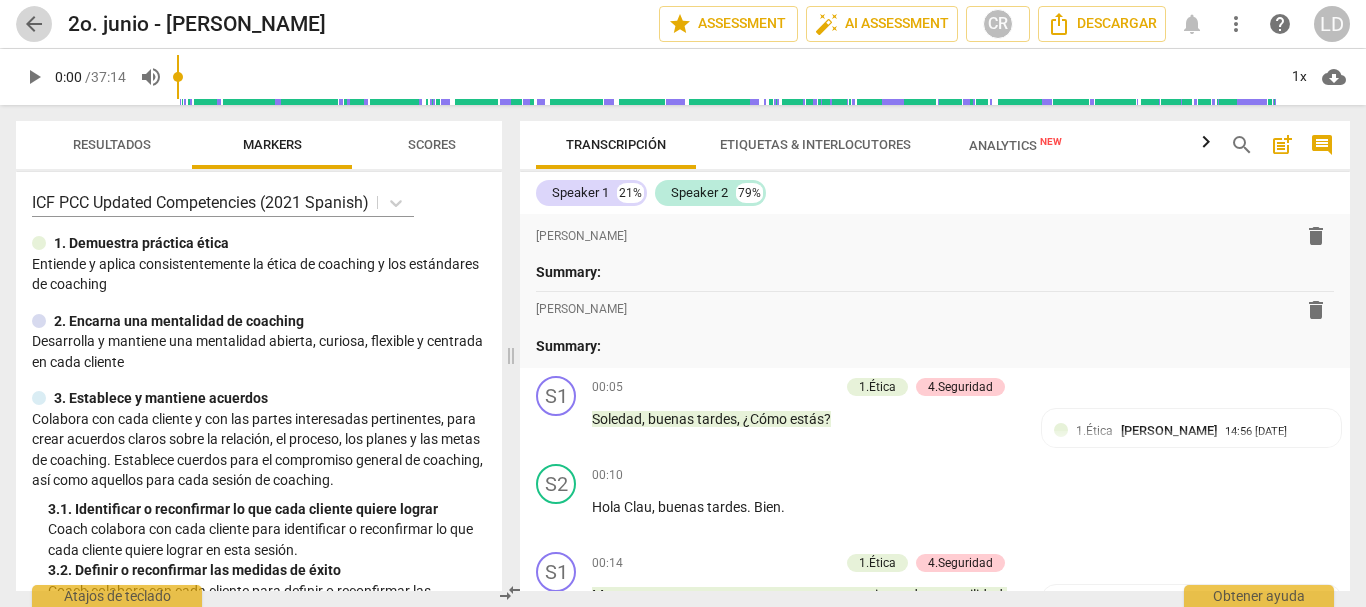 click on "arrow_back" at bounding box center [34, 24] 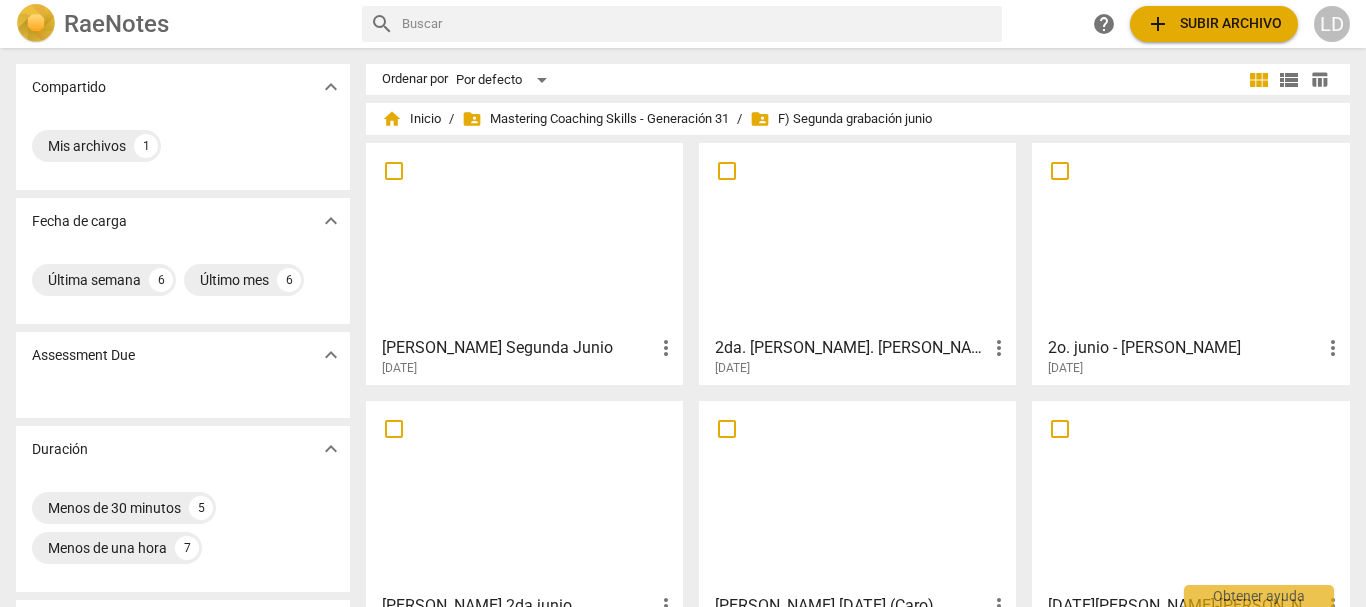 click on "2o. junio - [PERSON_NAME]" at bounding box center [1184, 348] 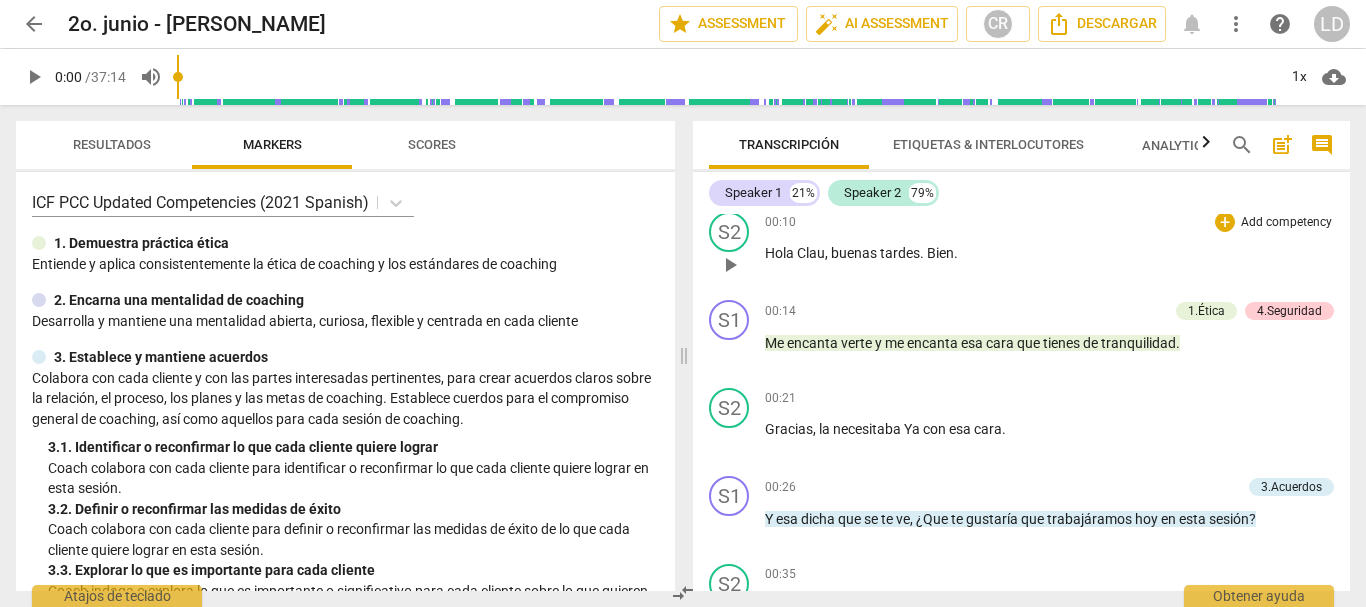 scroll, scrollTop: 200, scrollLeft: 0, axis: vertical 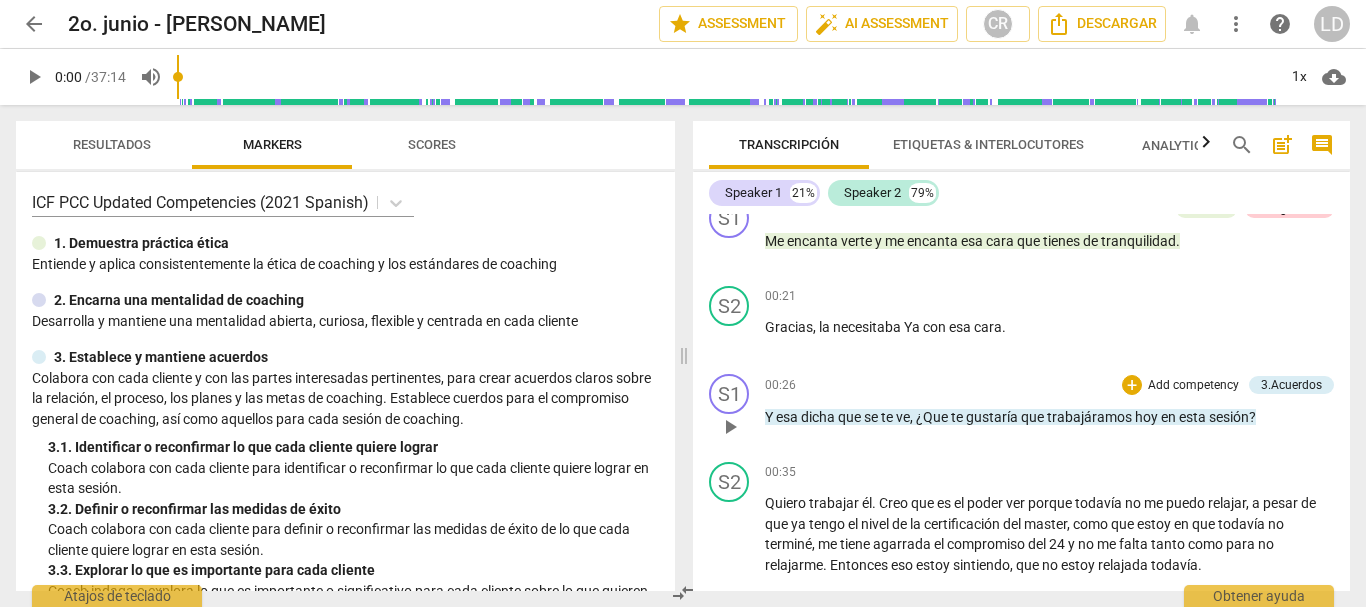 click on "Add competency" at bounding box center [1193, 386] 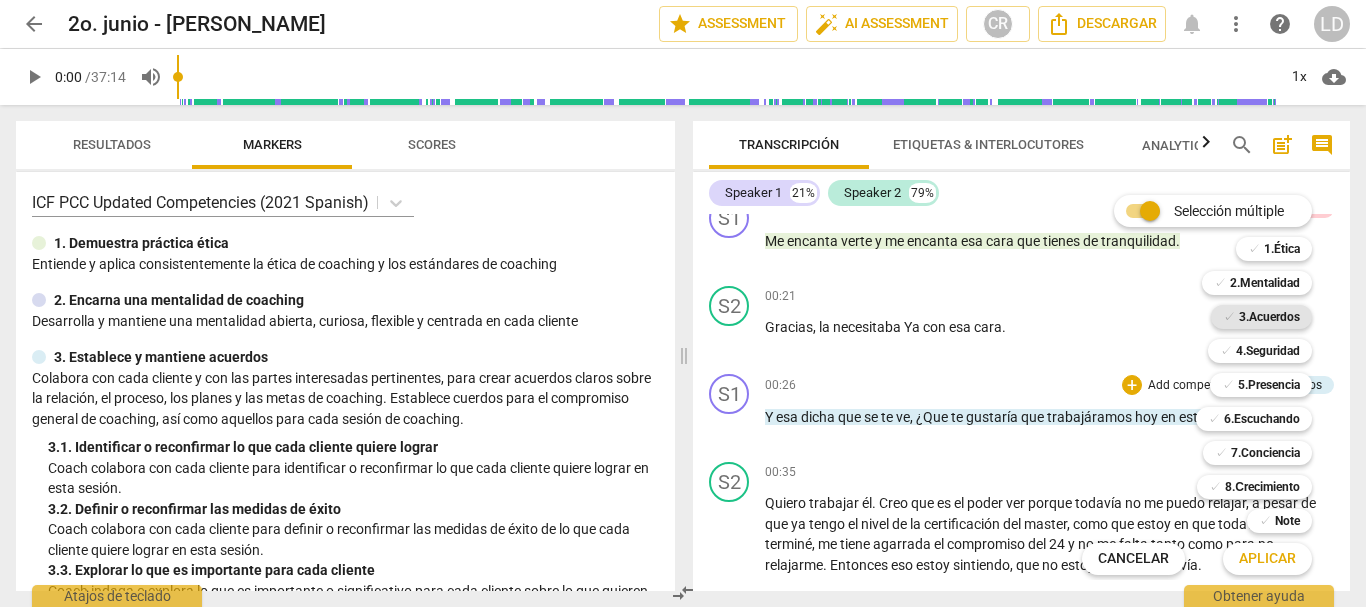 click on "✓" at bounding box center [1229, 317] 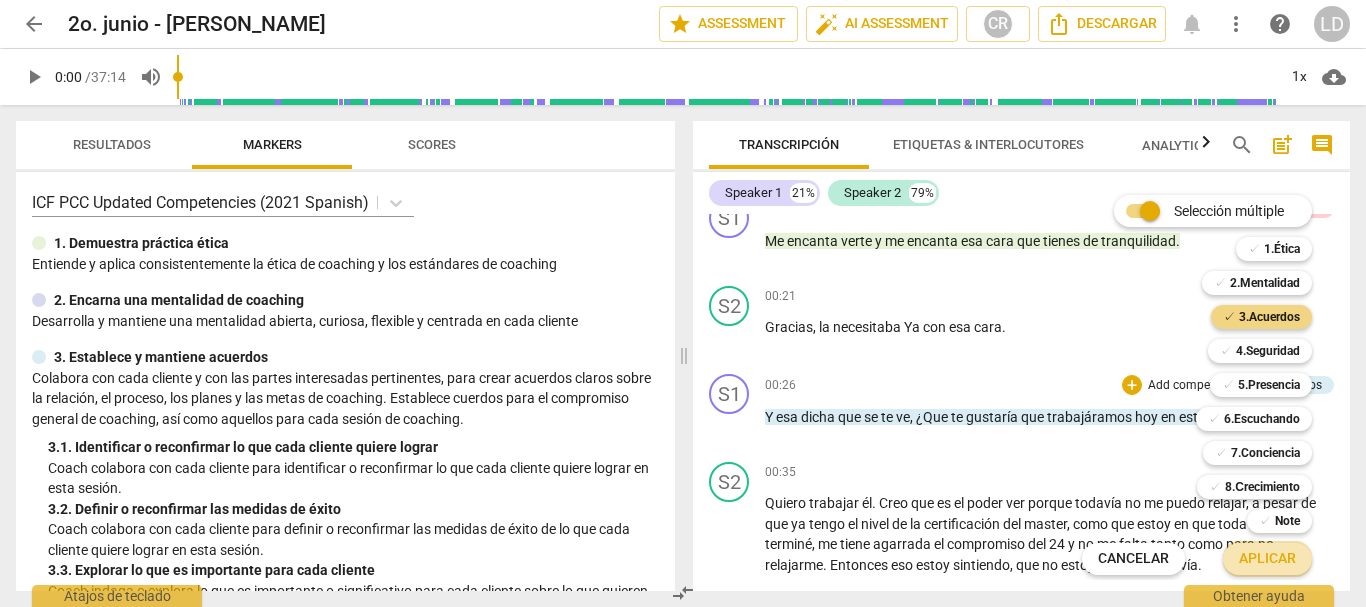click on "Aplicar" at bounding box center (1267, 559) 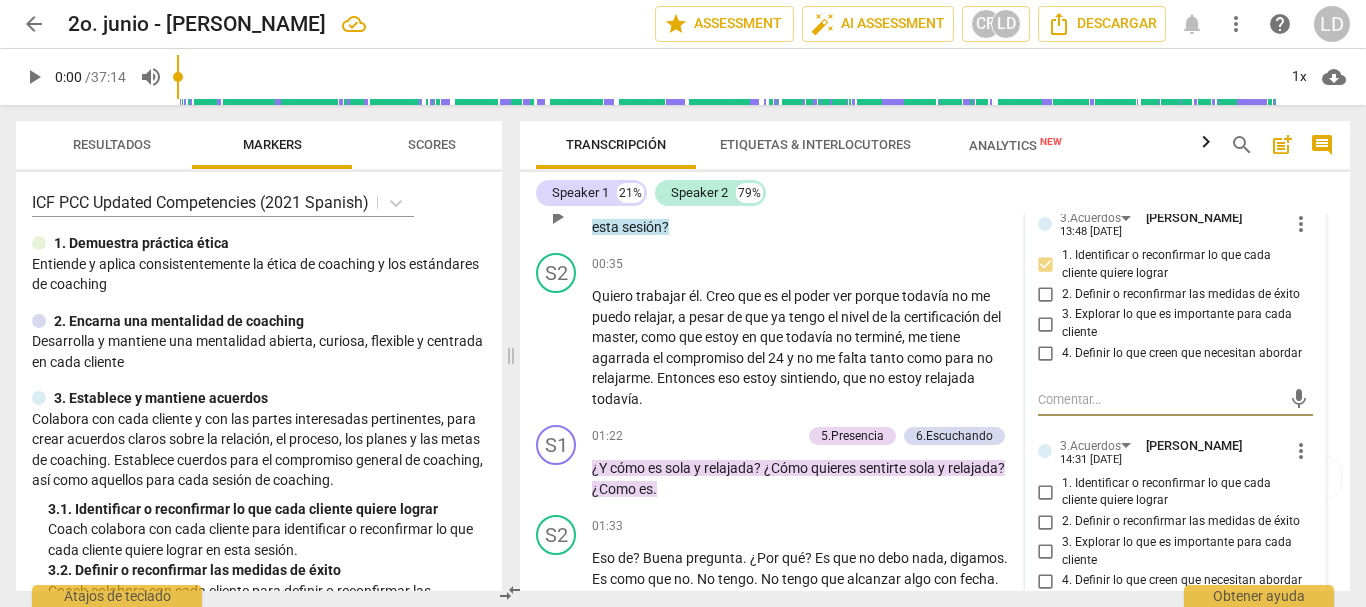scroll, scrollTop: 408, scrollLeft: 0, axis: vertical 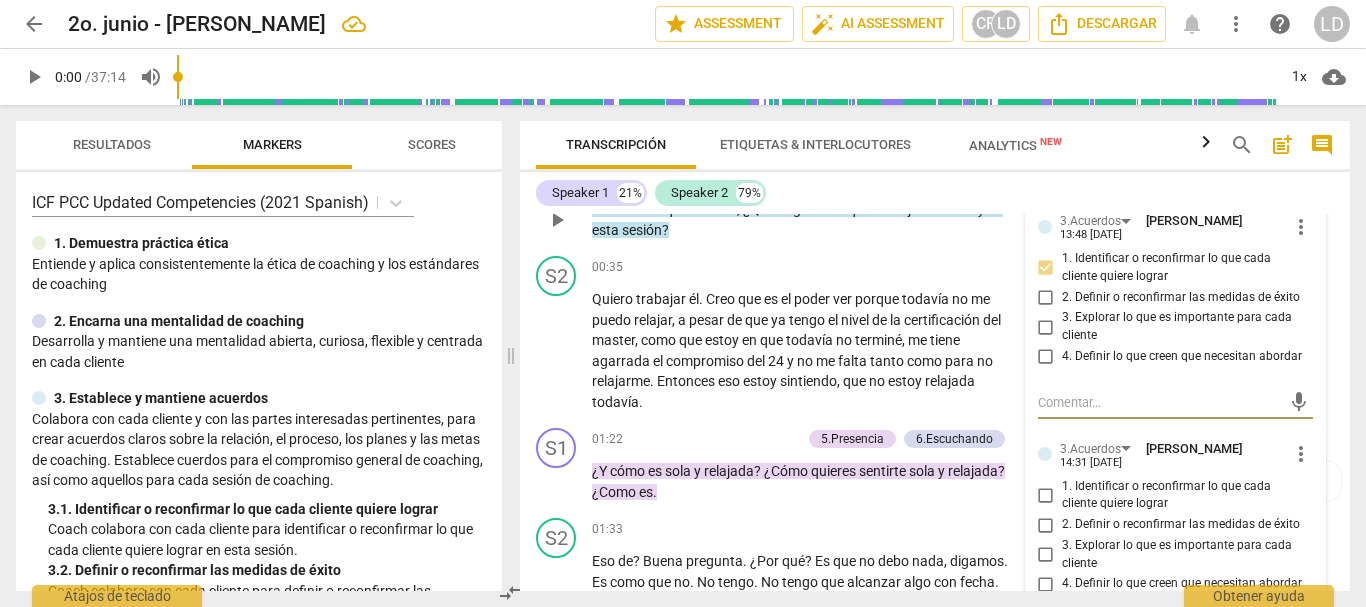 click on "1. Identificar o reconfirmar lo que cada cliente quiere lograr" at bounding box center [1046, 495] 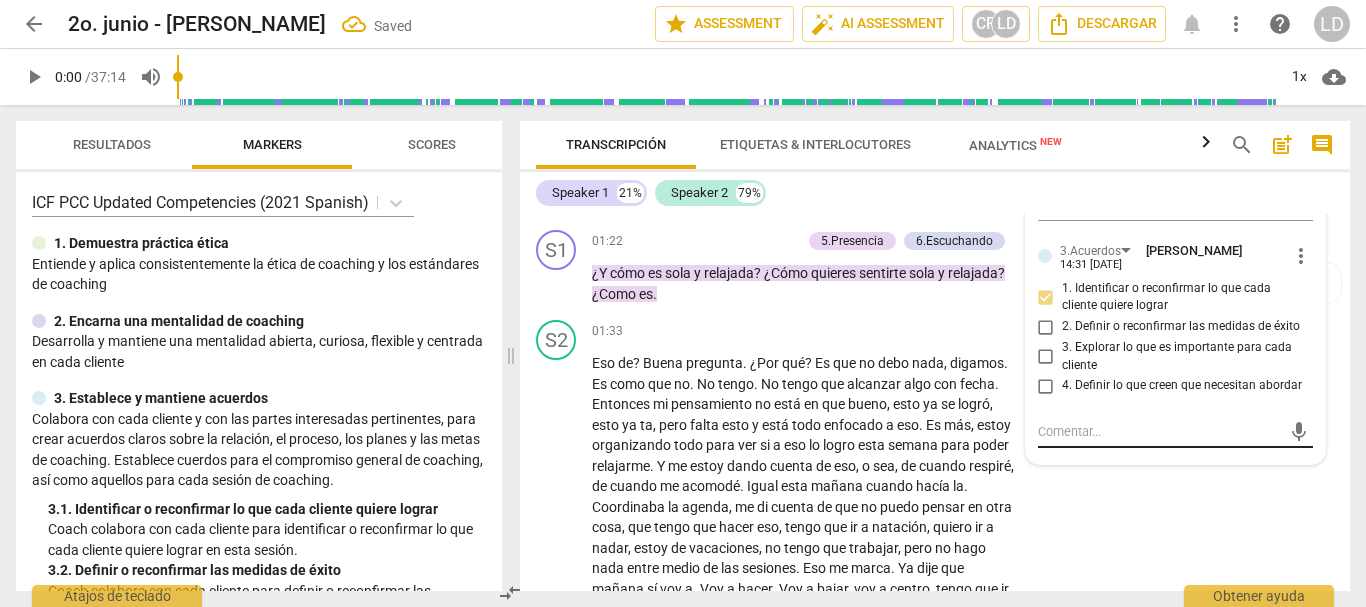 scroll, scrollTop: 608, scrollLeft: 0, axis: vertical 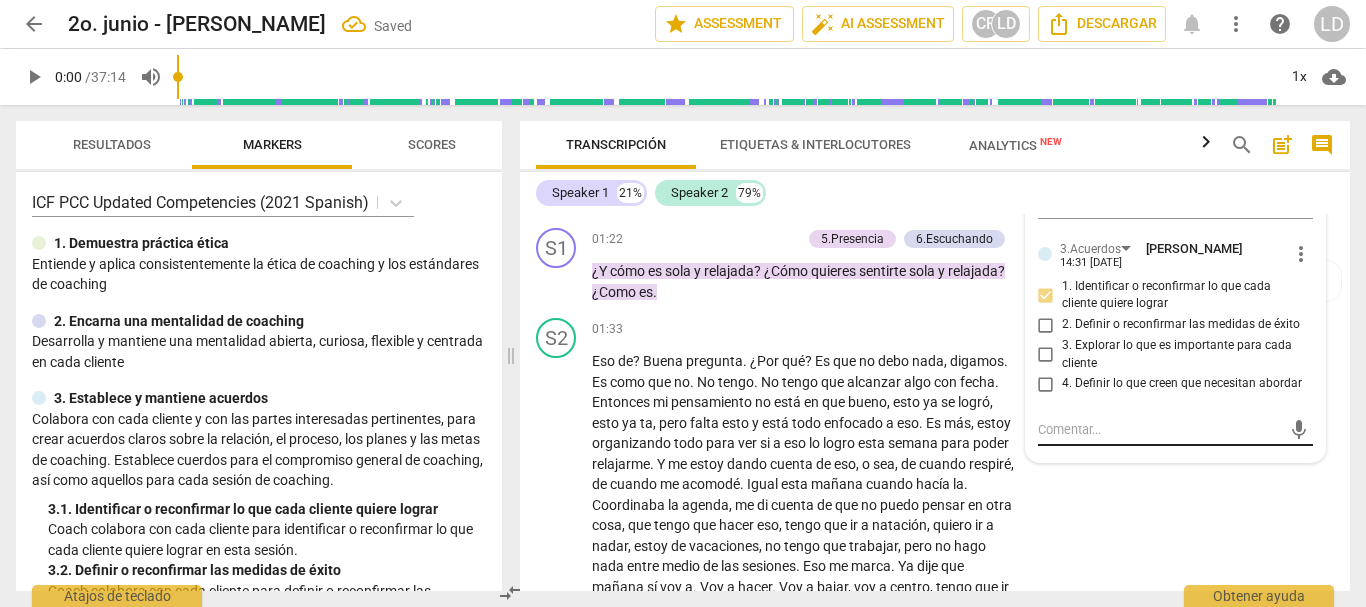 click on "mic" at bounding box center (1176, 430) 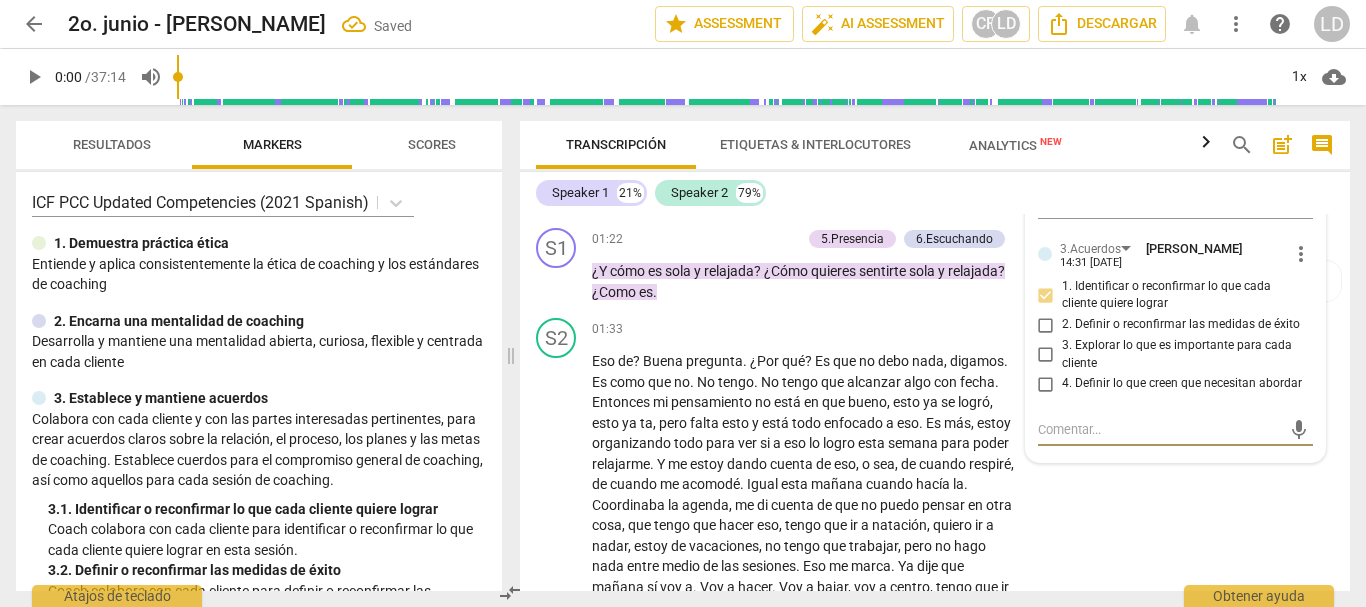 click at bounding box center [1160, 429] 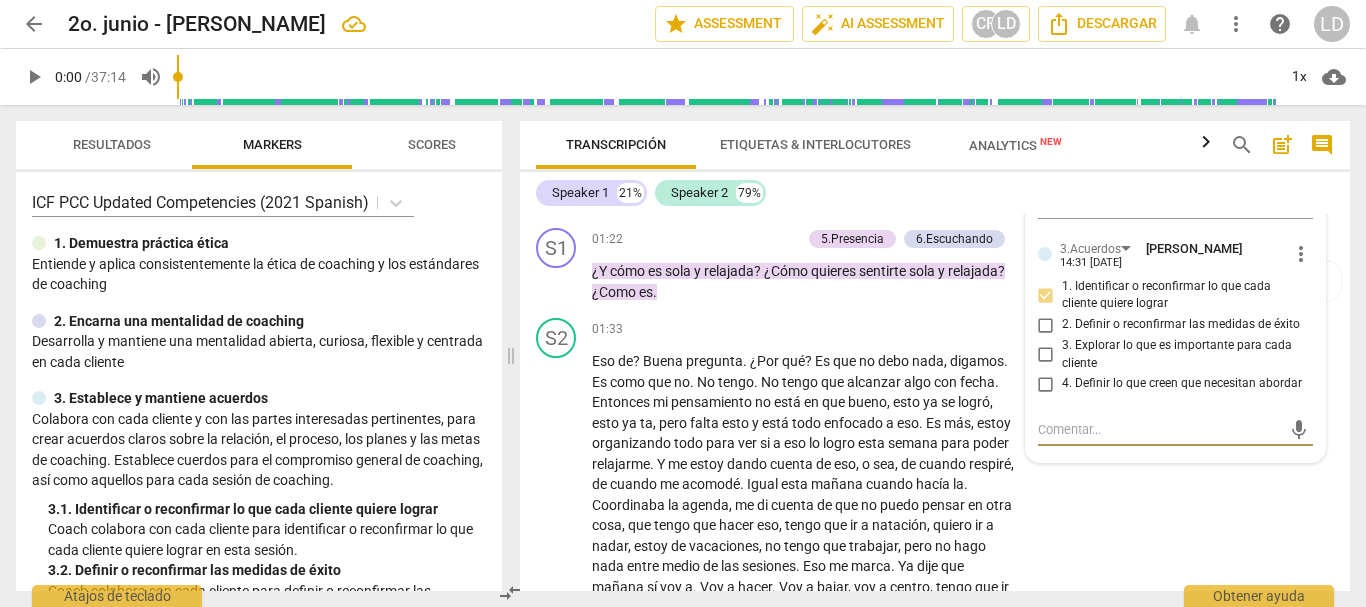 type on "P" 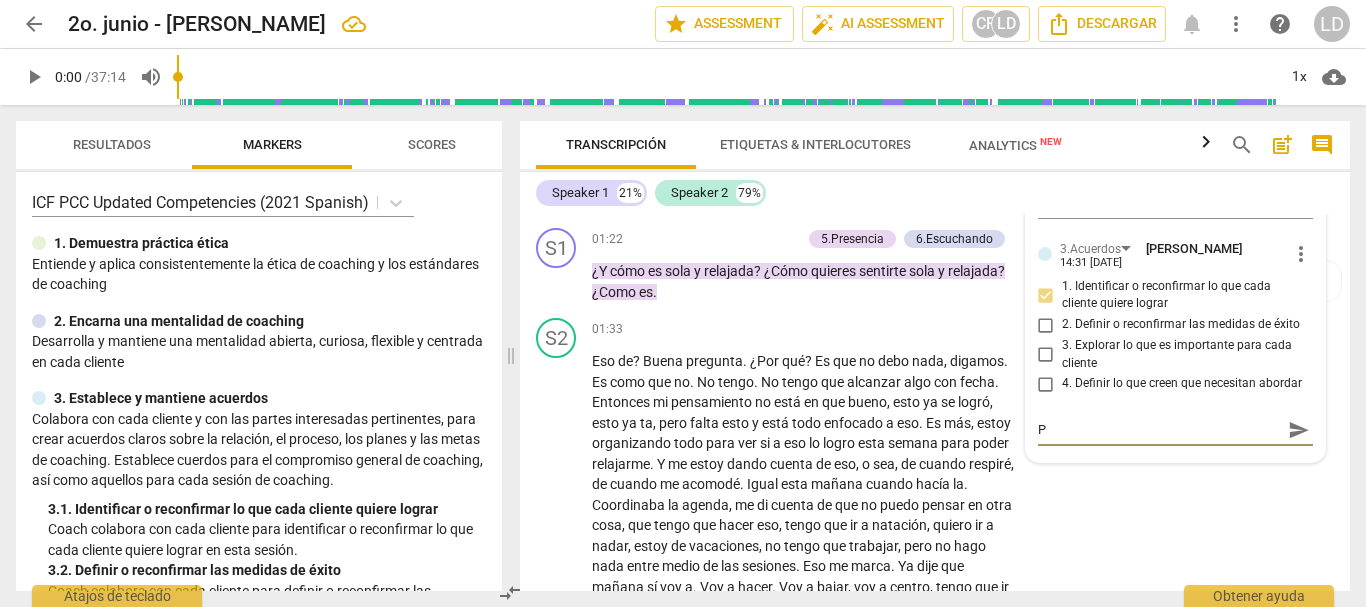 type on "Pr" 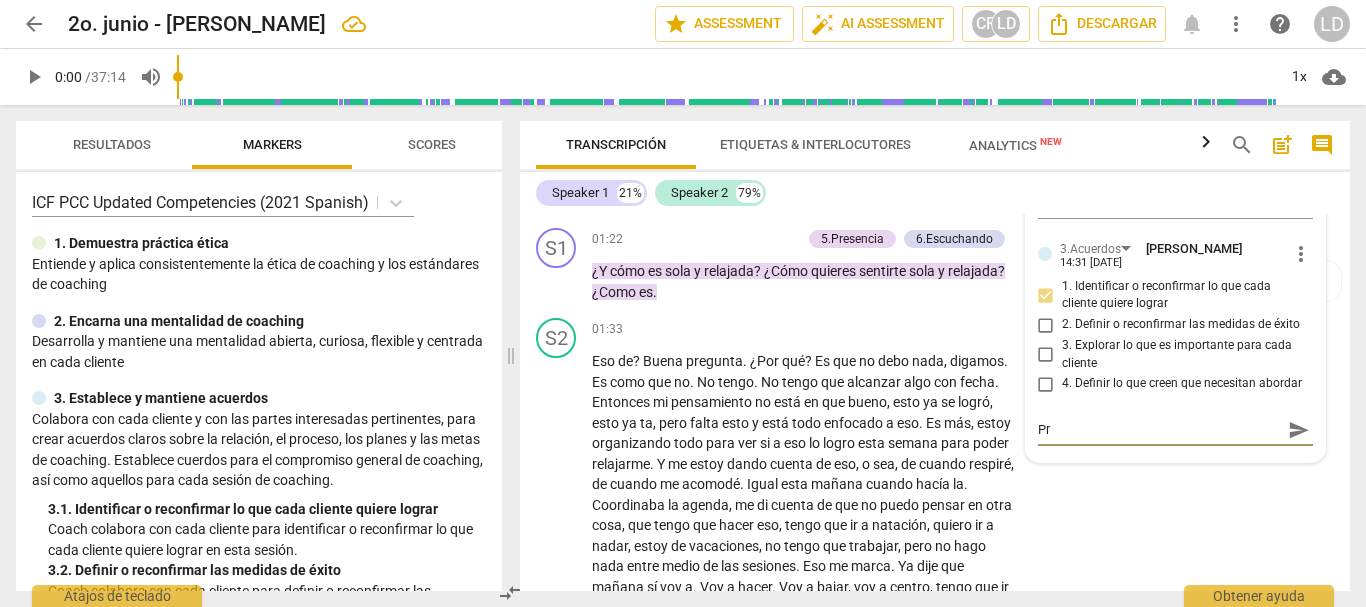 type on "Pre" 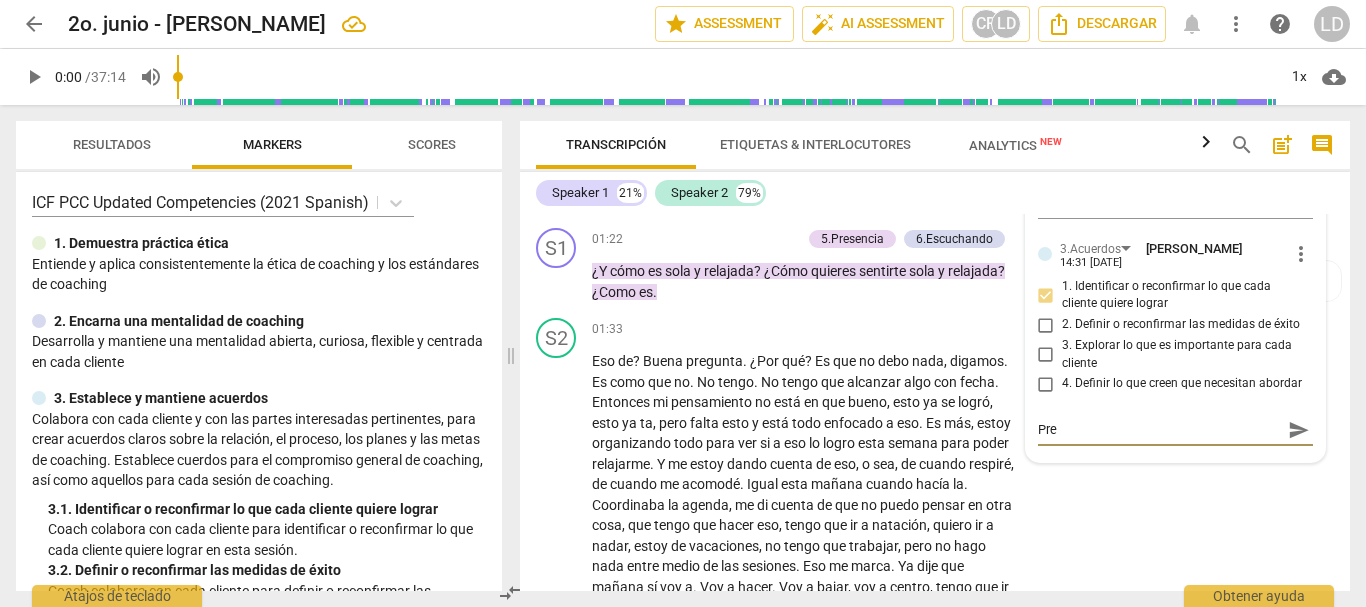 type on "Preg" 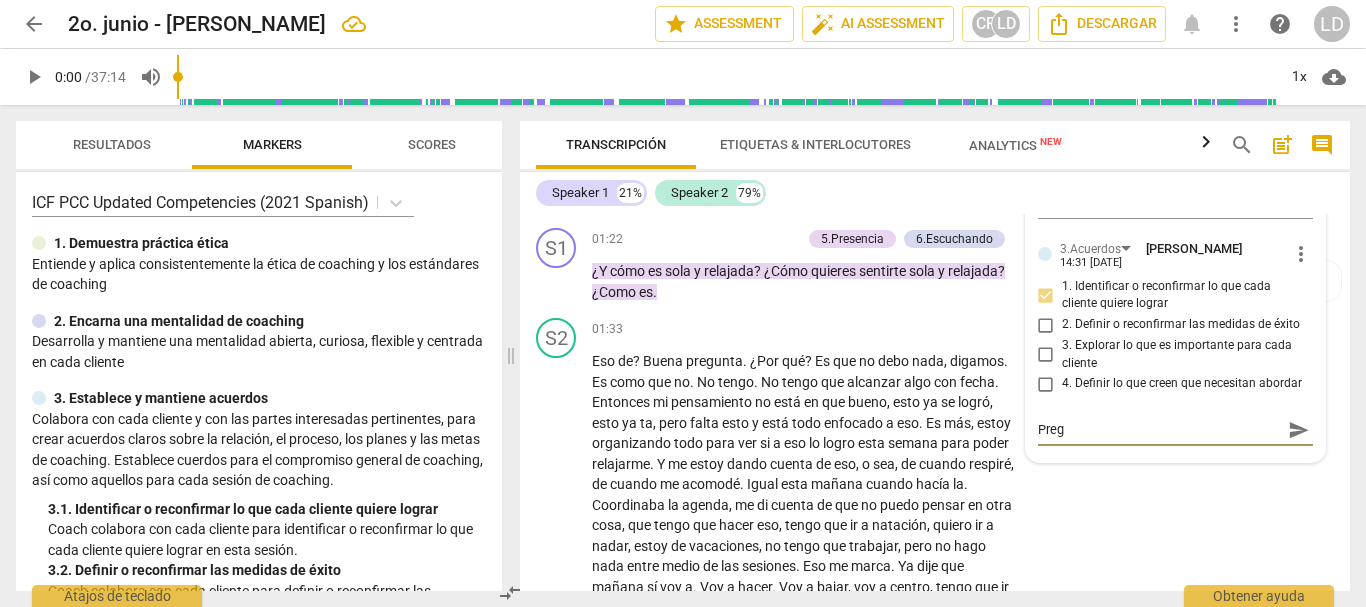 type on "Pregu" 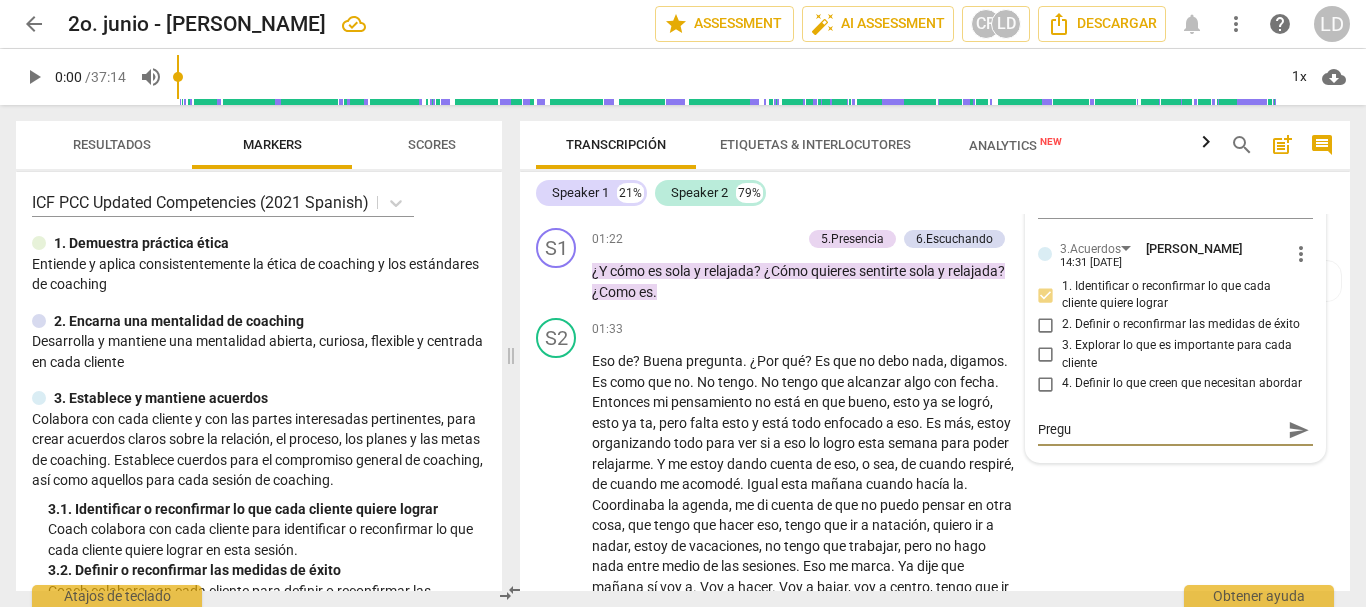 type on "Pregun" 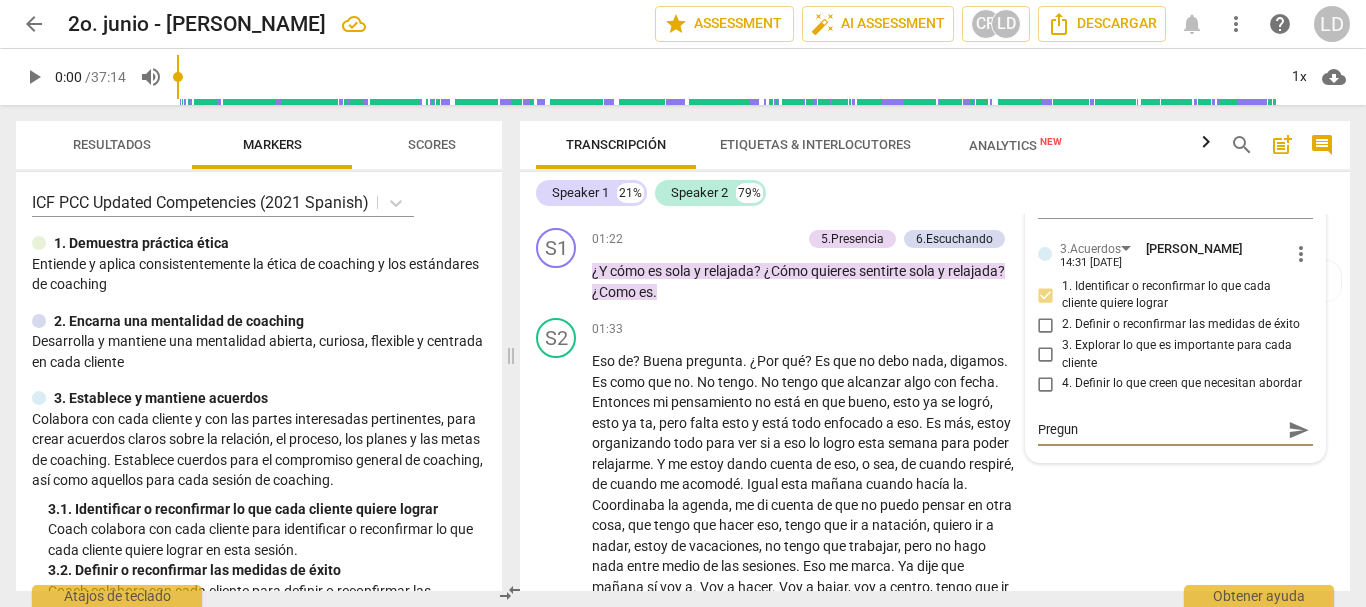 type on "Pregunt" 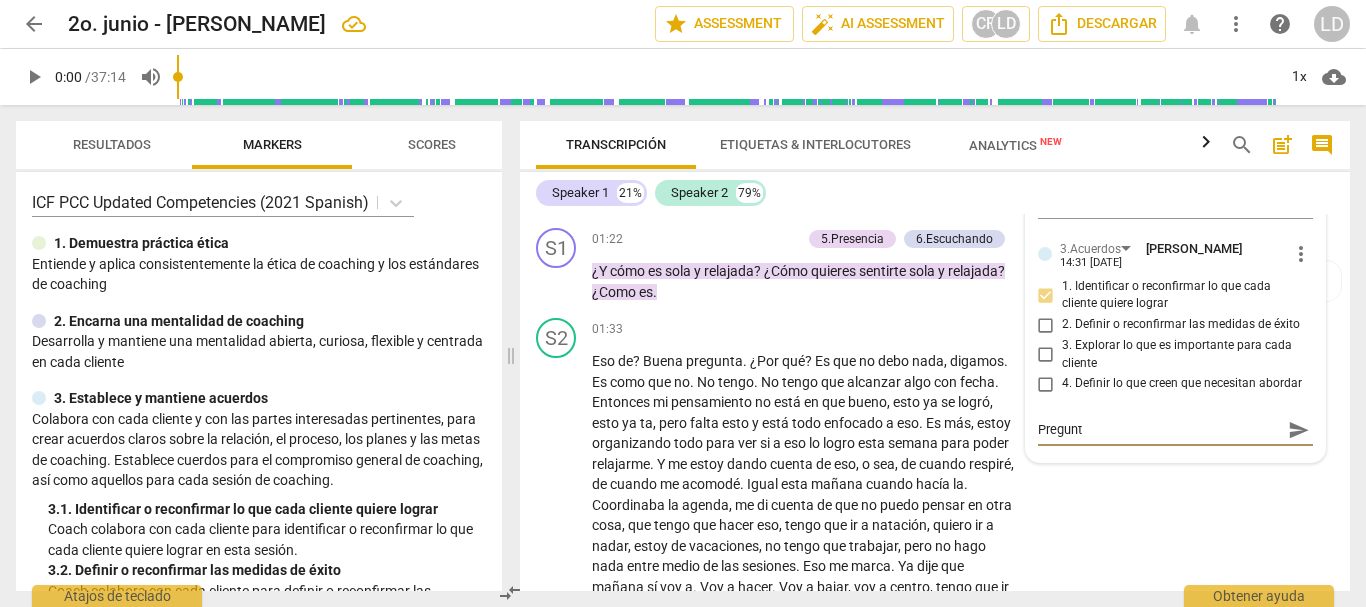 type on "Pregunta" 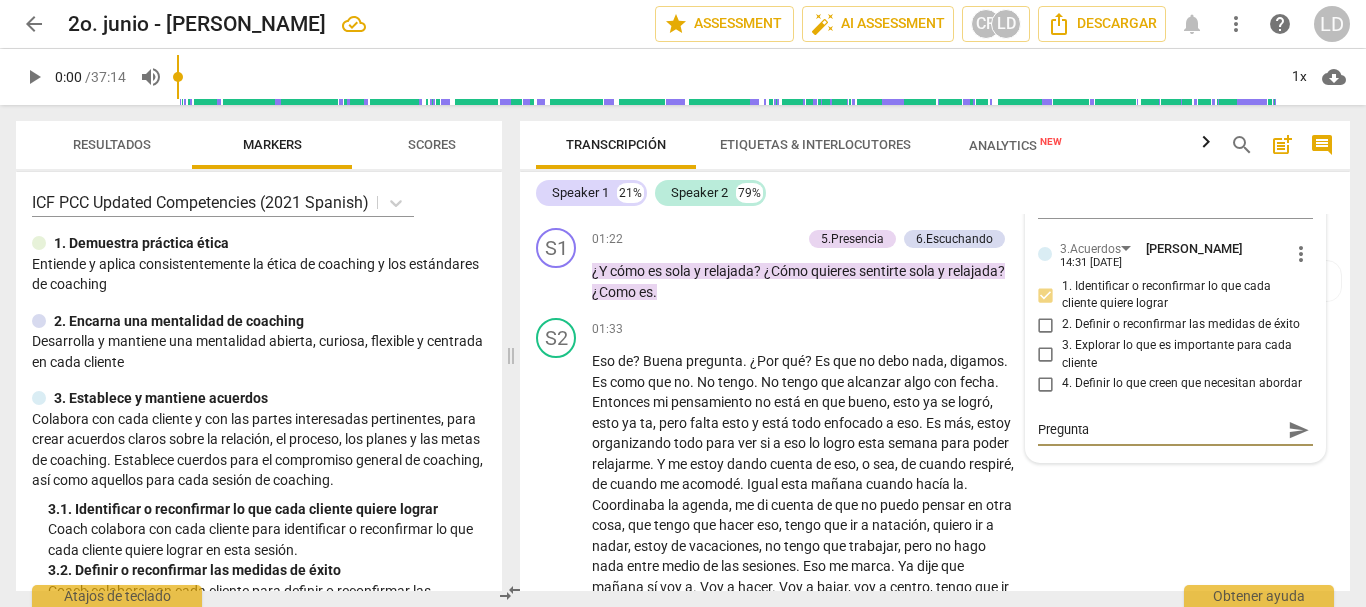 type on "Pregunta" 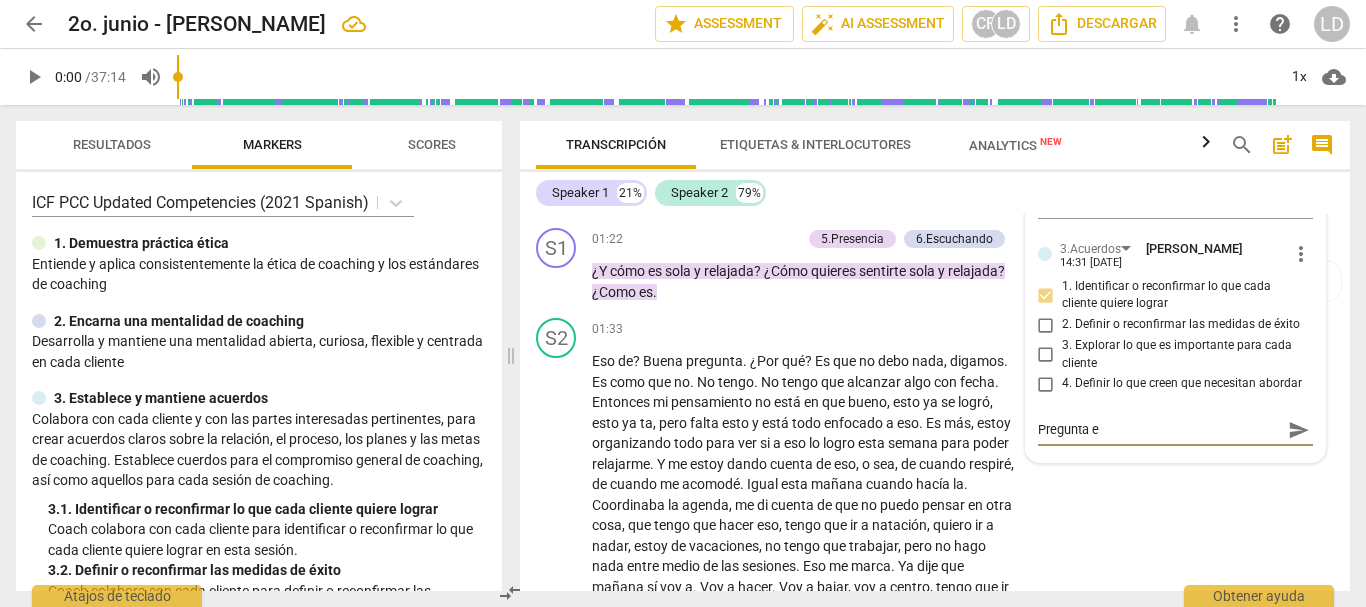 type on "Pregunta ef" 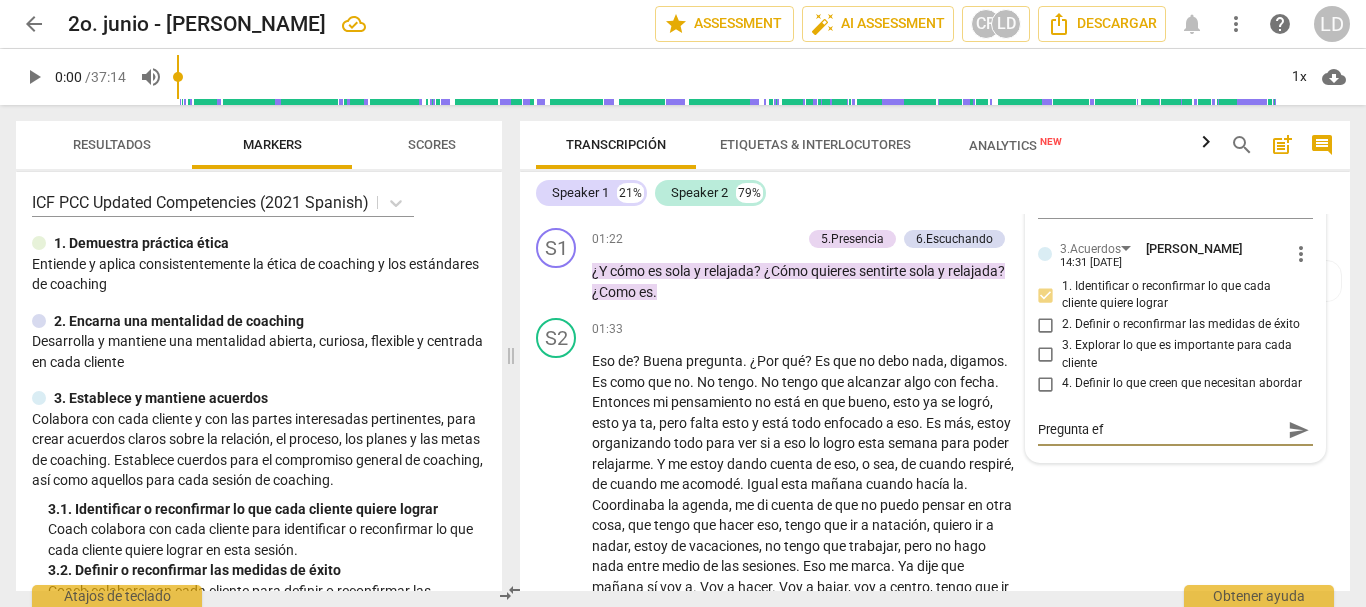 type on "Pregunta efe" 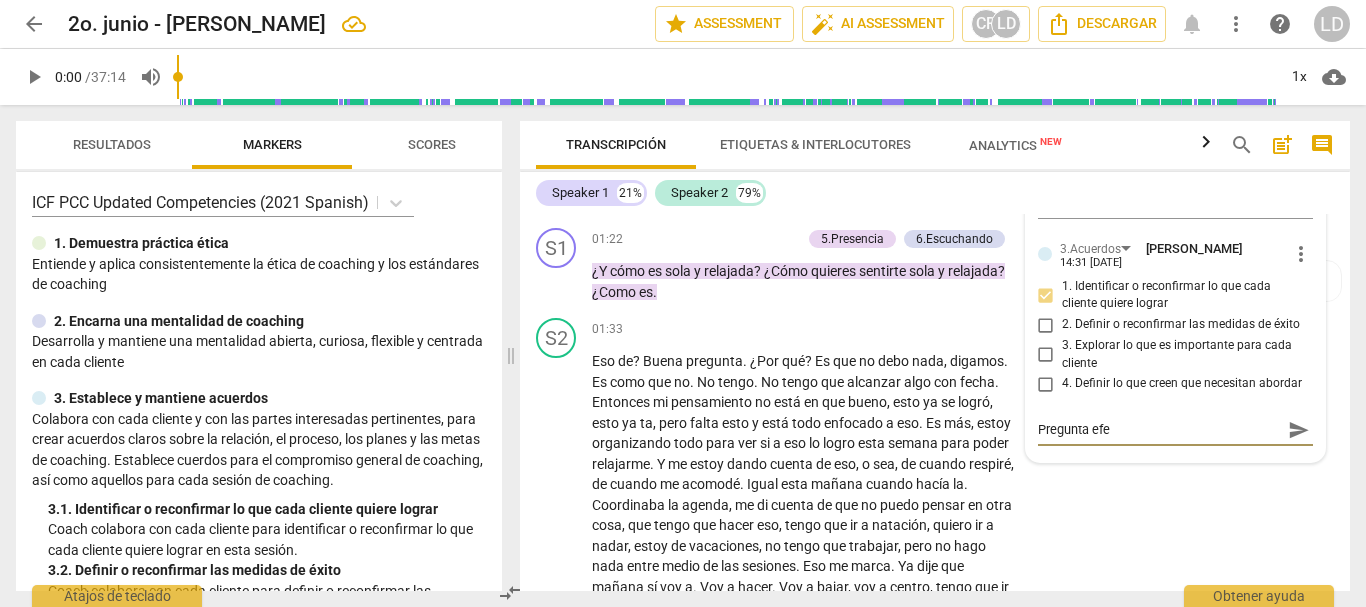 type on "Pregunta efec" 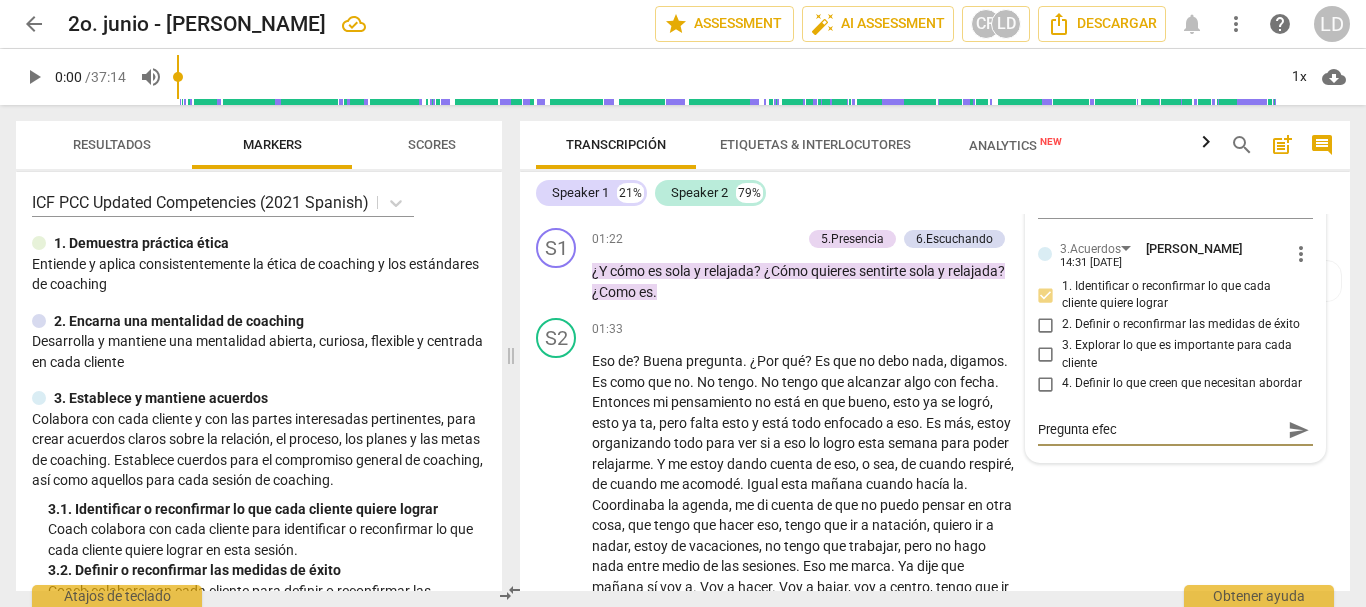 type on "Pregunta efect" 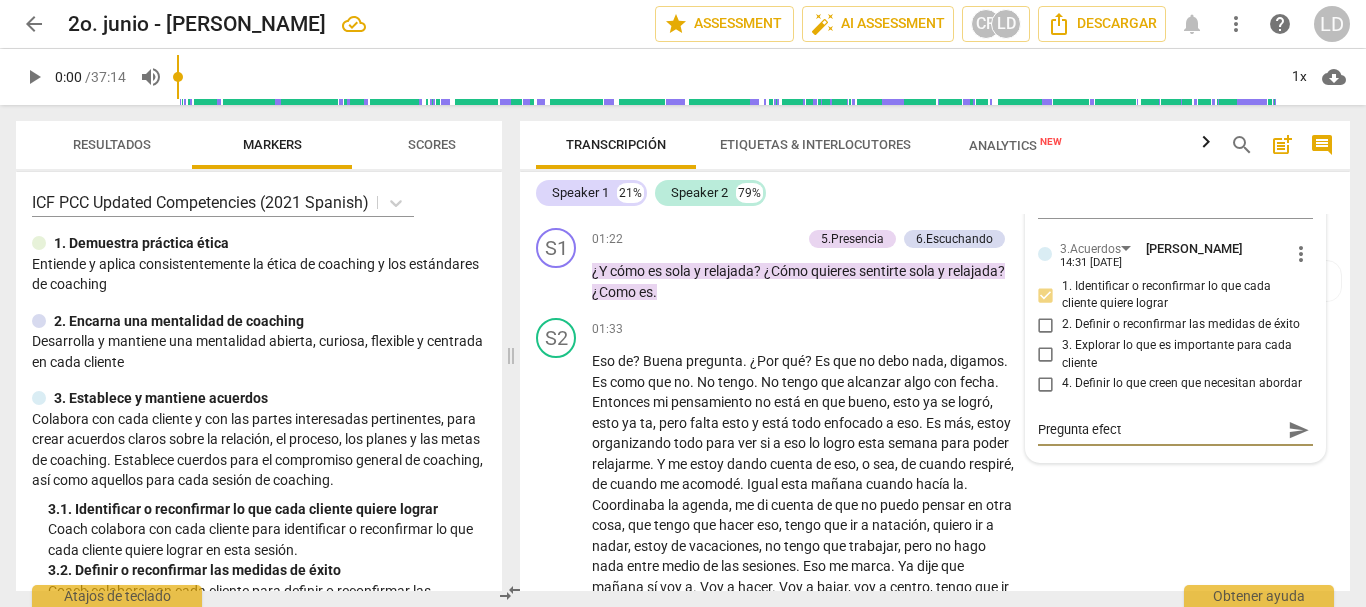 type on "Pregunta efecti" 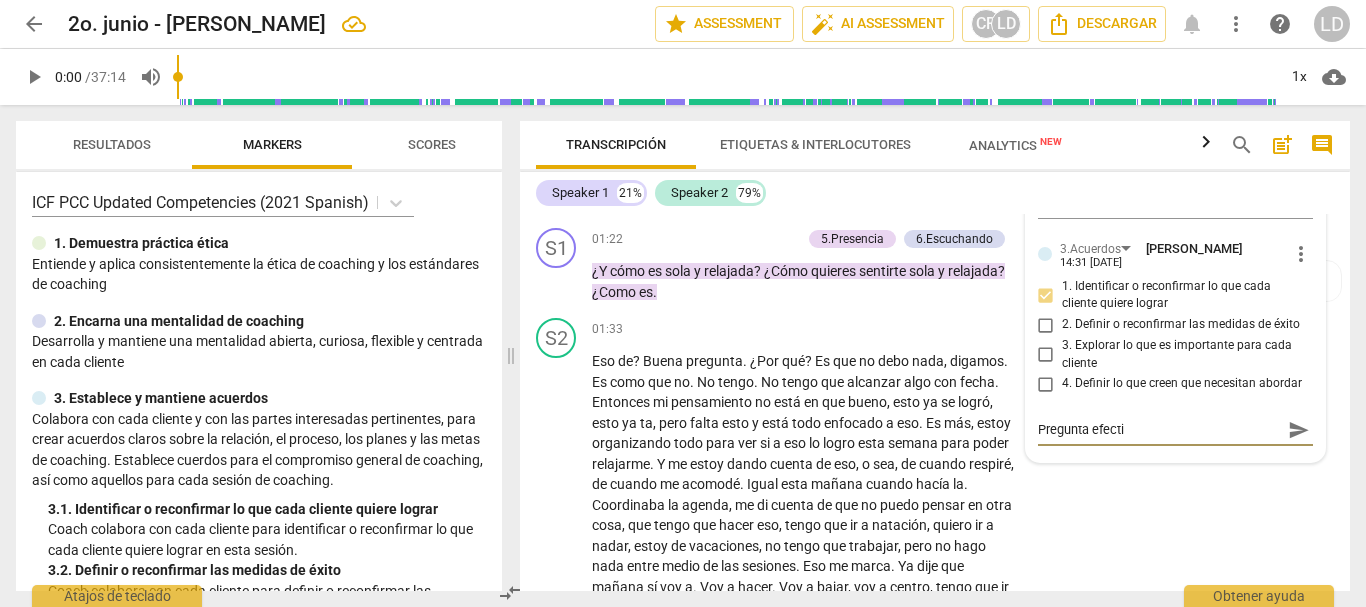 type on "Pregunta efectiv" 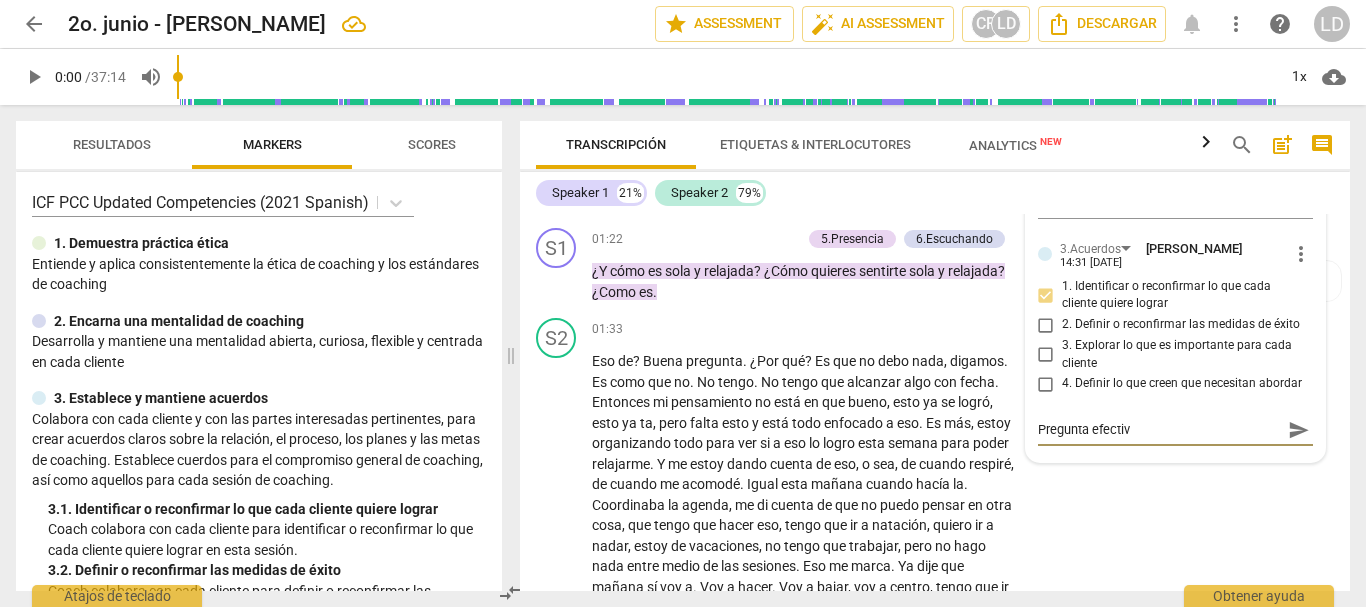 type on "Pregunta efectiva" 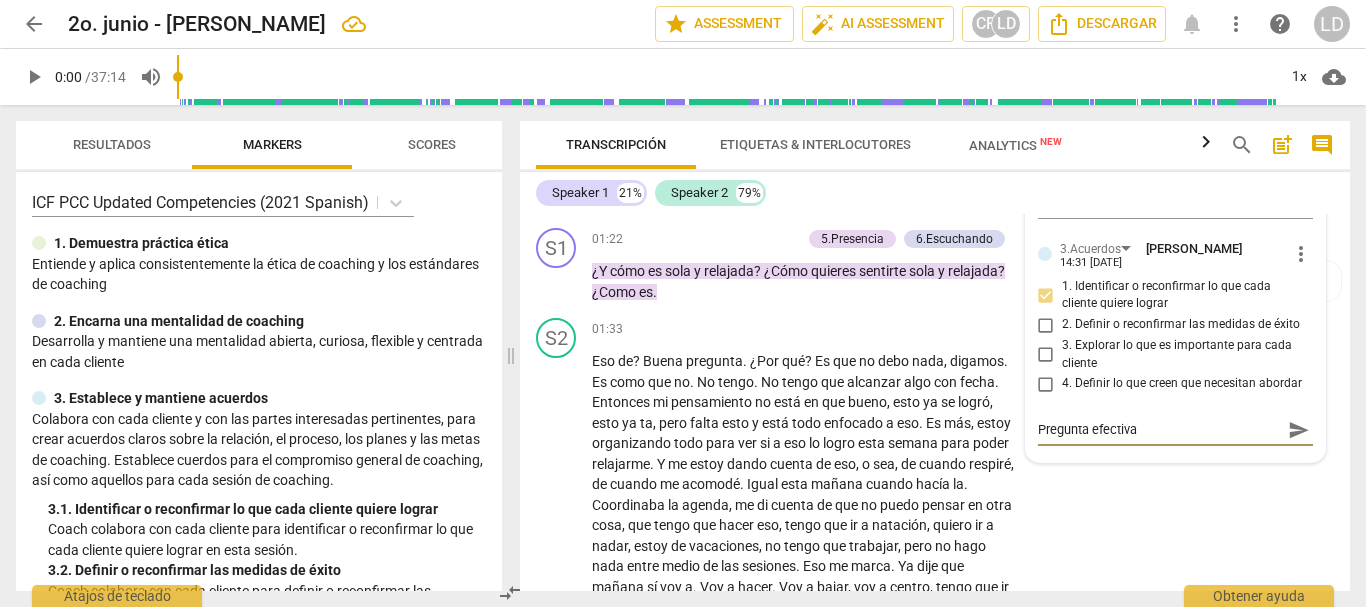 type on "Pregunta efectiva" 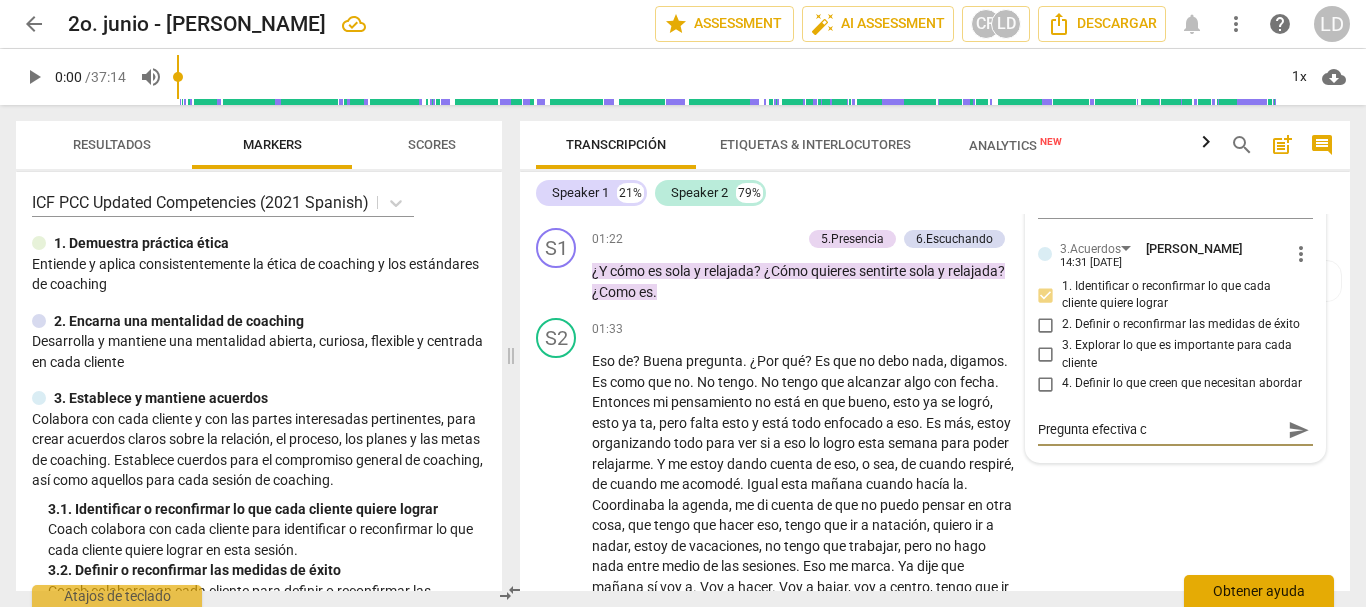 type on "Pregunta efectiva" 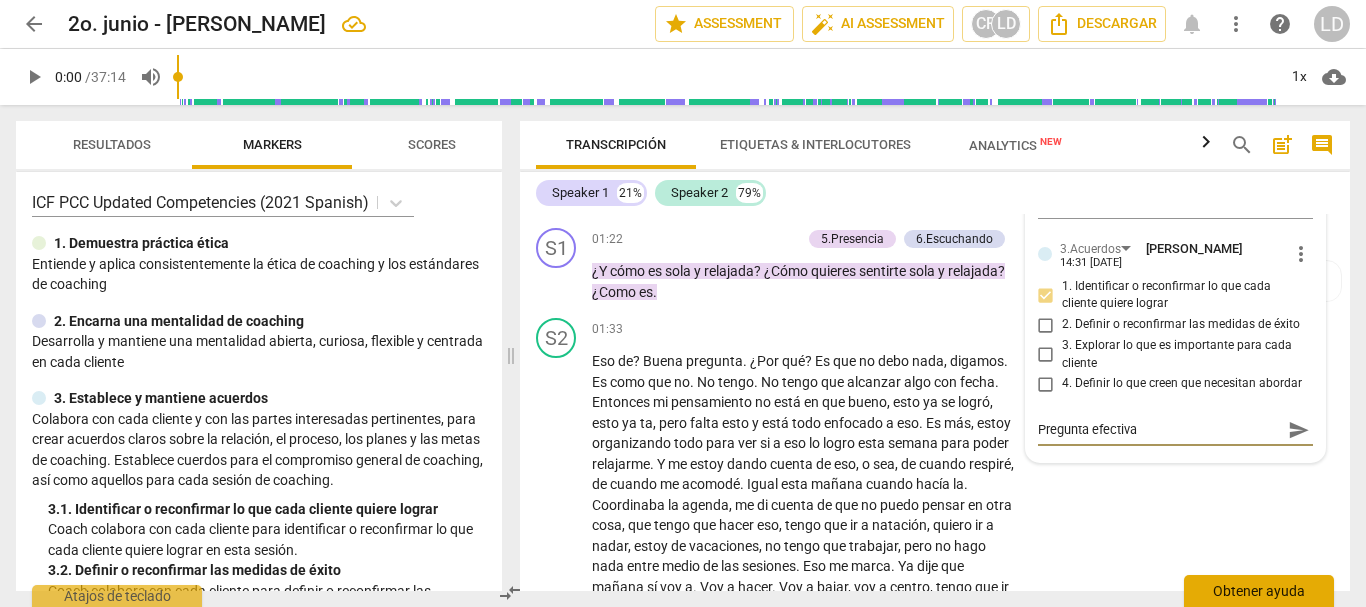 type on "Pregunta efectiva p" 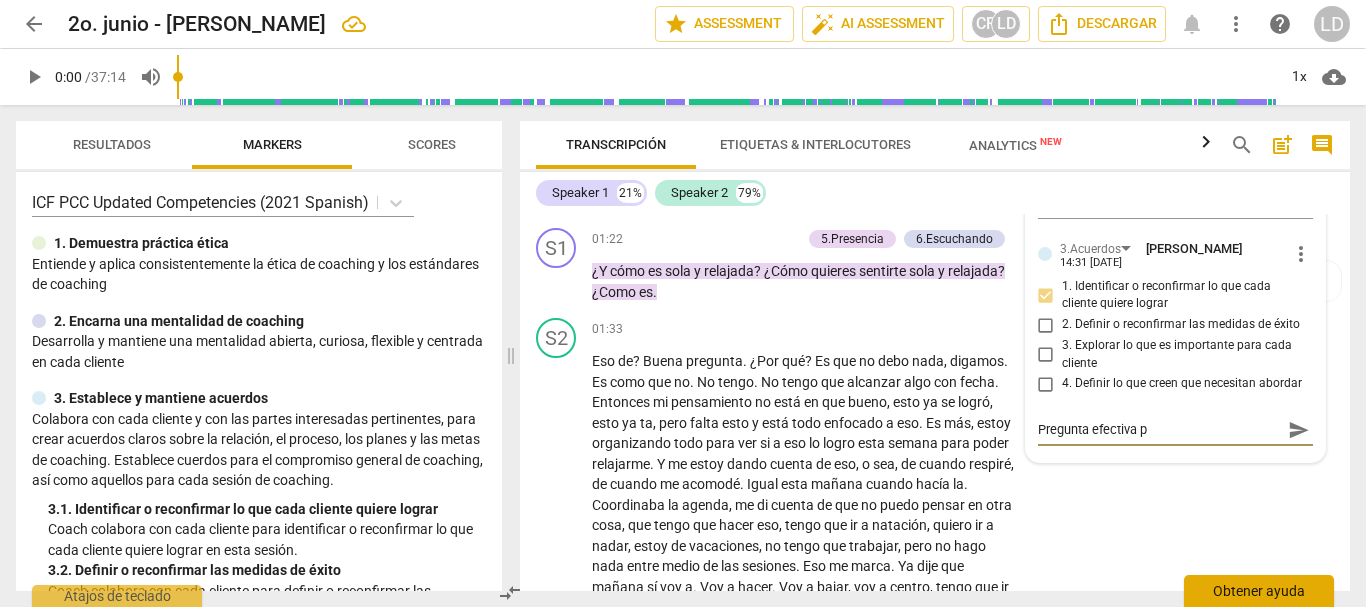 type on "Pregunta efectiva pa" 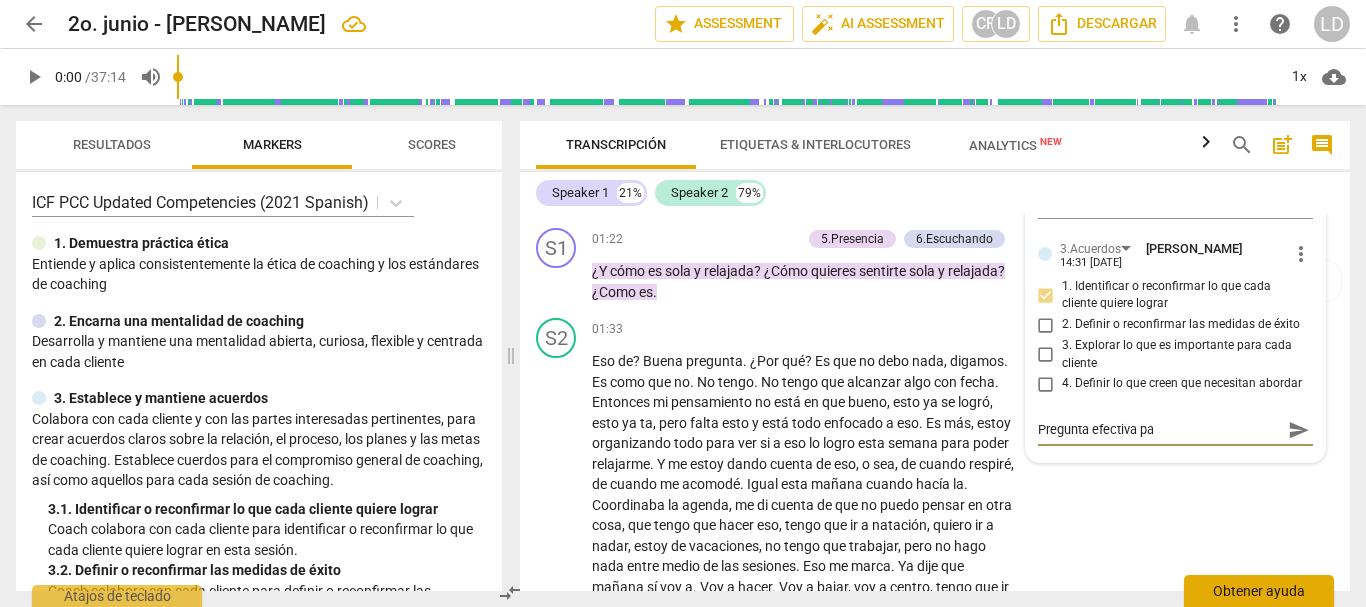 type on "Pregunta efectiva par" 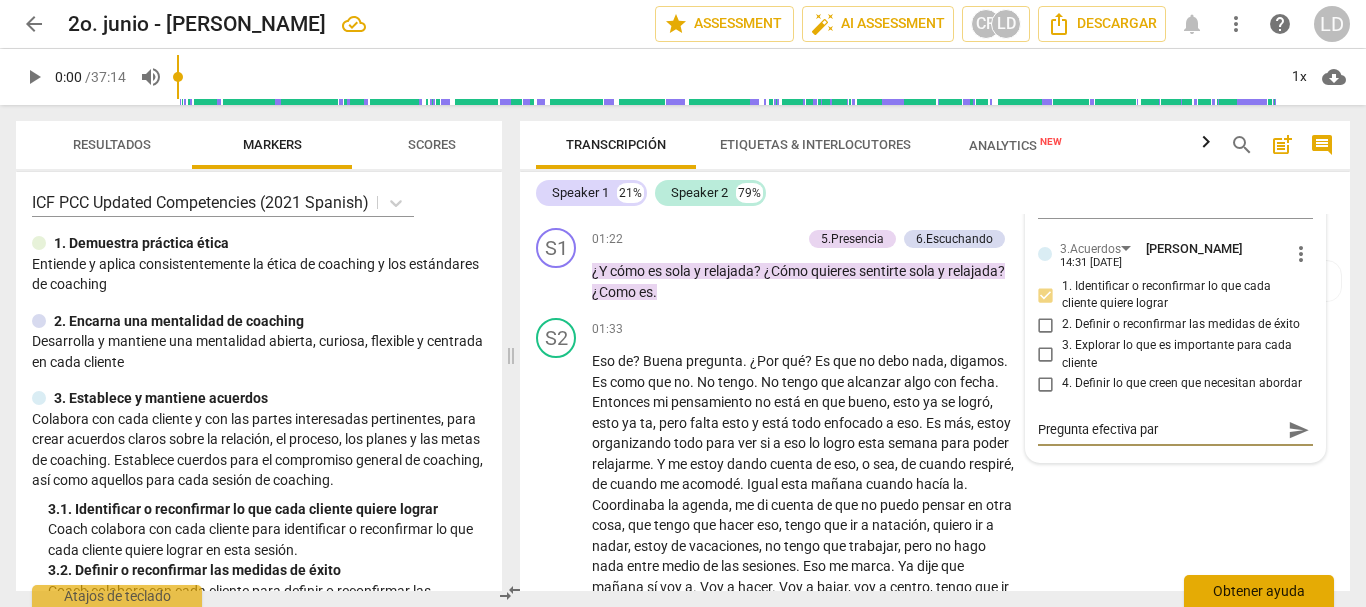 type on "Pregunta efectiva para" 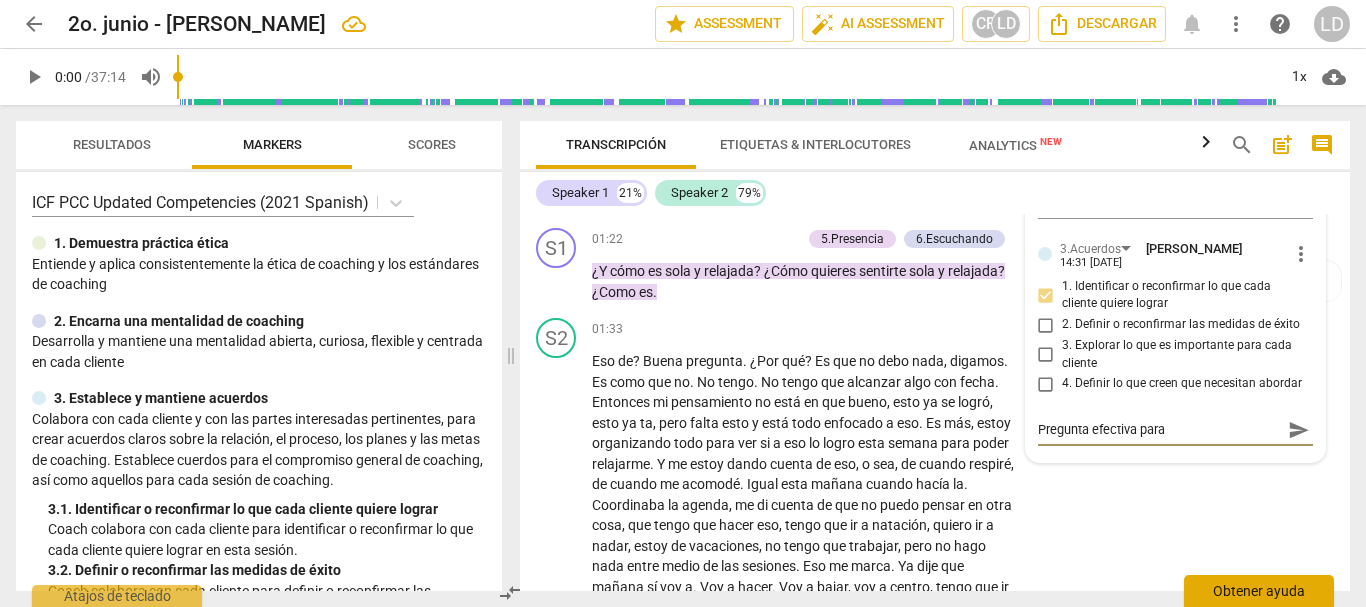 type on "Pregunta efectiva para" 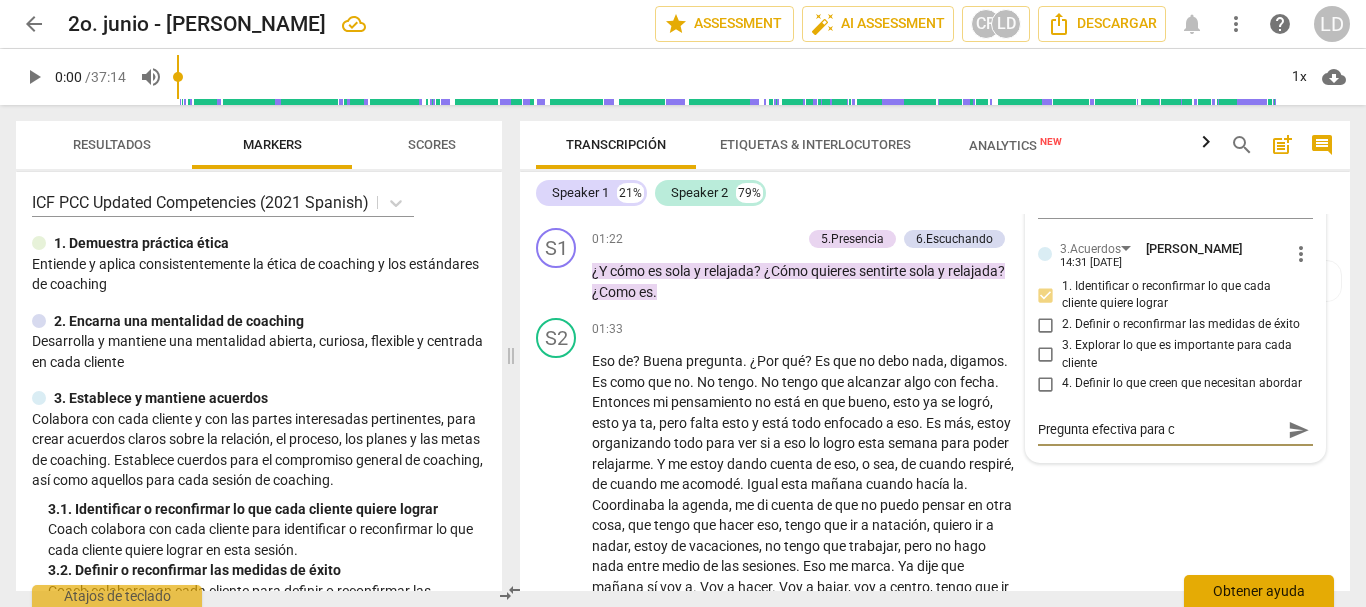 type on "Pregunta efectiva para co" 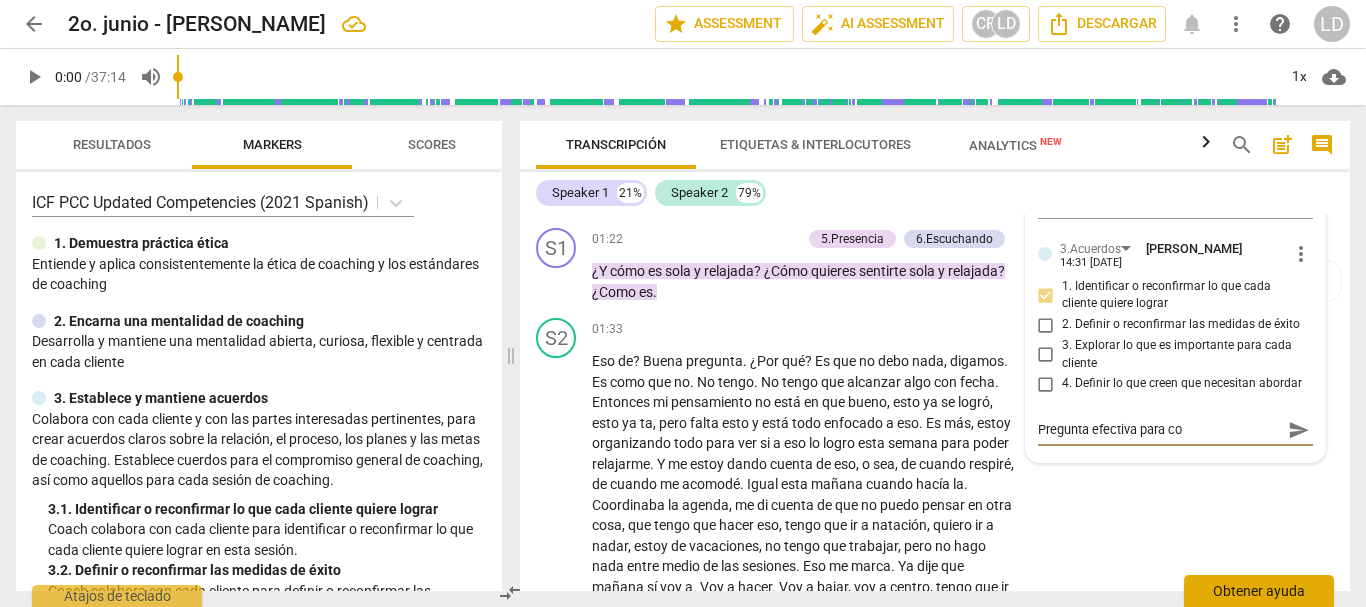 type on "Pregunta efectiva para com" 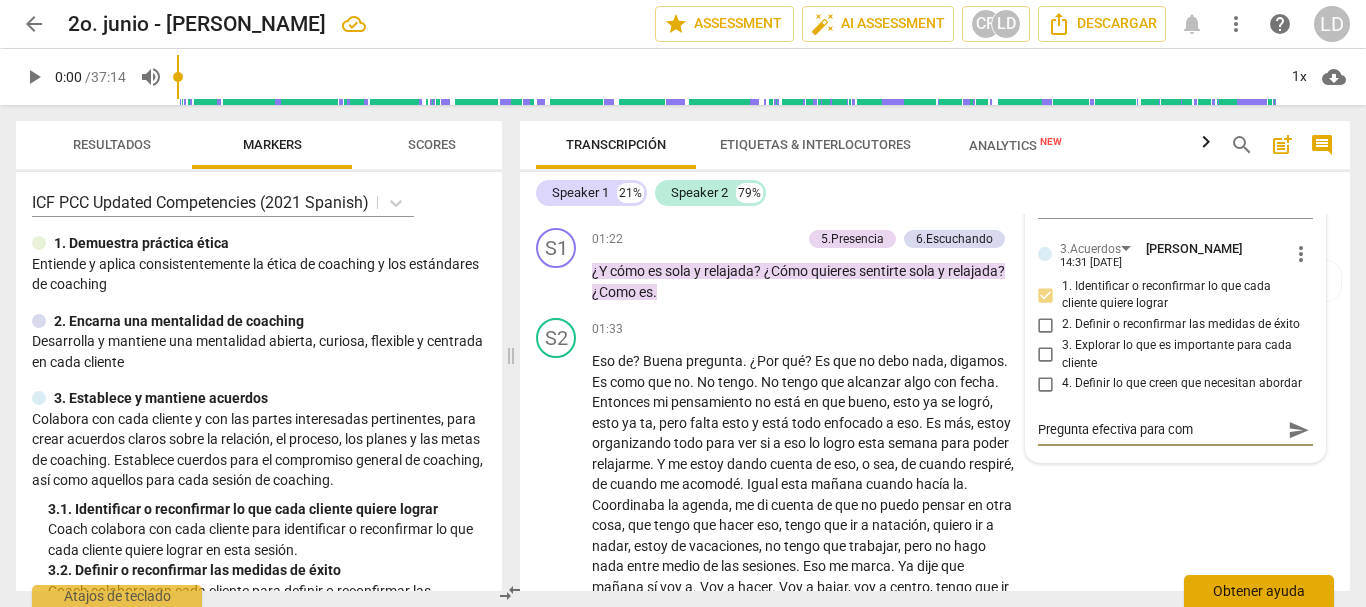type on "Pregunta efectiva para come" 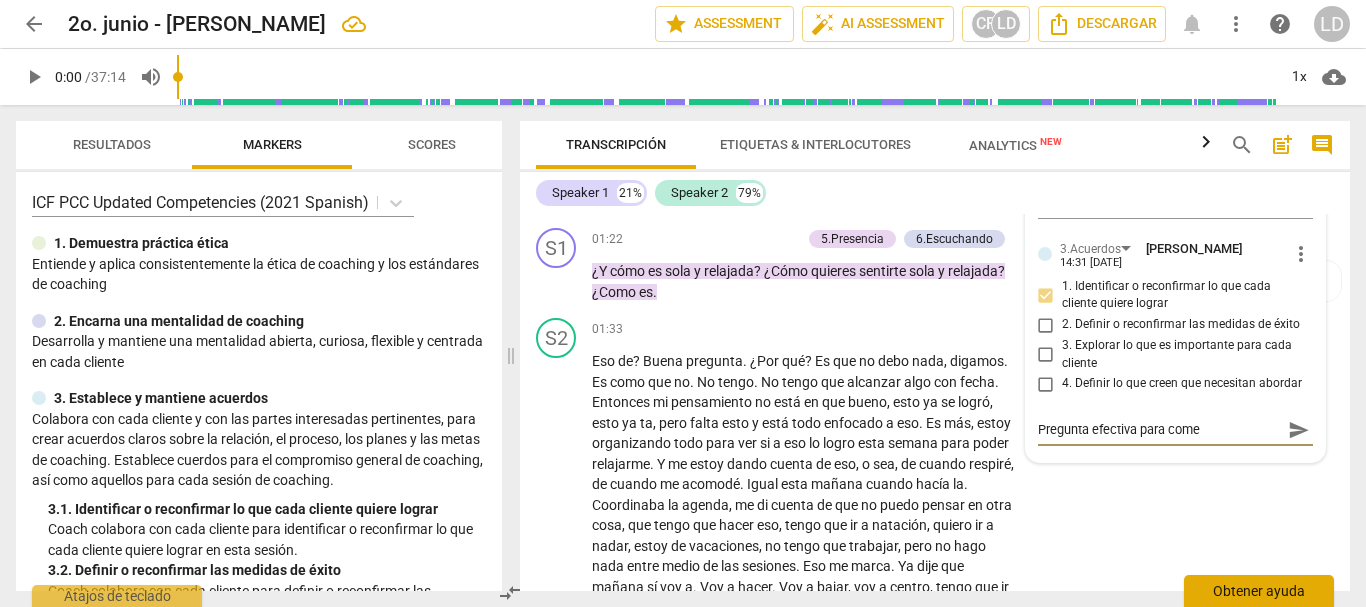 type on "Pregunta efectiva para comen" 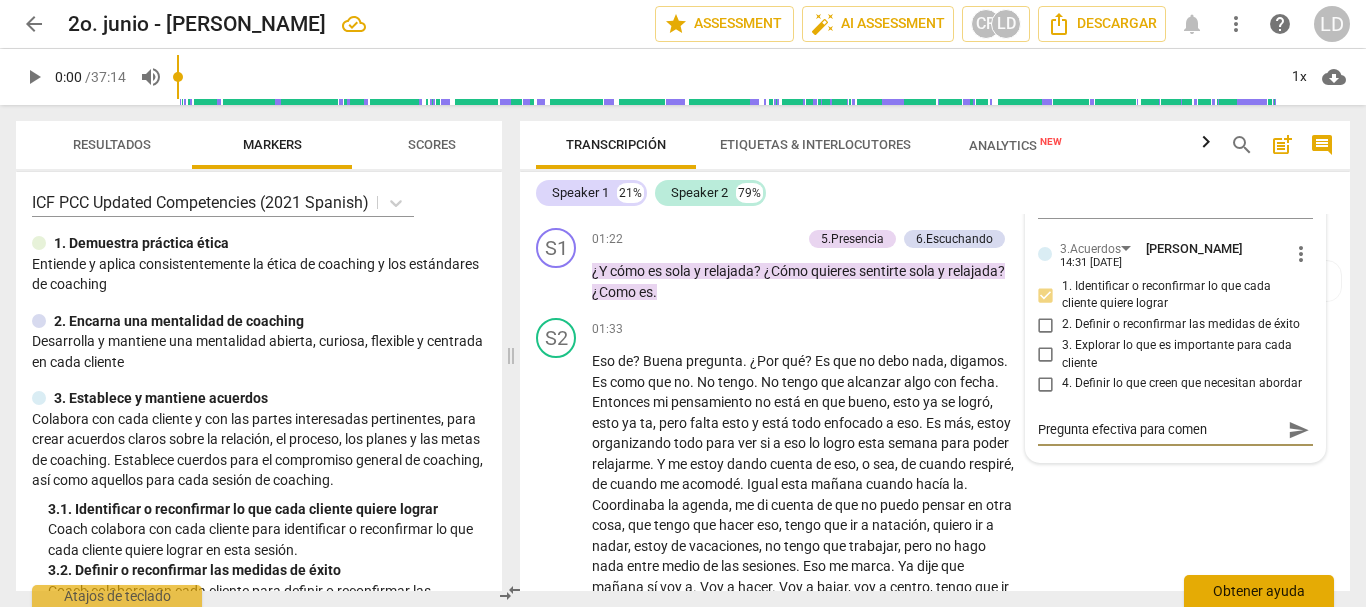 type on "Pregunta efectiva para comenz" 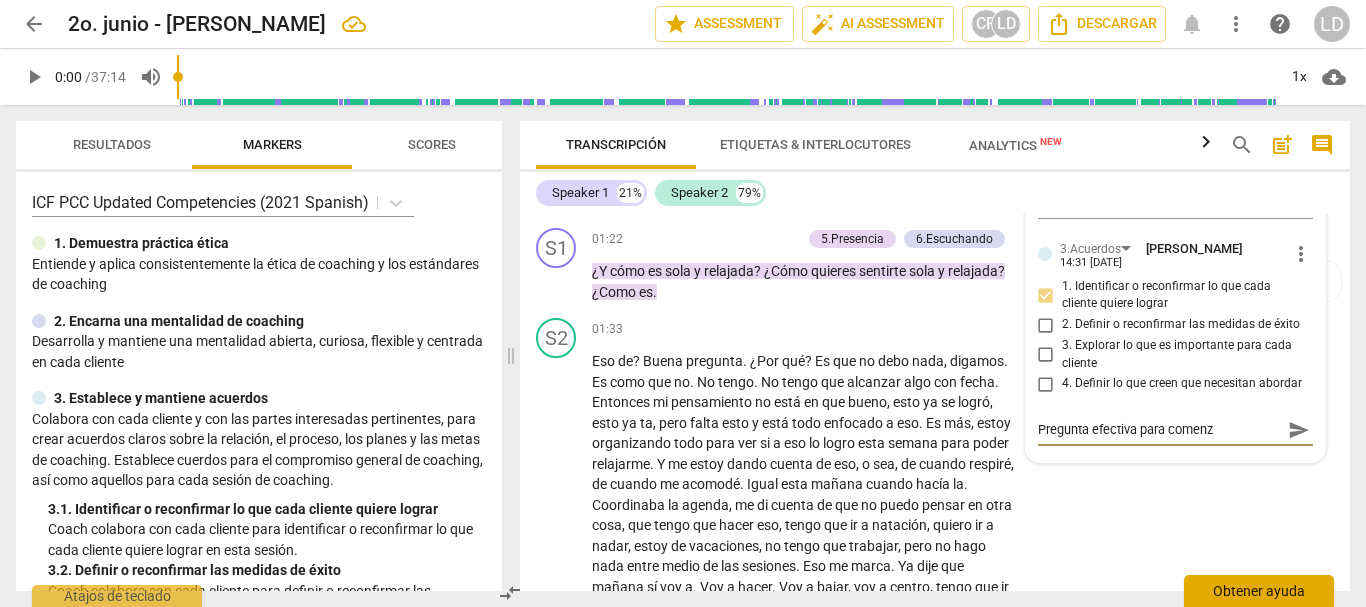 type on "Pregunta efectiva para comenza" 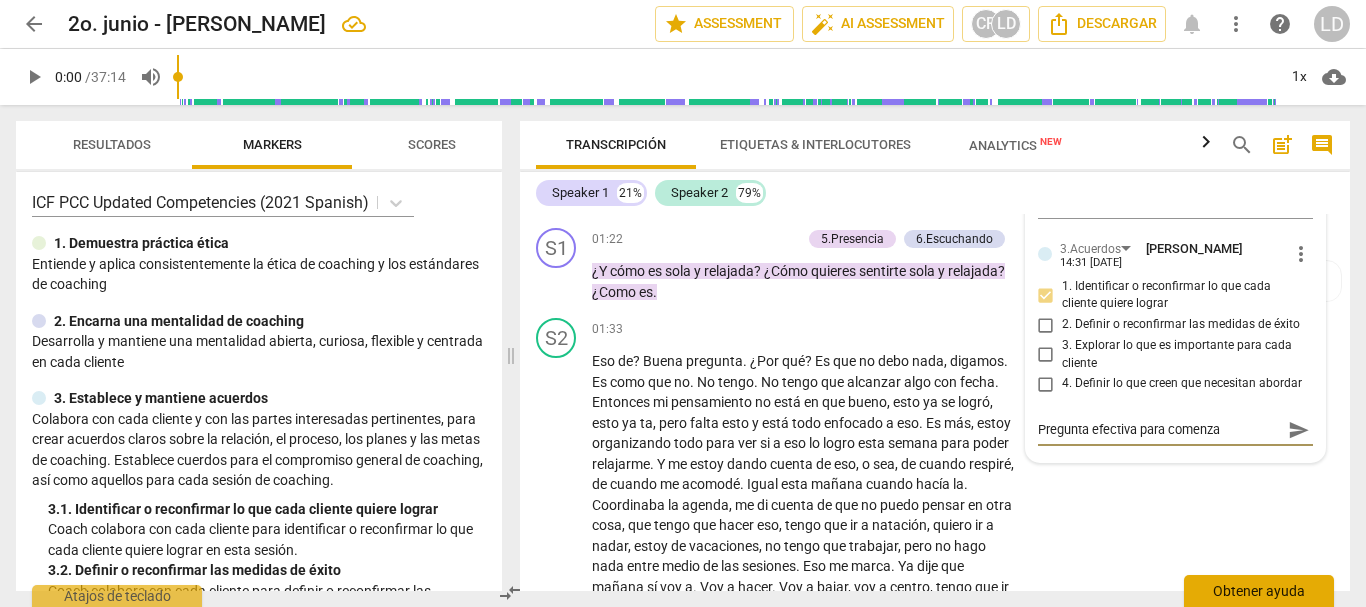 type on "Pregunta efectiva para comenzar" 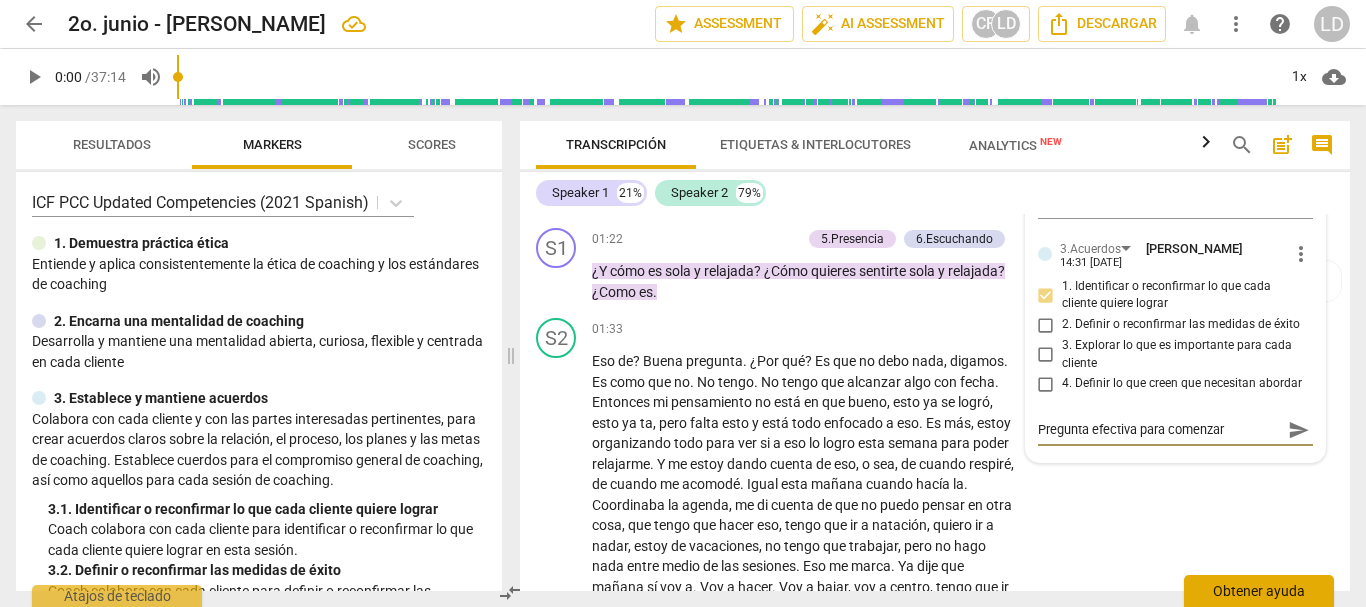 type on "Pregunta efectiva para comenzar" 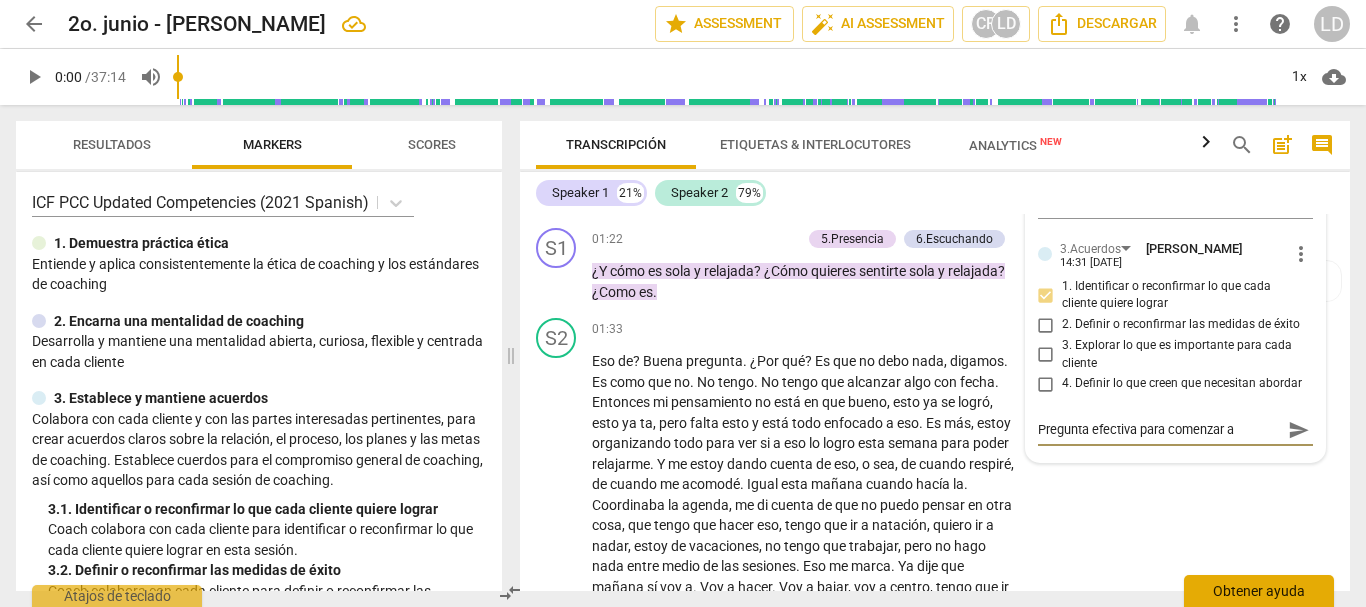 type on "Pregunta efectiva para comenzar a" 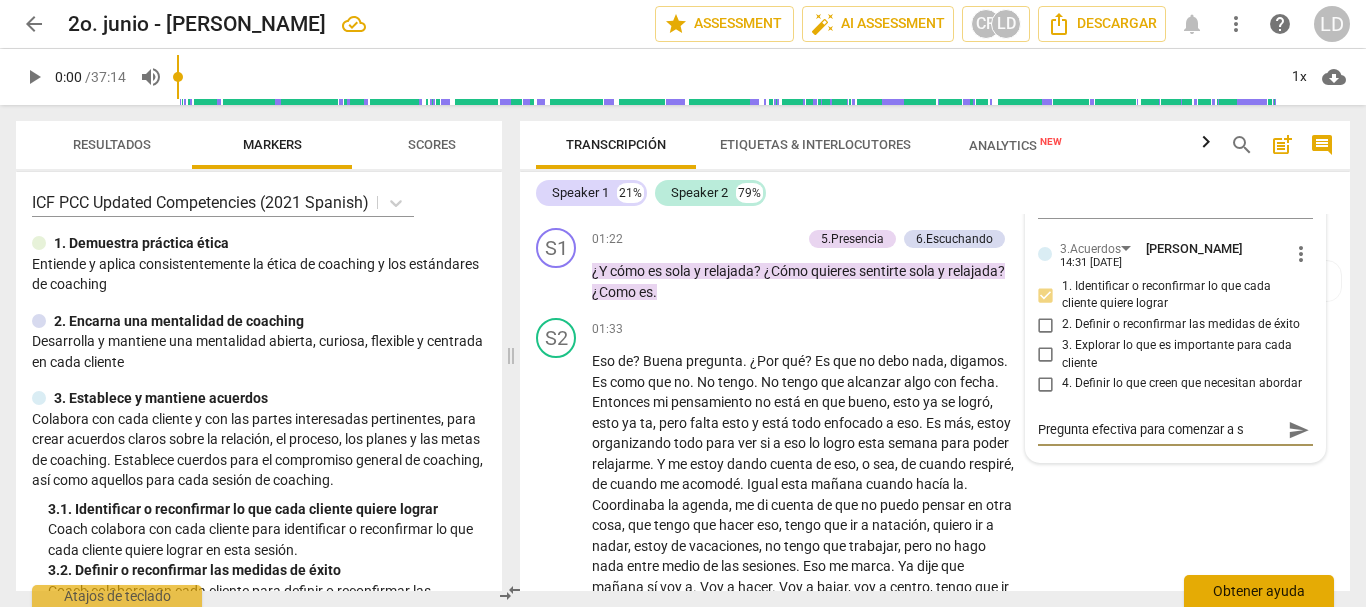type on "Pregunta efectiva para comenzar a sa" 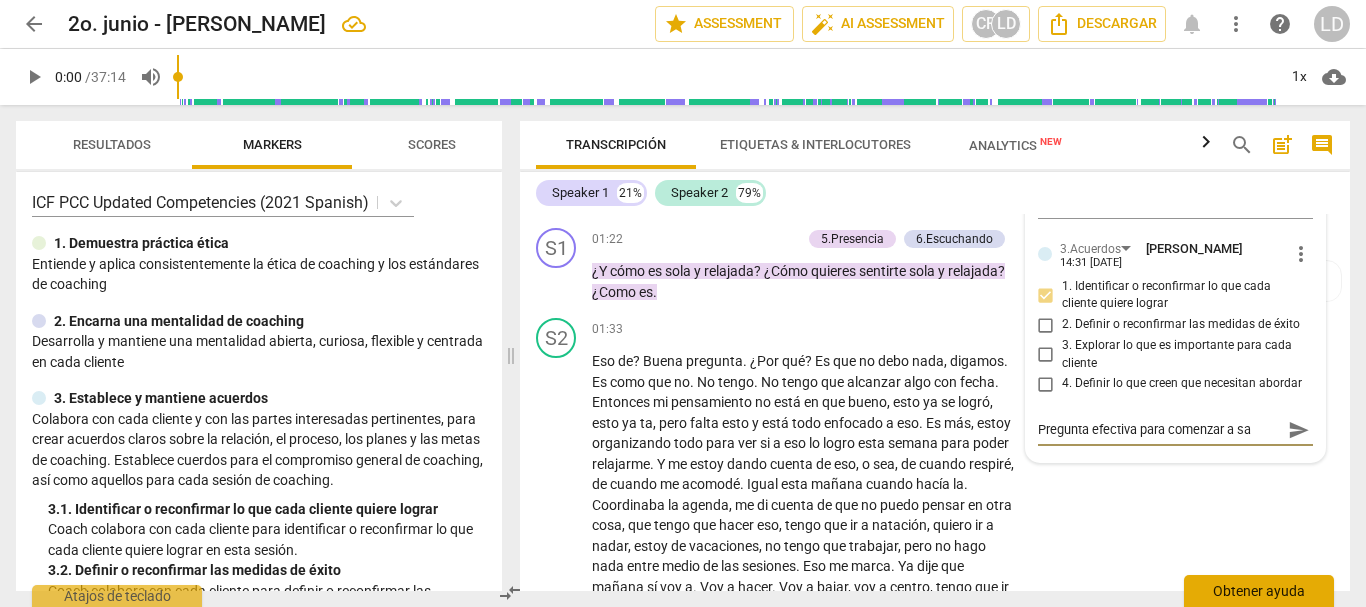 type on "Pregunta efectiva para comenzar a sab" 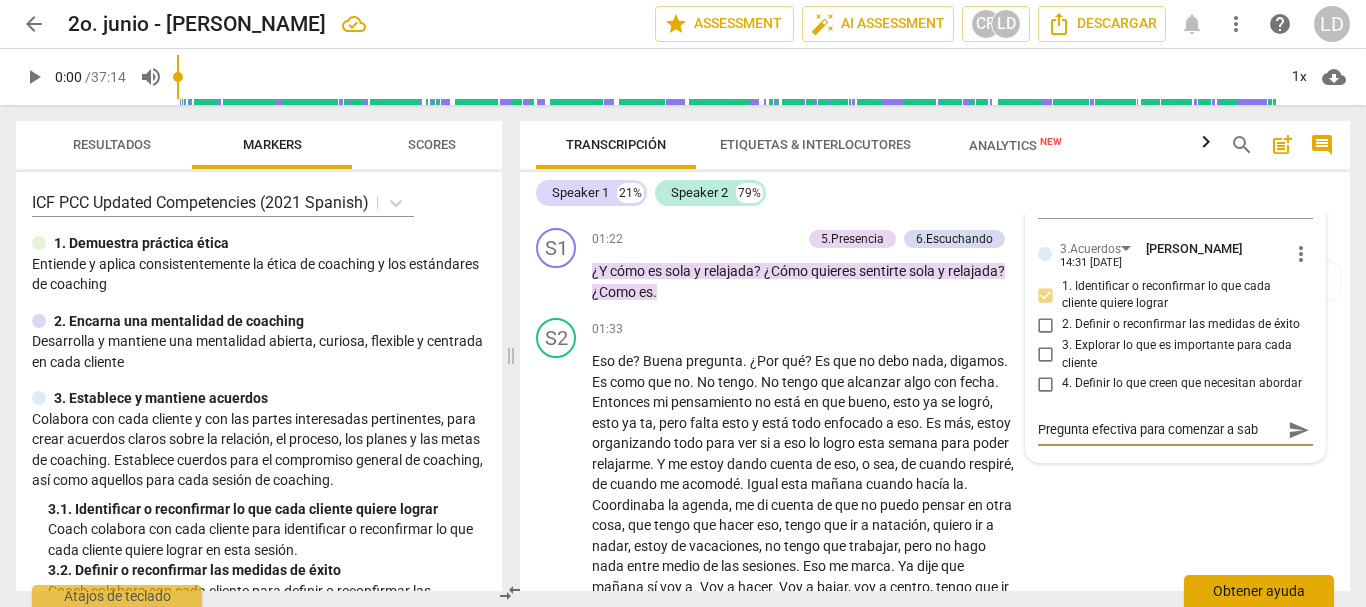 type on "Pregunta efectiva para comenzar a sabe" 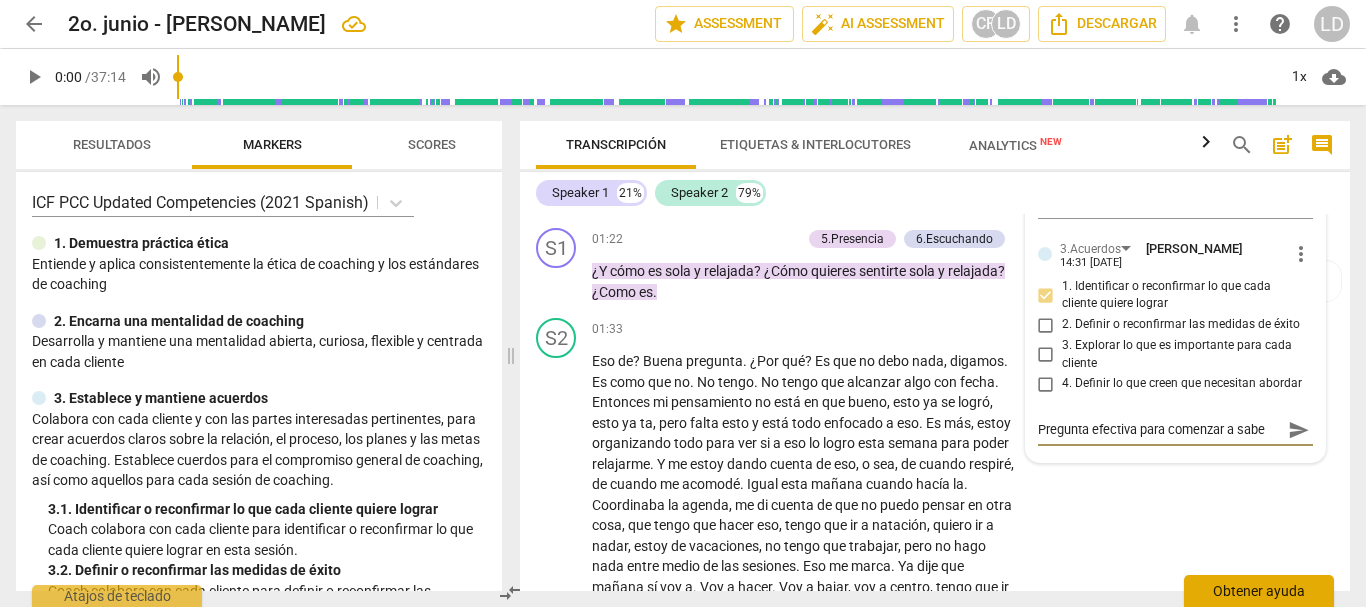 type on "Pregunta efectiva para comenzar a saber" 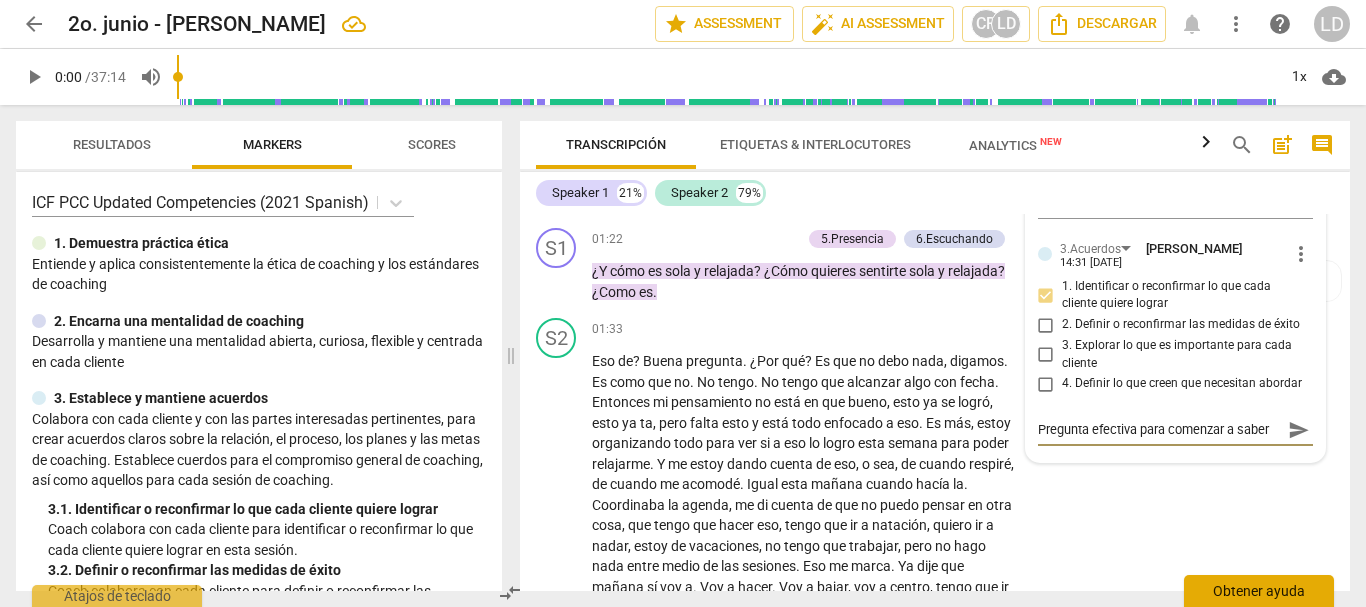 type on "Pregunta efectiva para comenzar a saber" 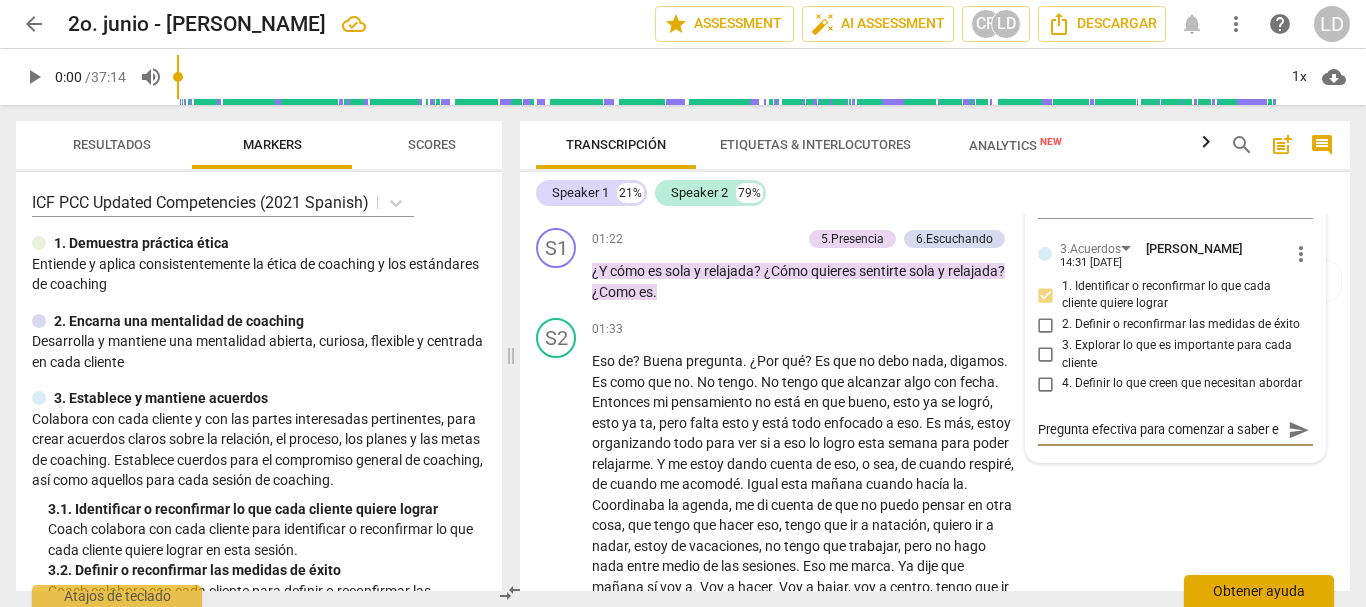 scroll, scrollTop: 18, scrollLeft: 0, axis: vertical 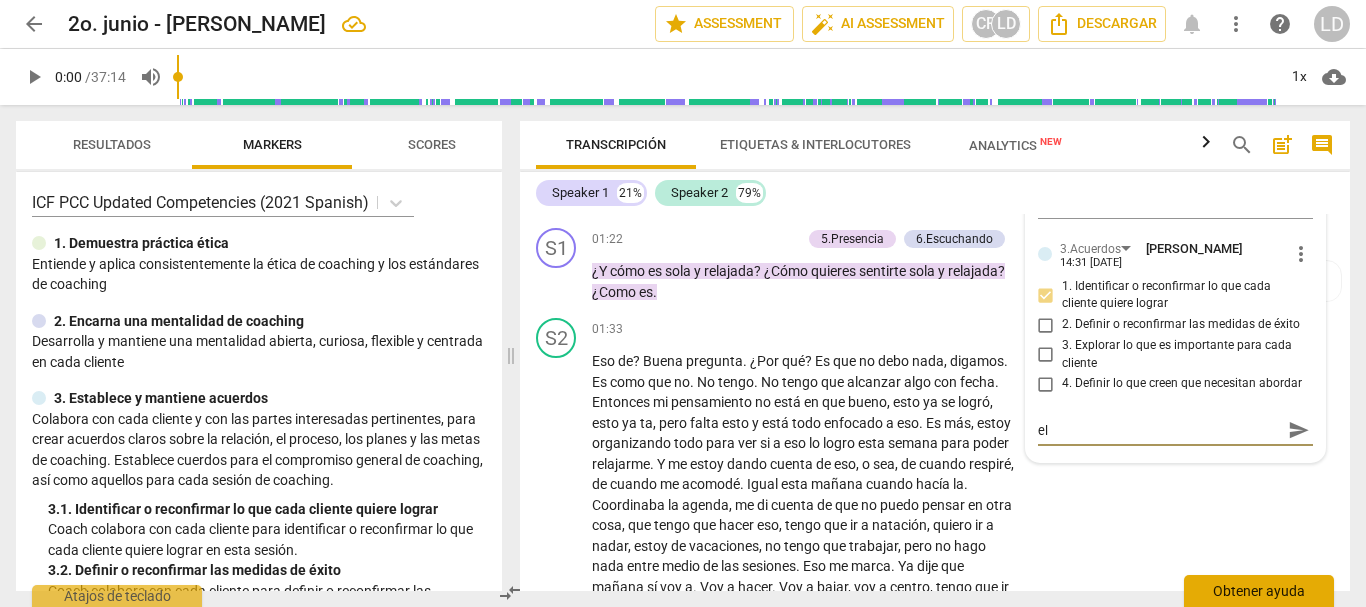 type on "Pregunta efectiva para comenzar a saber el" 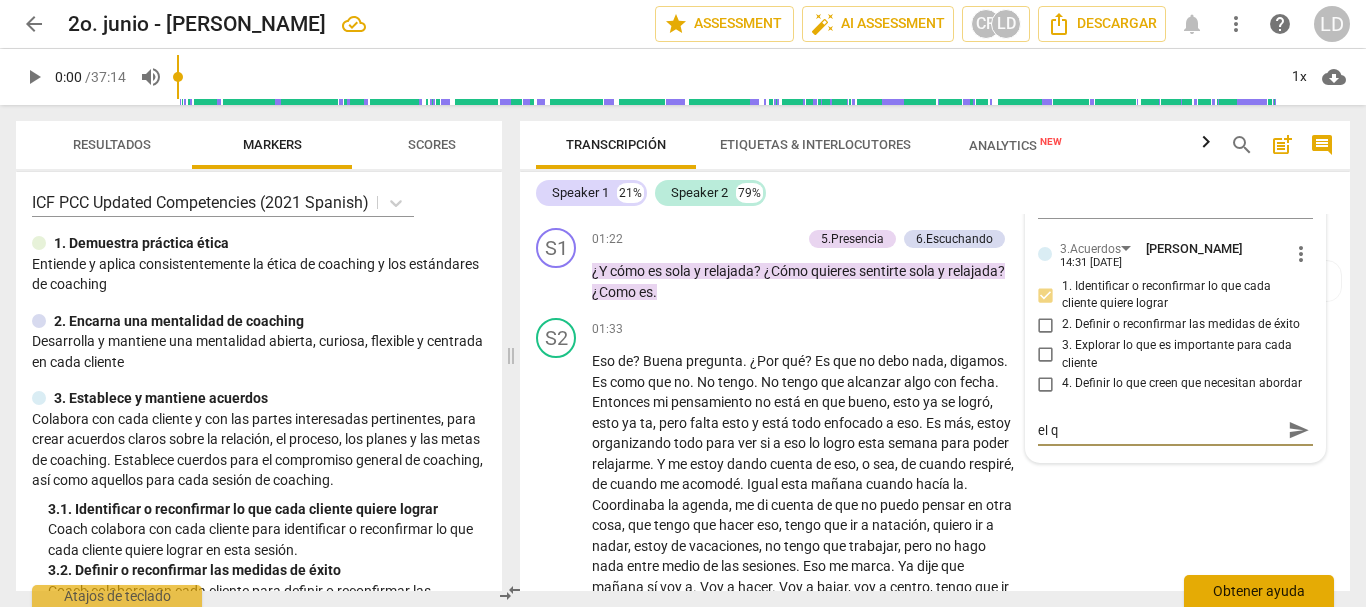 type on "Pregunta efectiva para comenzar a saber el qu" 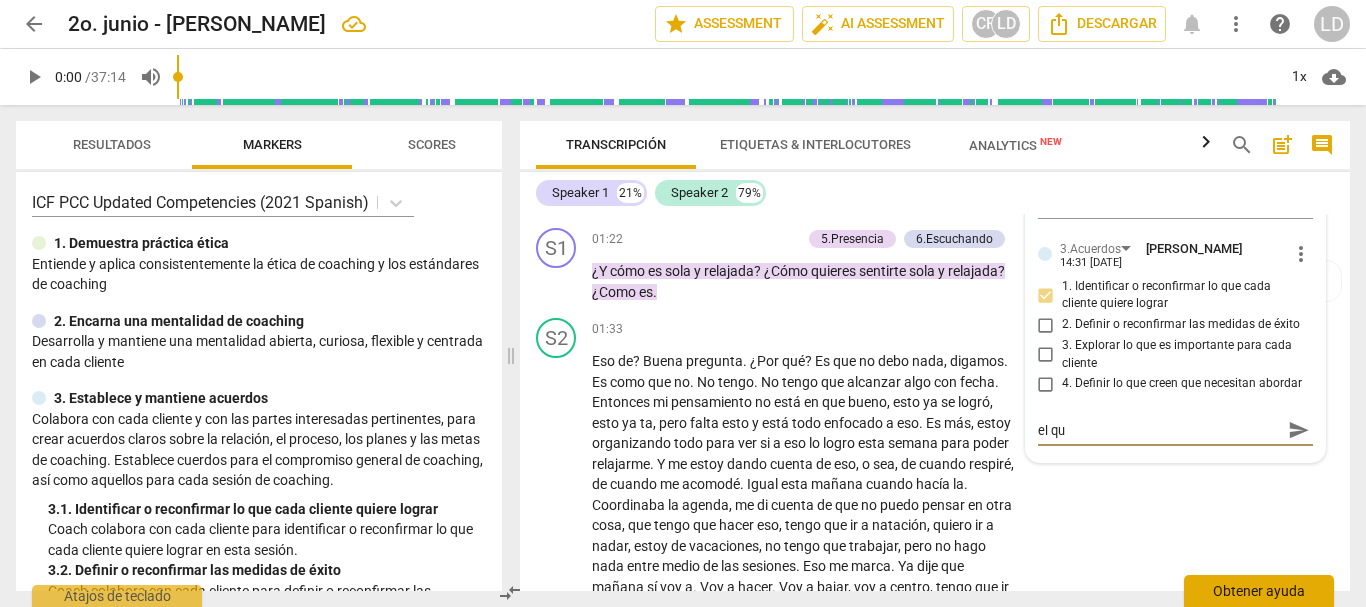type on "Pregunta efectiva para comenzar a saber el qué" 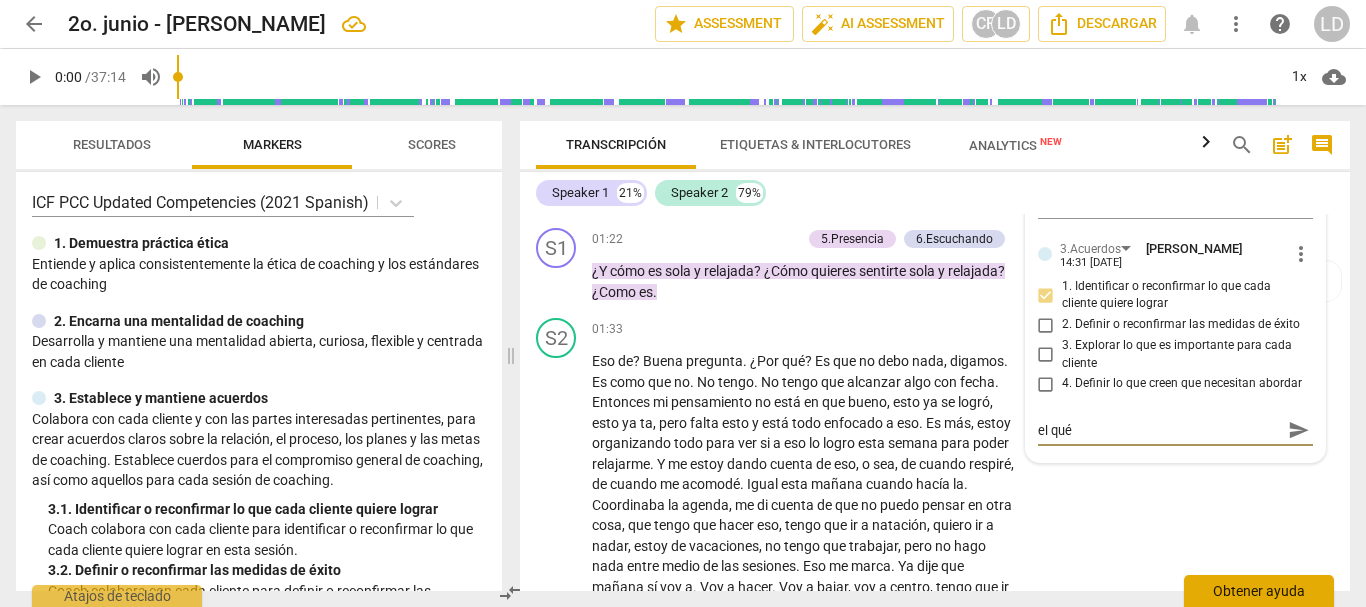 type on "Pregunta efectiva para comenzar a saber el qué" 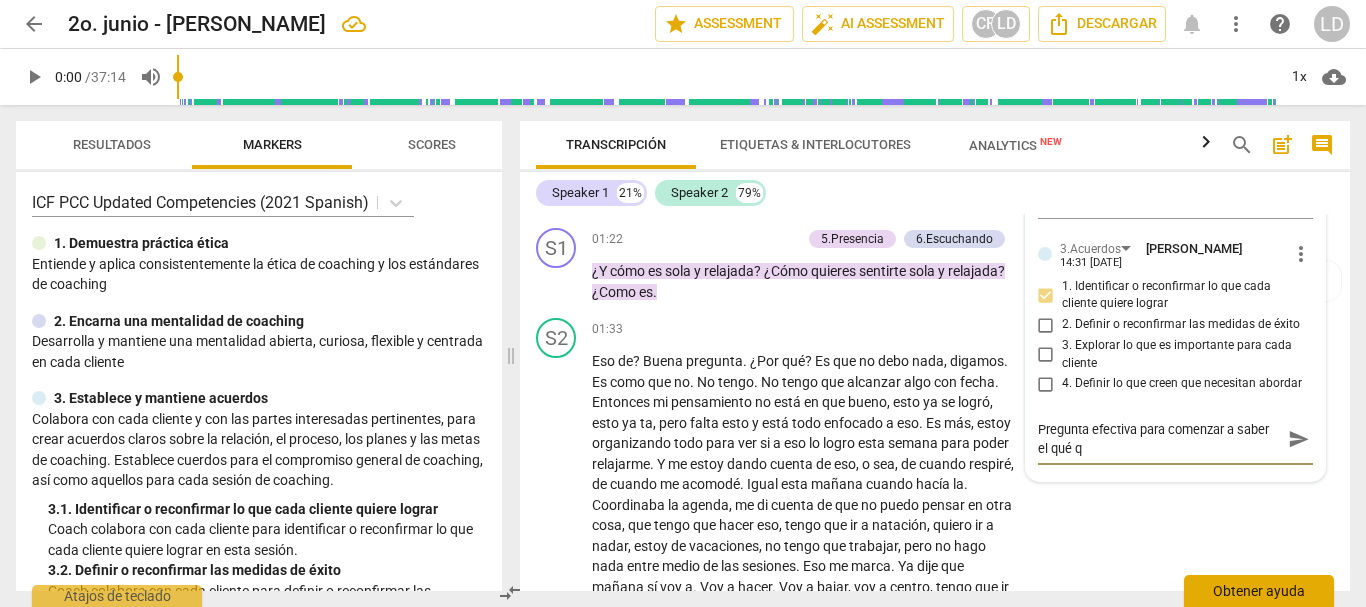 scroll, scrollTop: 0, scrollLeft: 0, axis: both 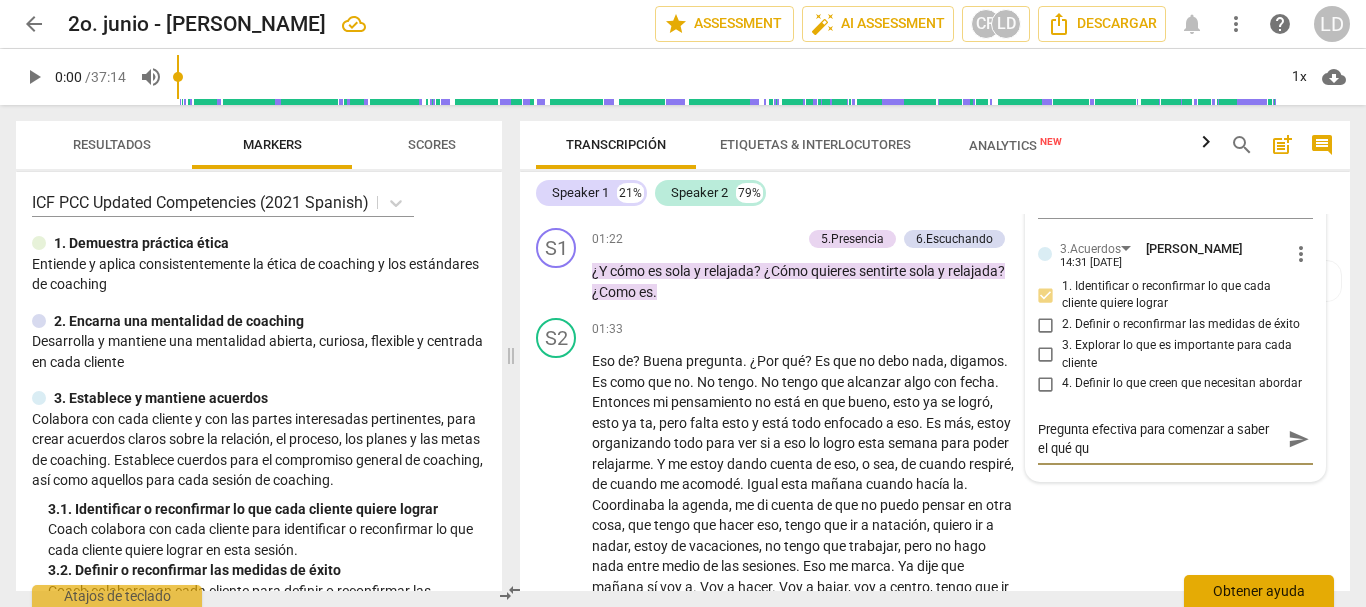 type on "Pregunta efectiva para comenzar a saber el qué qui" 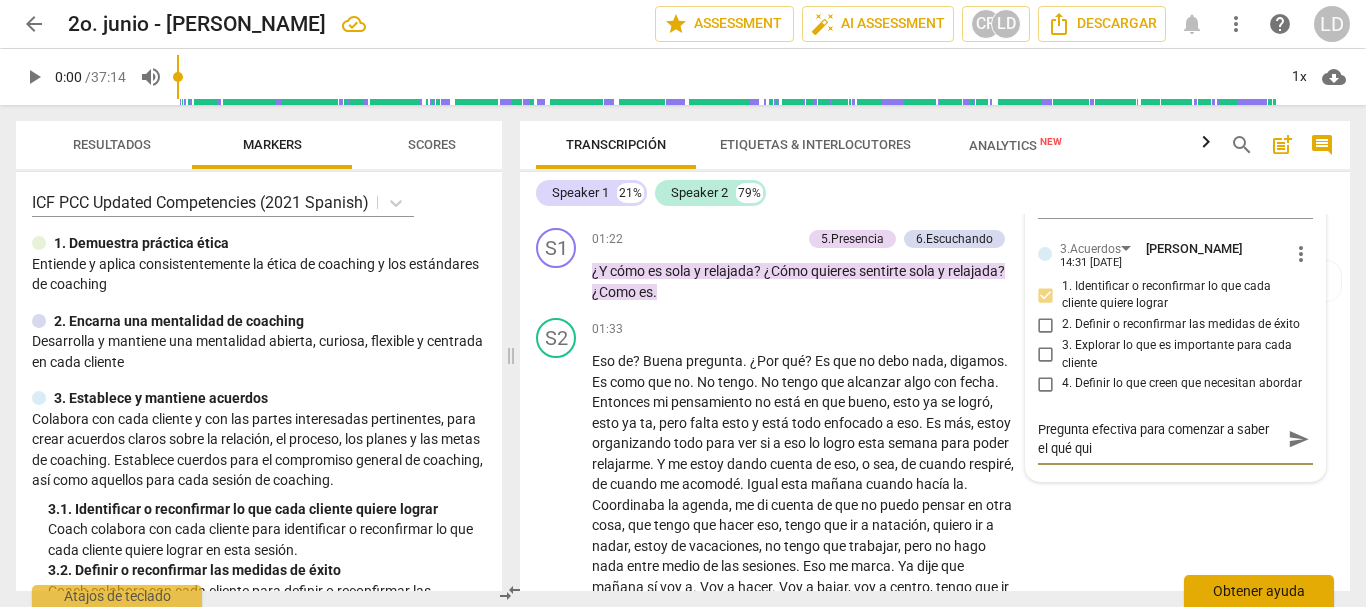 type on "Pregunta efectiva para comenzar a saber el qué quie" 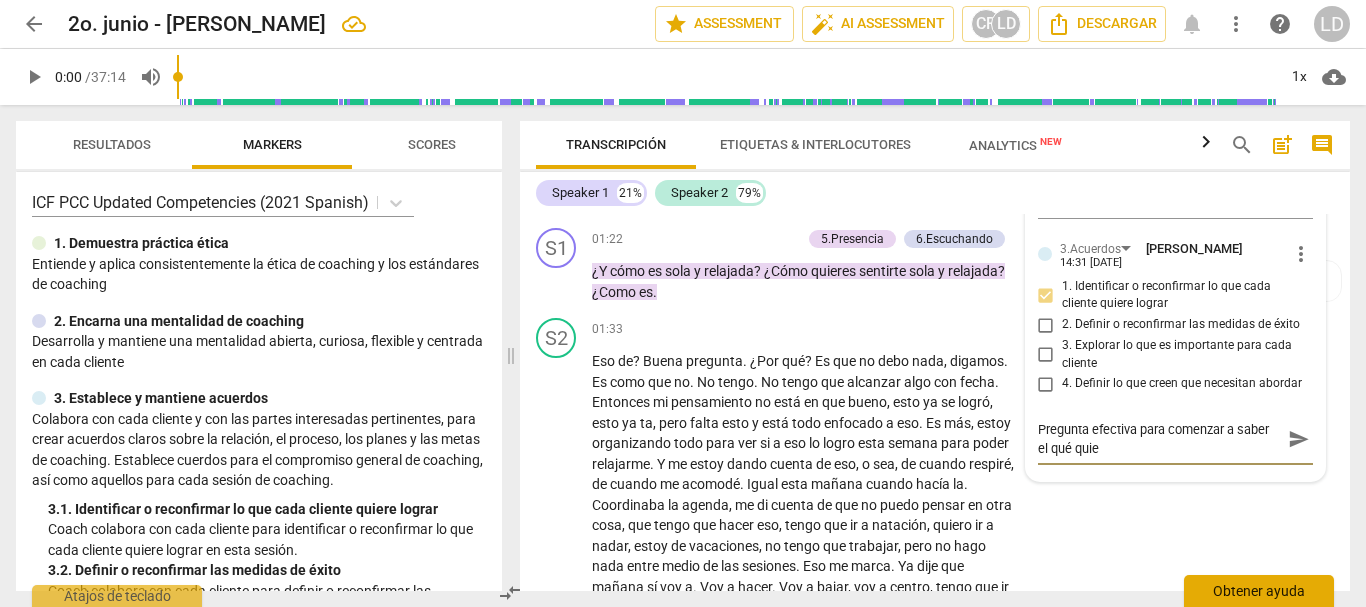 type on "Pregunta efectiva para comenzar a saber el qué quier" 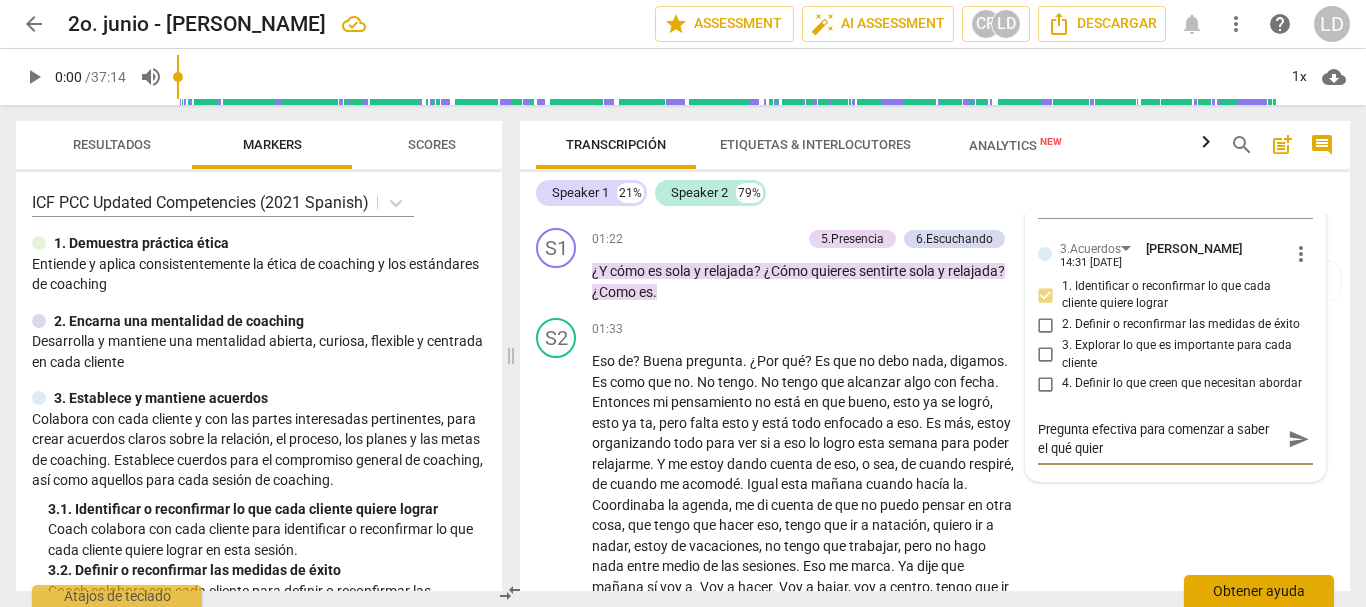 type on "Pregunta efectiva para comenzar a saber el qué quiere" 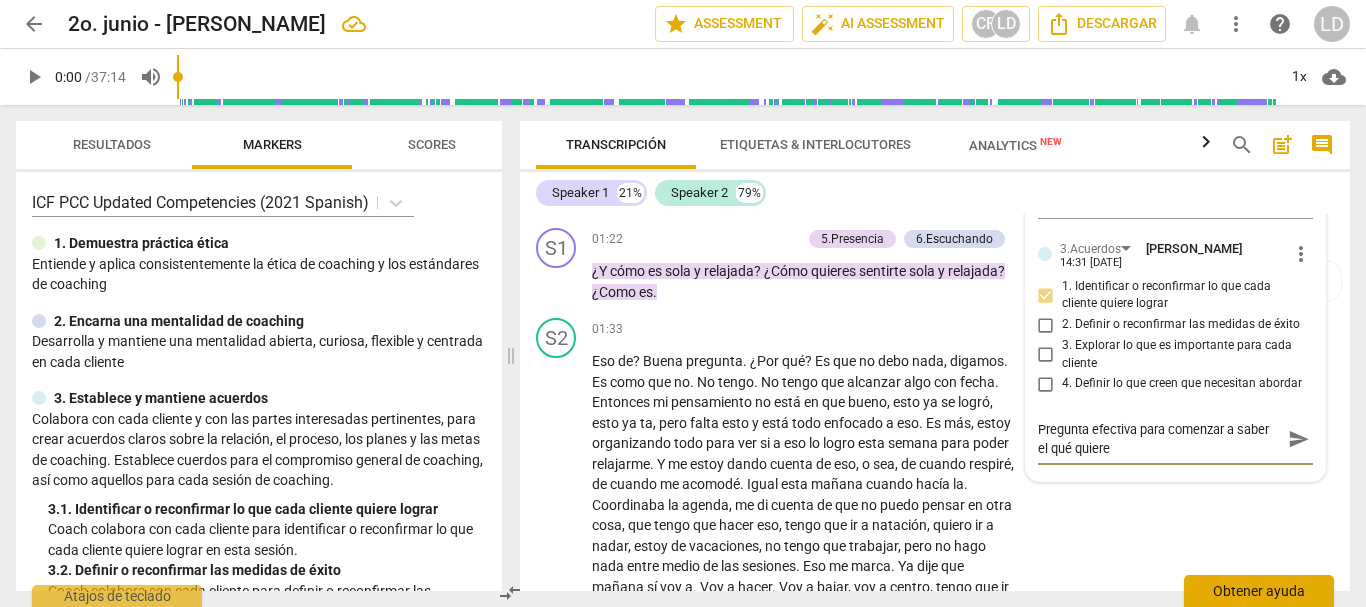 type on "Pregunta efectiva para comenzar a saber el qué quiere" 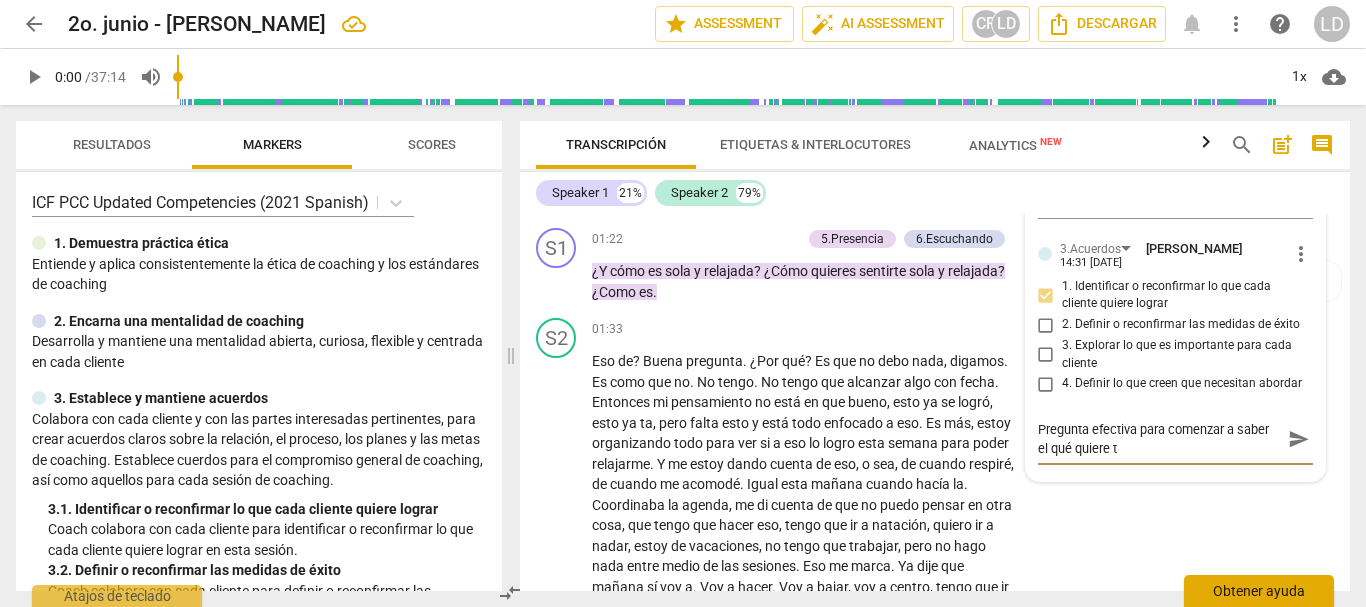 type on "Pregunta efectiva para comenzar a saber el qué quiere tr" 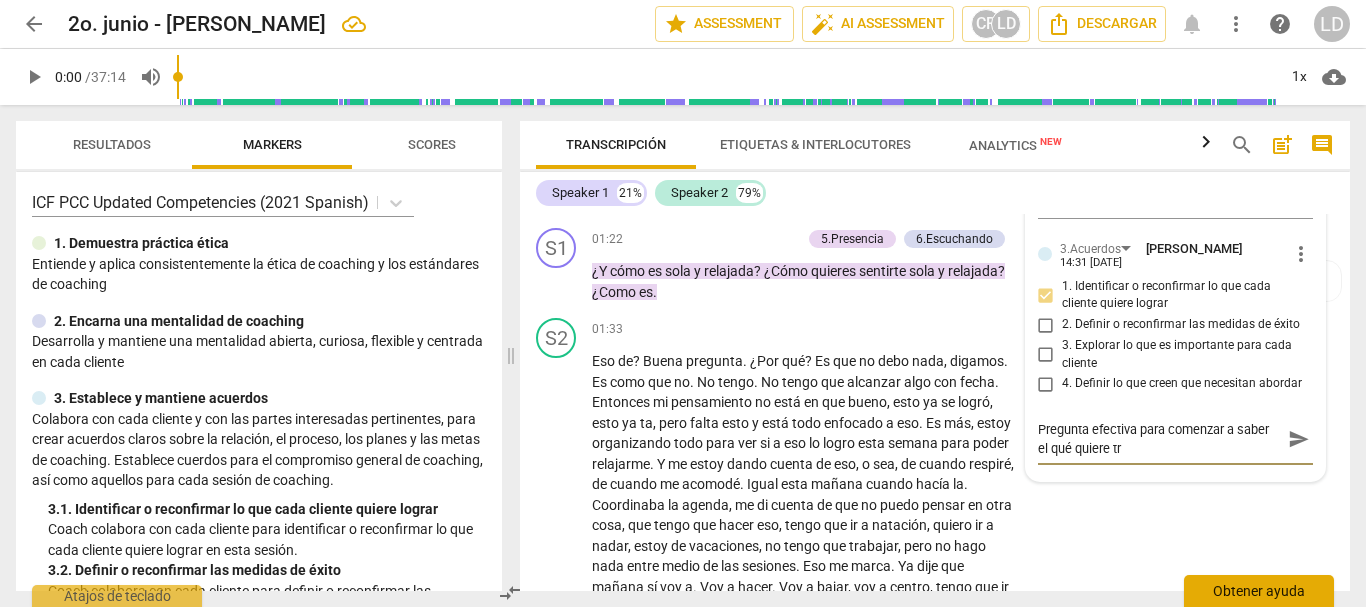 type on "Pregunta efectiva para comenzar a saber el qué quiere tra" 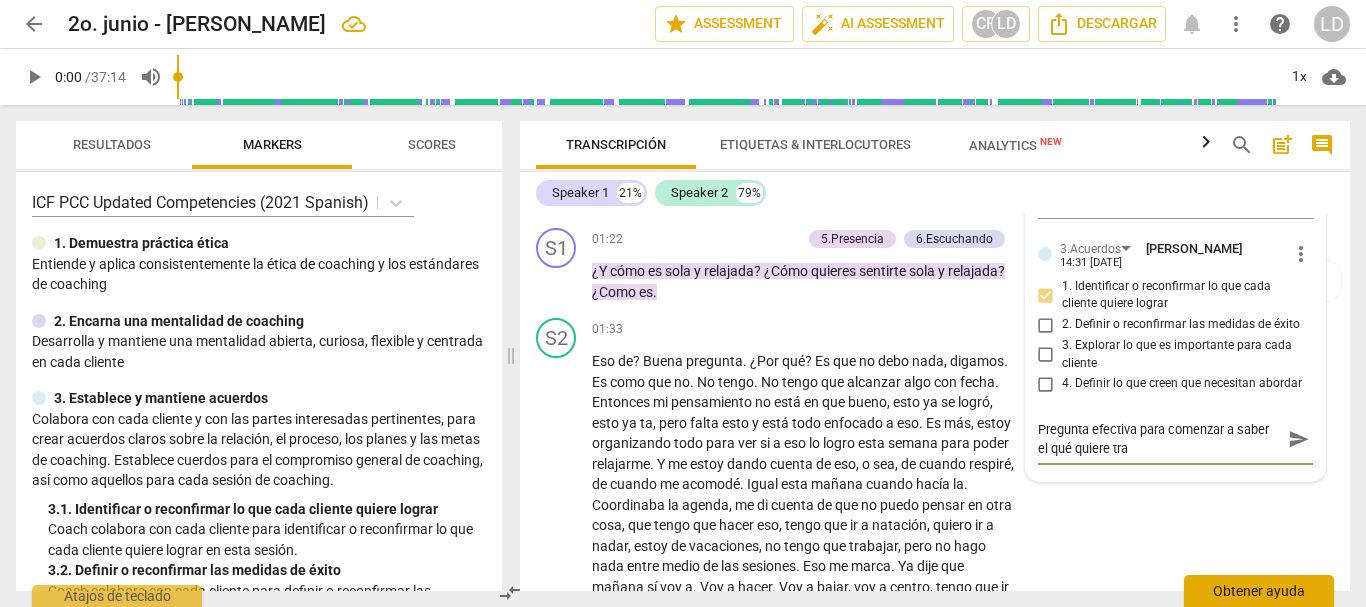 type on "Pregunta efectiva para comenzar a saber el qué quiere trab" 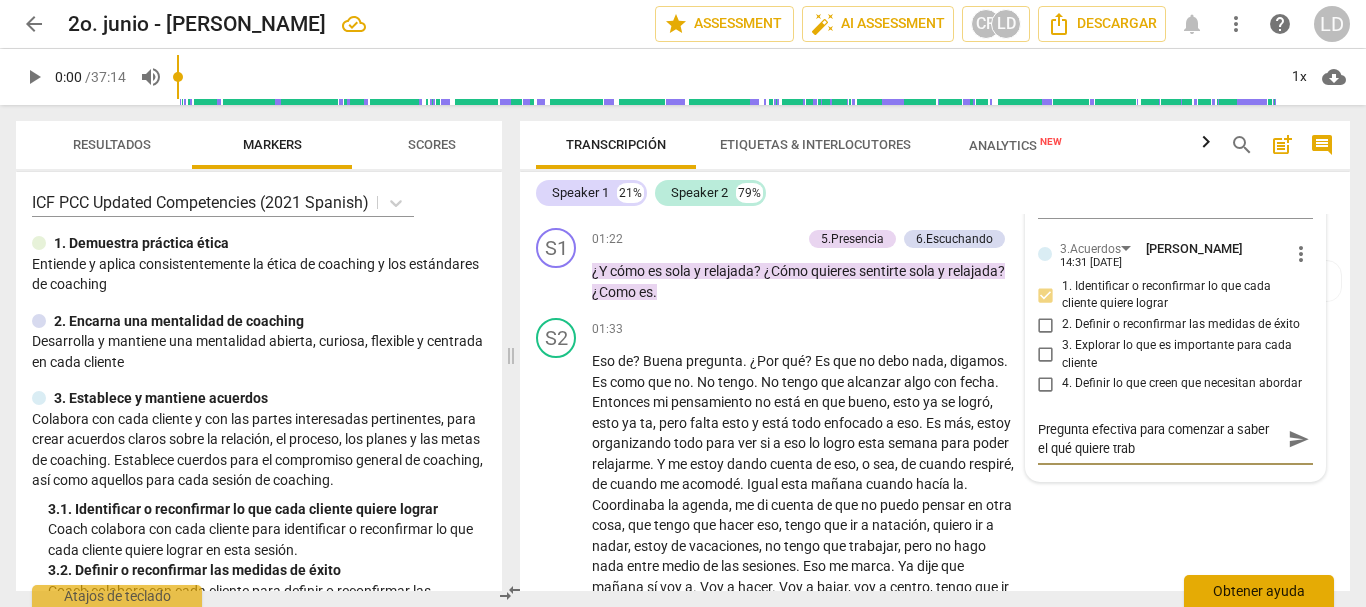type on "Pregunta efectiva para comenzar a saber el qué quiere traba" 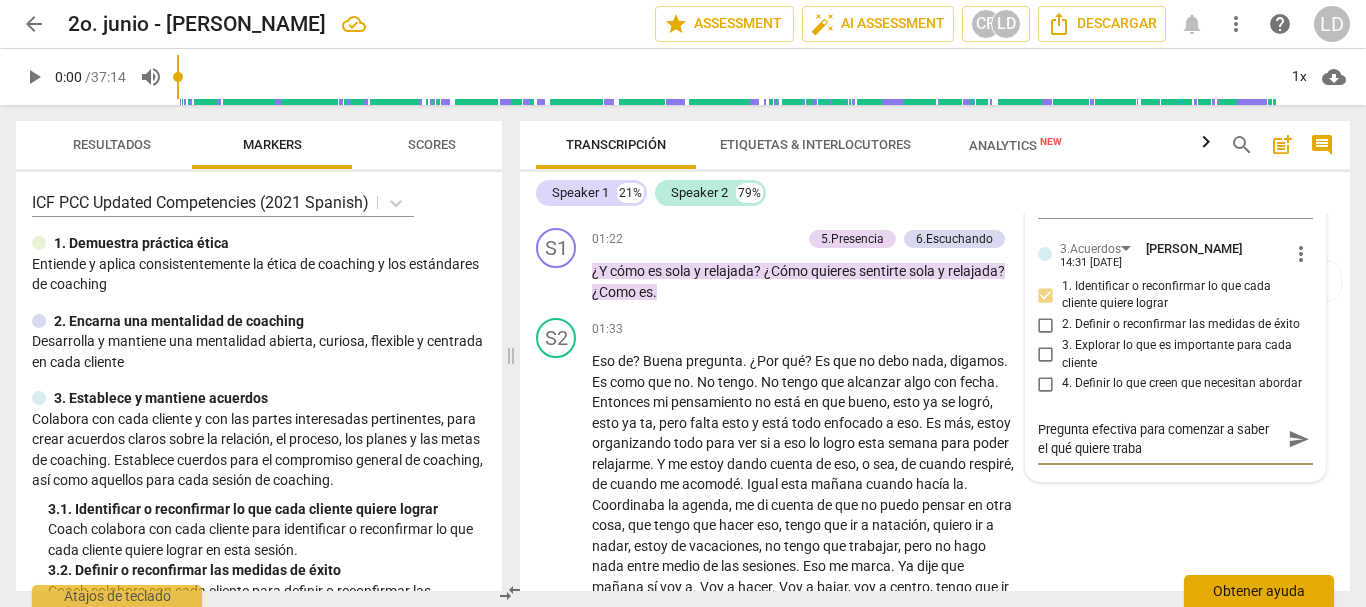 type on "Pregunta efectiva para comenzar a saber el qué quiere trabaj" 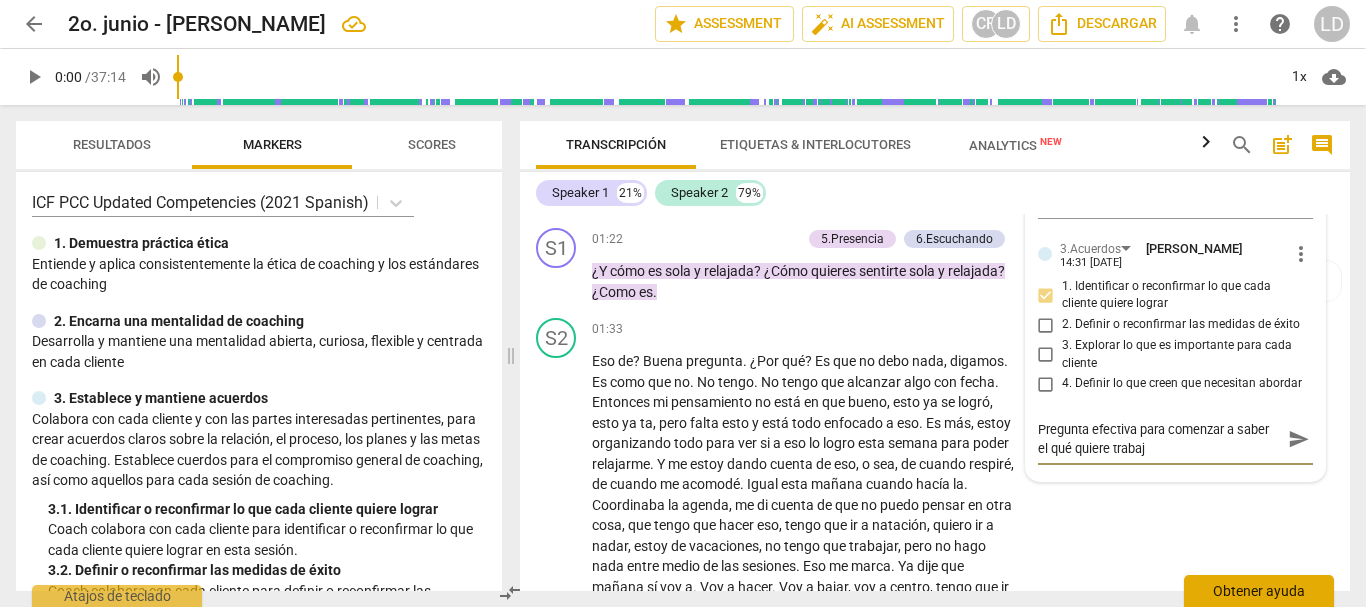 type on "Pregunta efectiva para comenzar a saber el qué quiere trabaja" 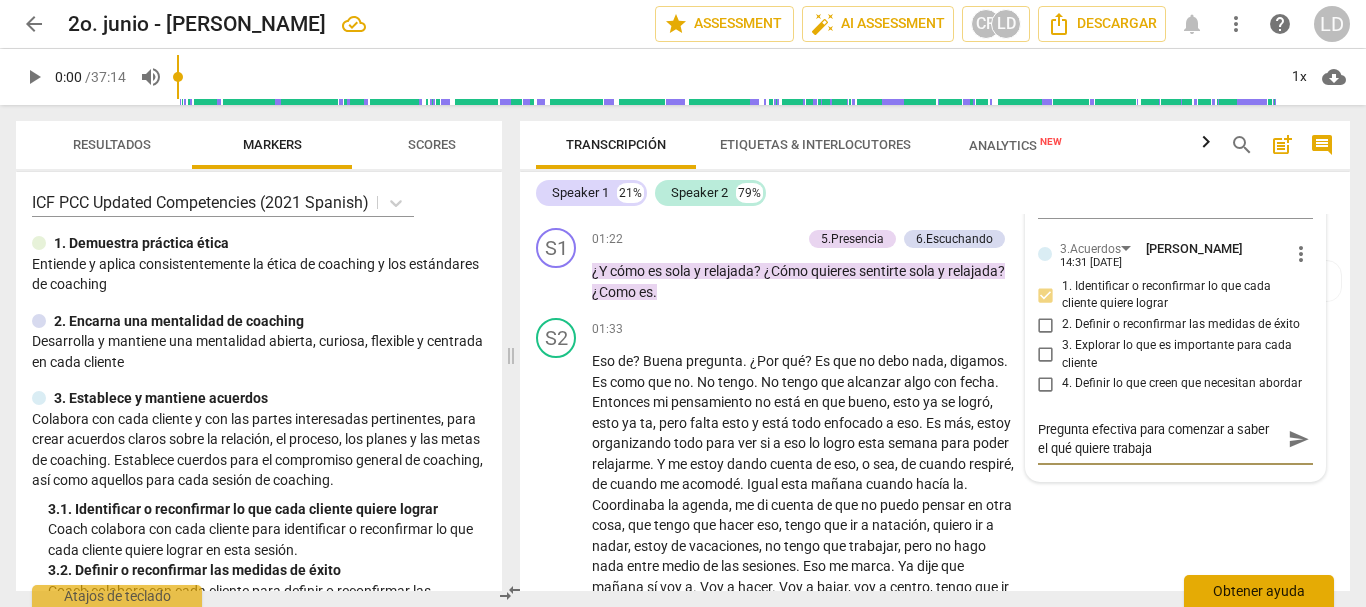 type on "Pregunta efectiva para comenzar a saber el qué quiere trabajar" 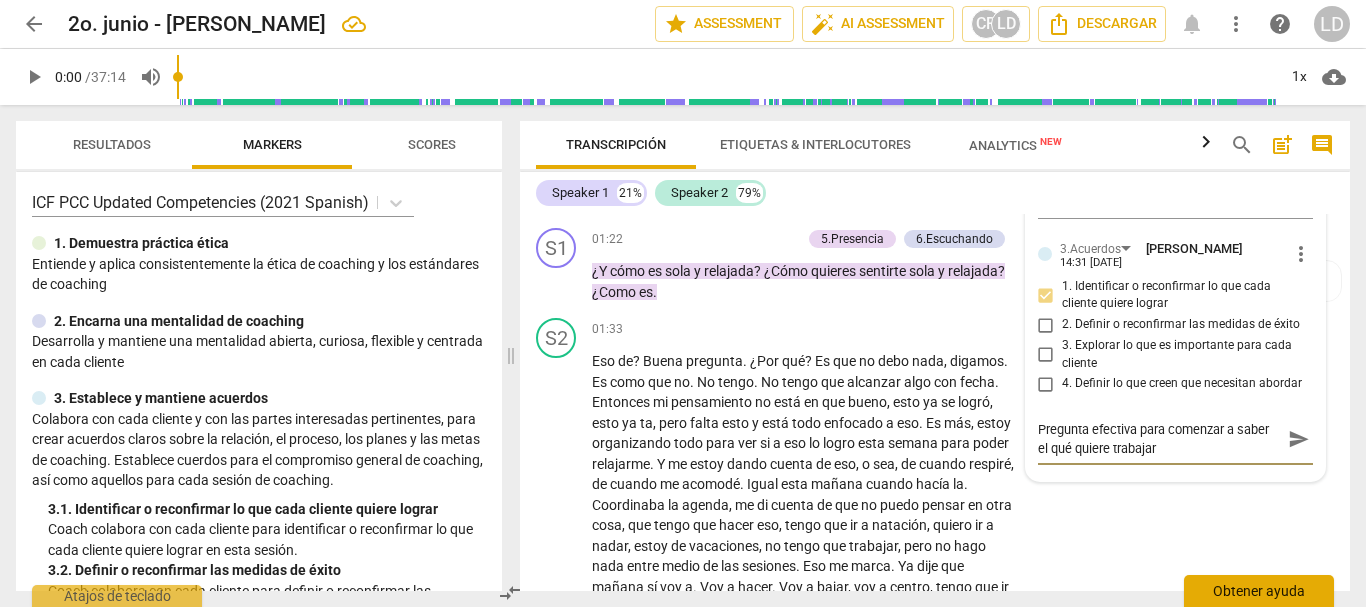 type on "Pregunta efectiva para comenzar a saber el qué quiere trabajar" 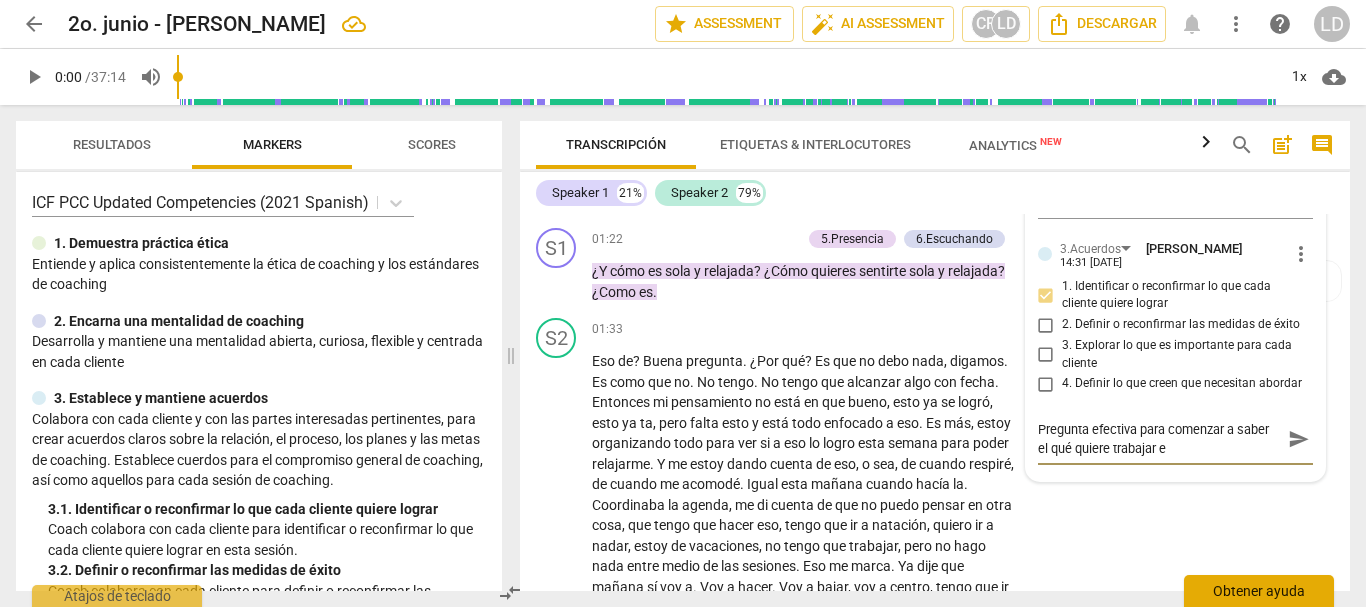 type on "Pregunta efectiva para comenzar a saber el qué quiere trabajar el" 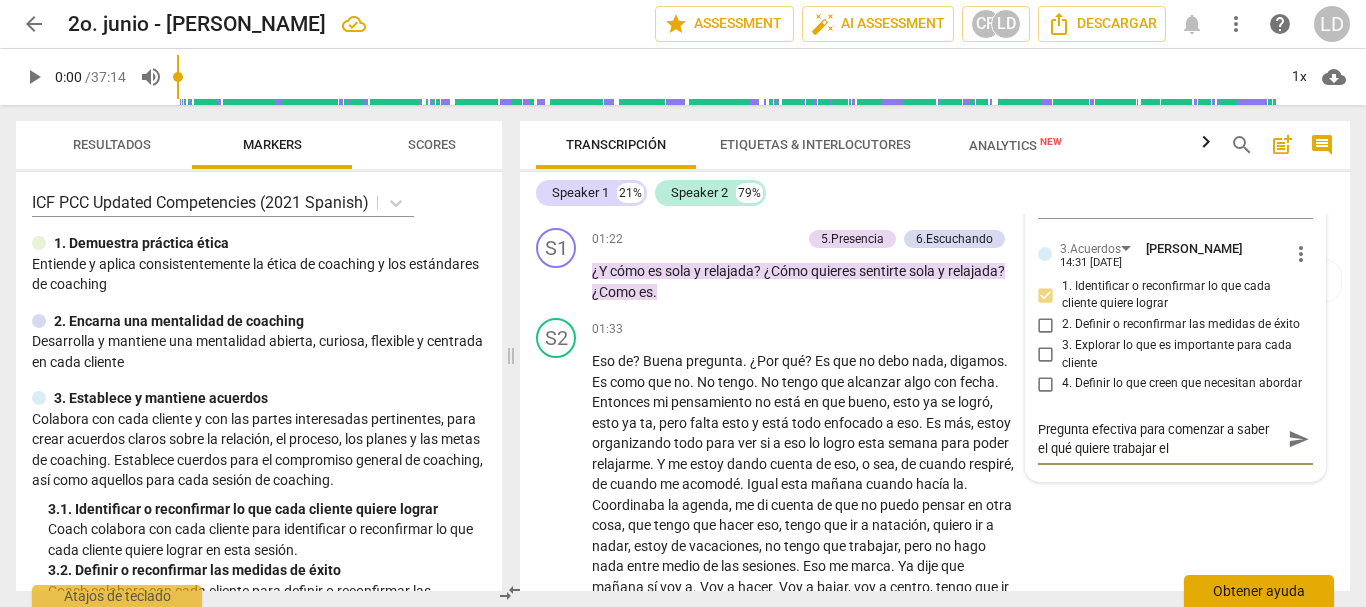 type on "Pregunta efectiva para comenzar a saber el qué quiere trabajar el" 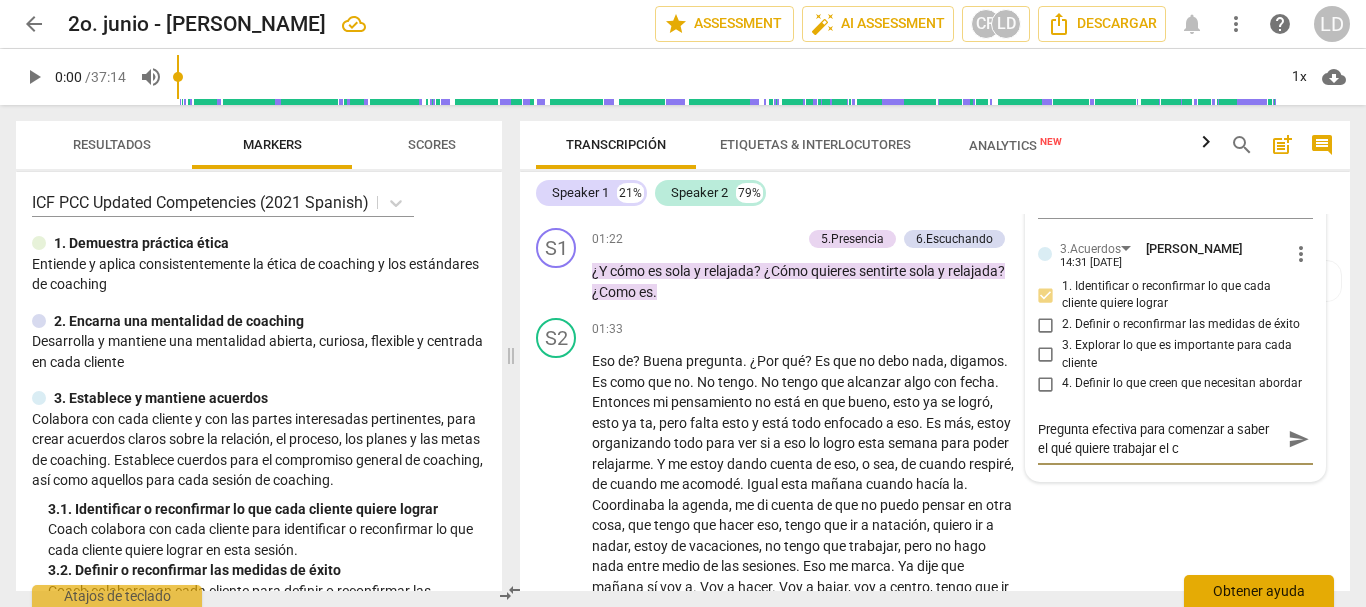 type on "Pregunta efectiva para comenzar a saber el qué quiere trabajar el cl" 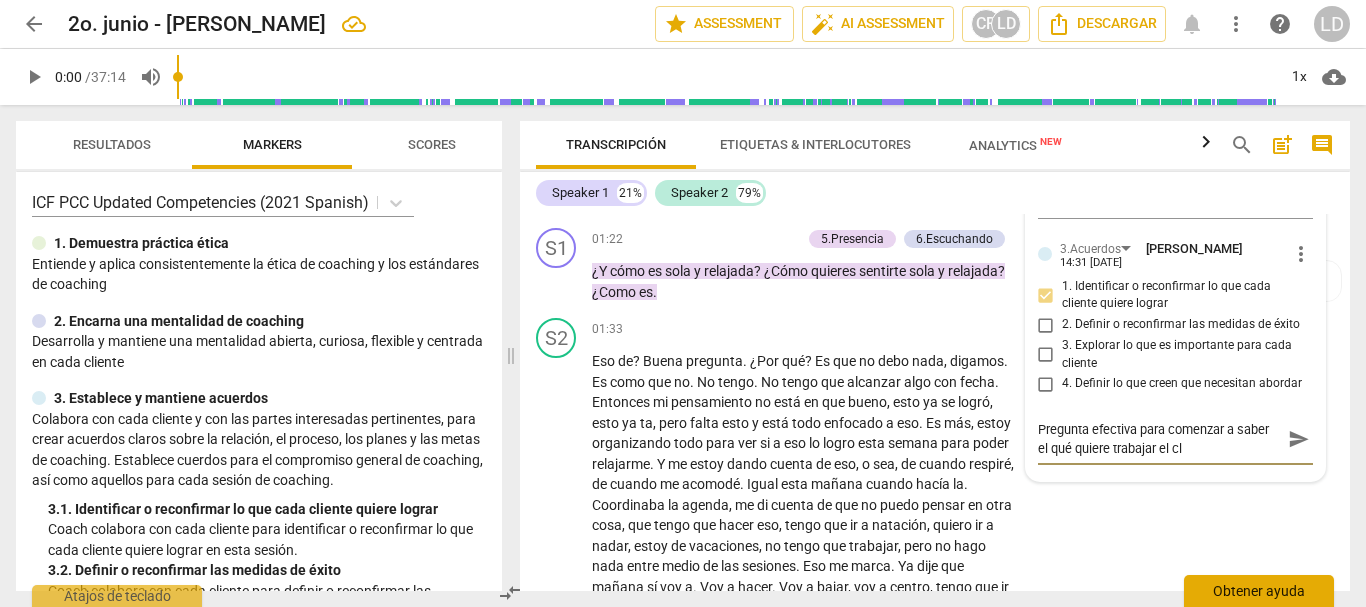 type on "Pregunta efectiva para comenzar a saber el qué quiere trabajar el cli" 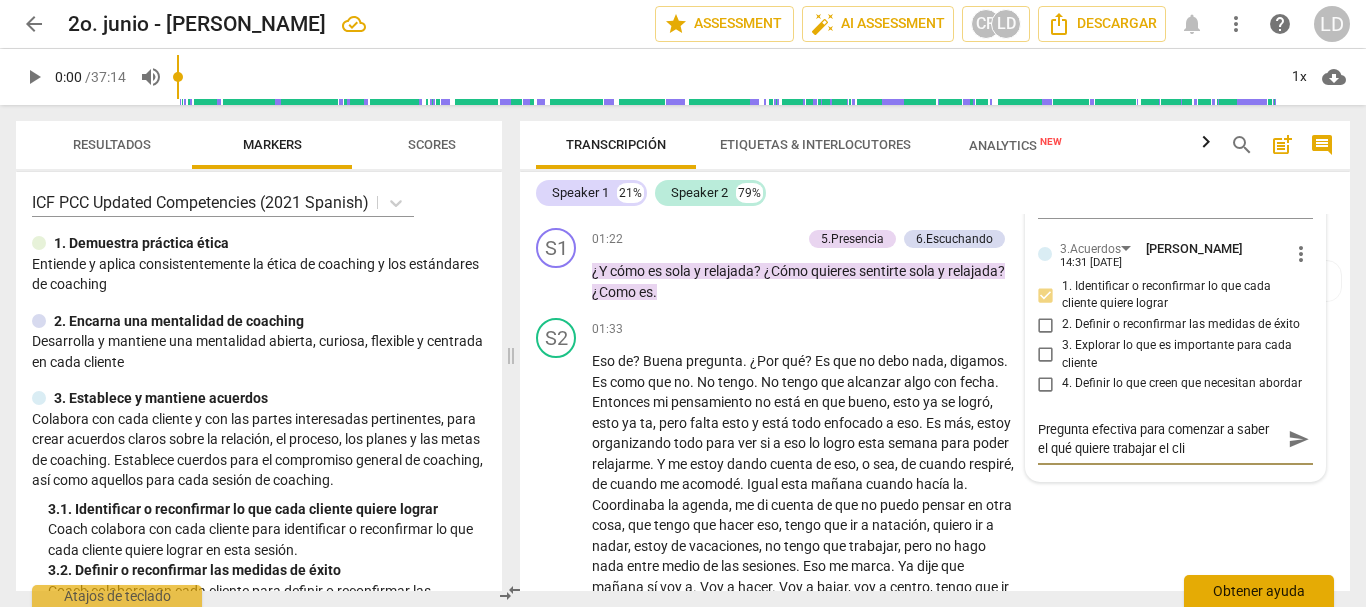 type on "Pregunta efectiva para comenzar a saber el qué quiere trabajar el clie" 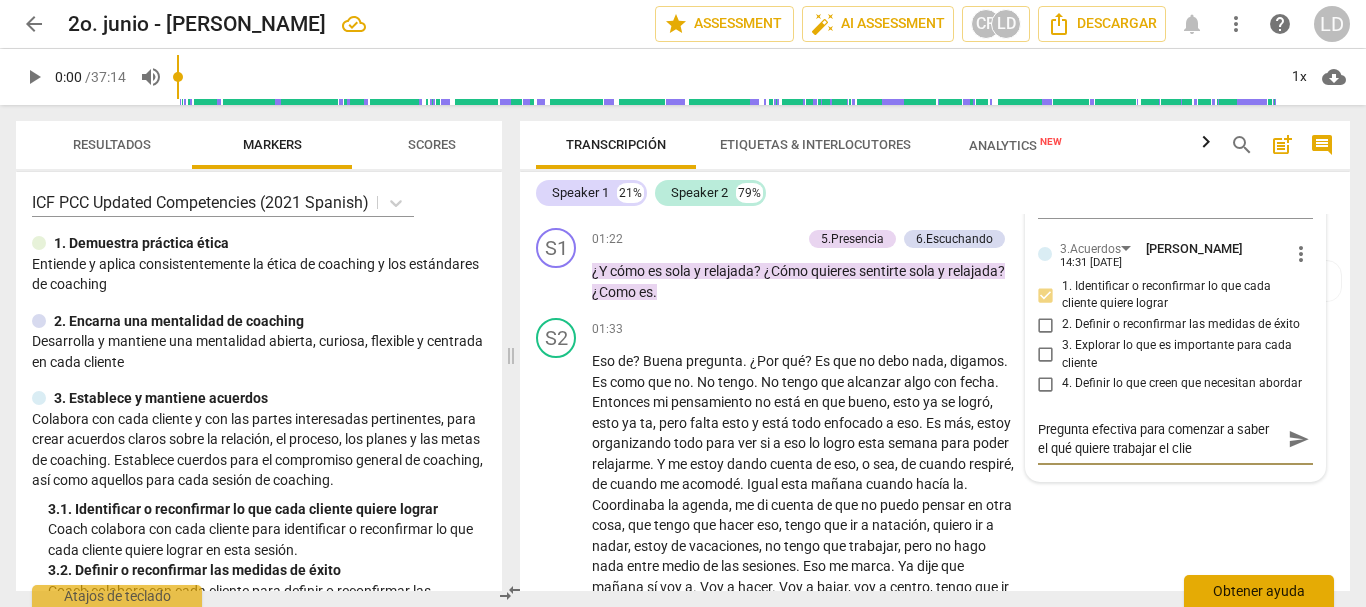type on "Pregunta efectiva para comenzar a saber el qué quiere trabajar el clien" 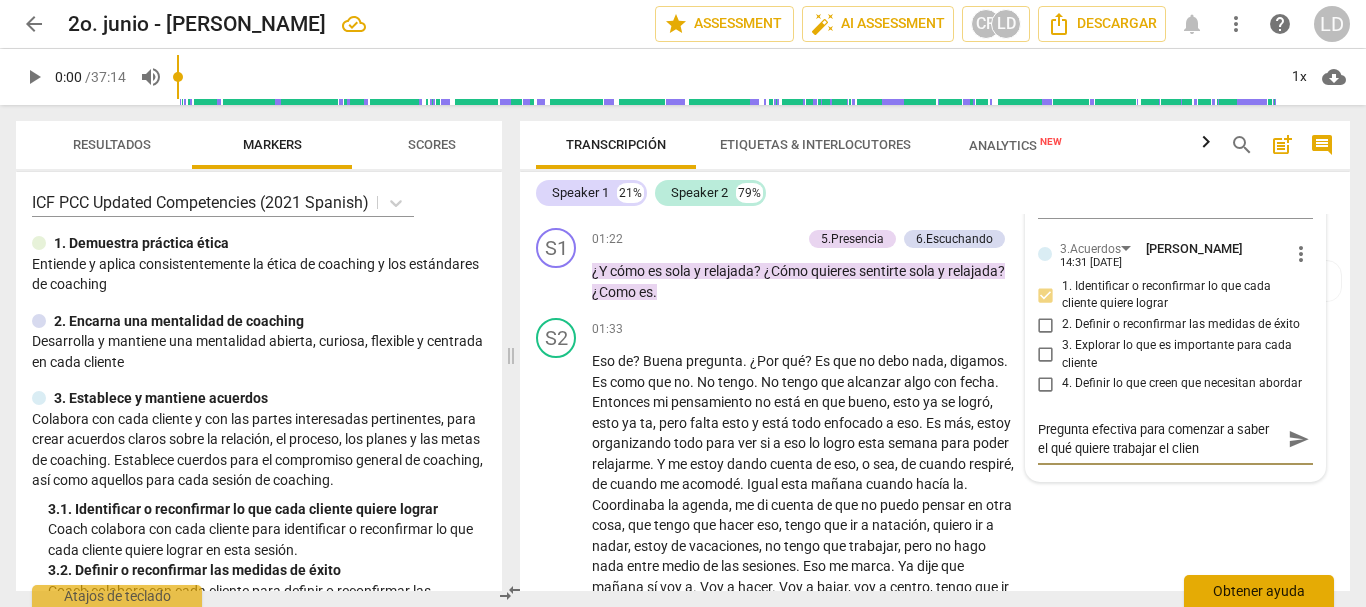 type on "Pregunta efectiva para comenzar a saber el qué quiere trabajar el client" 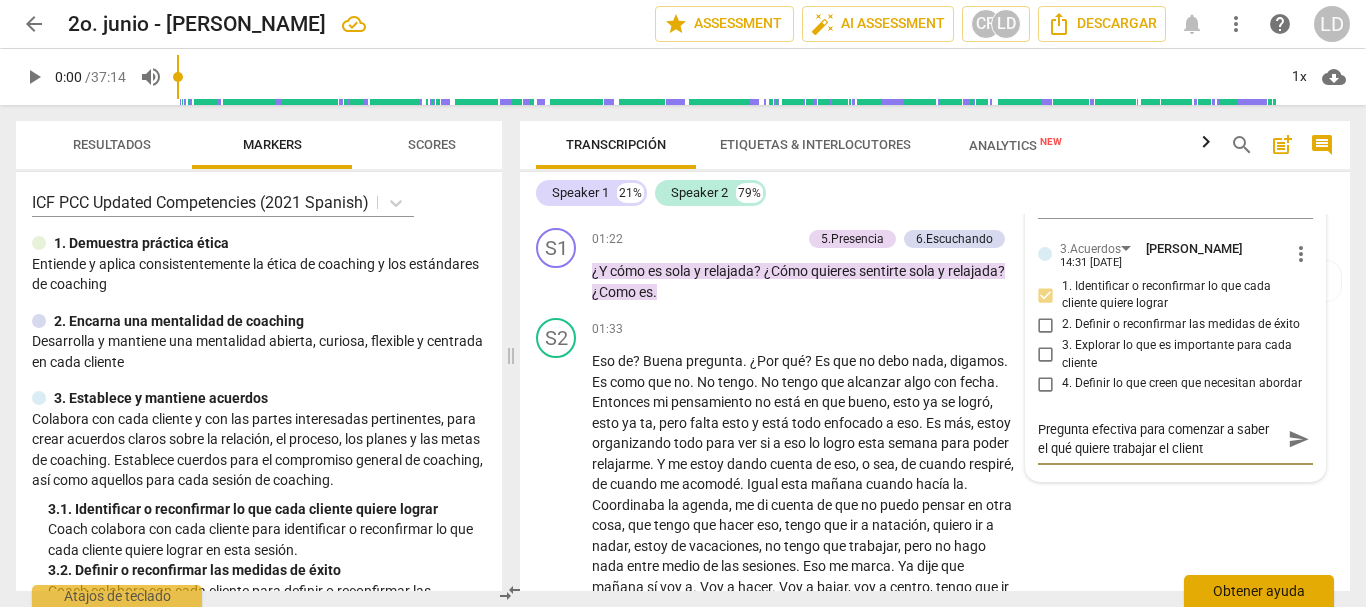 type on "Pregunta efectiva para comenzar a saber el qué quiere trabajar el cliente" 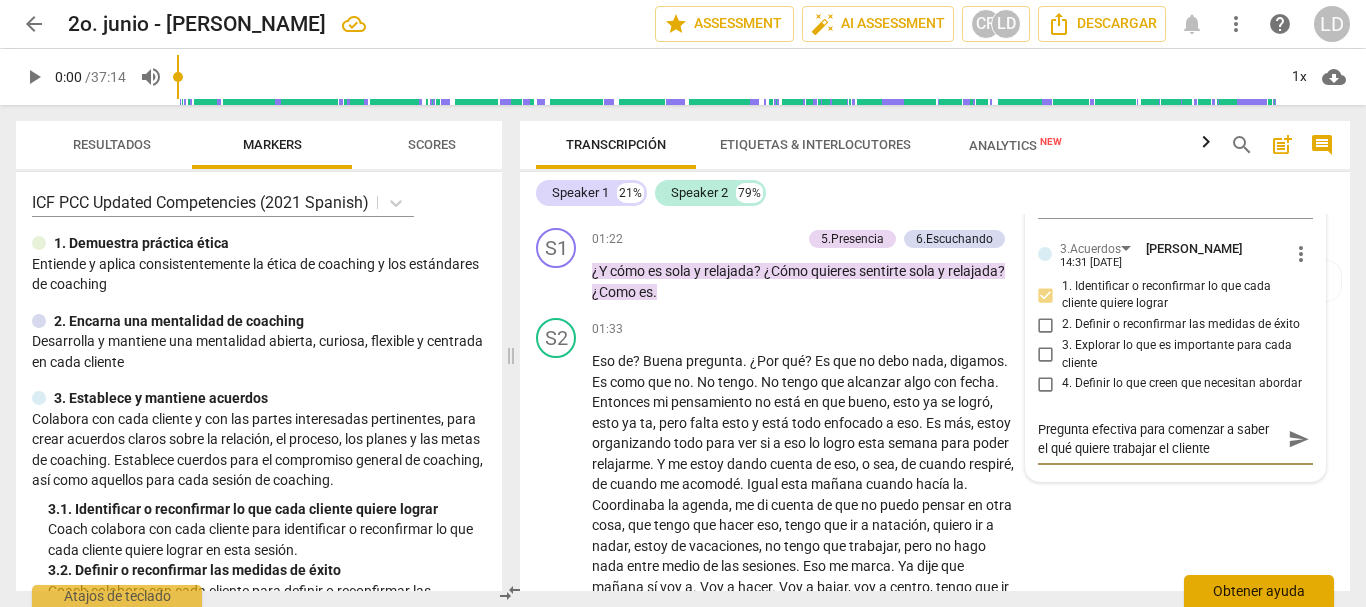 type on "Pregunta efectiva para comenzar a saber el qué quiere trabajar el cliente." 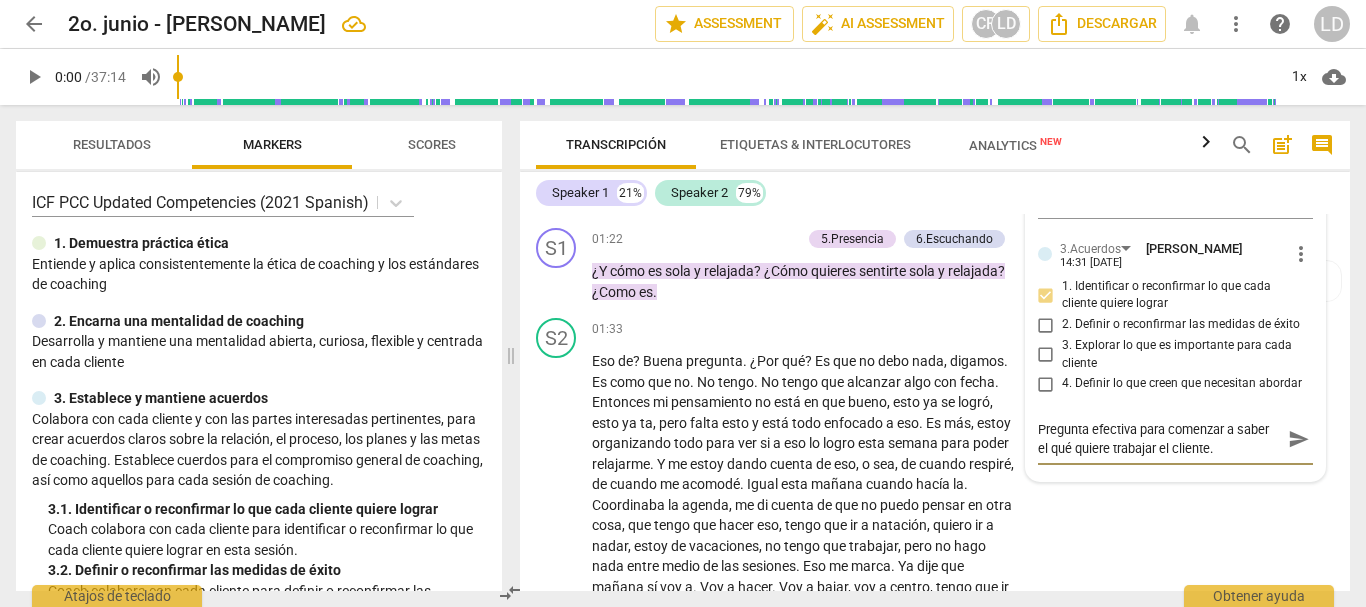 type on "Pregunta efectiva para comenzar a saber el qué quiere trabajar el cliente." 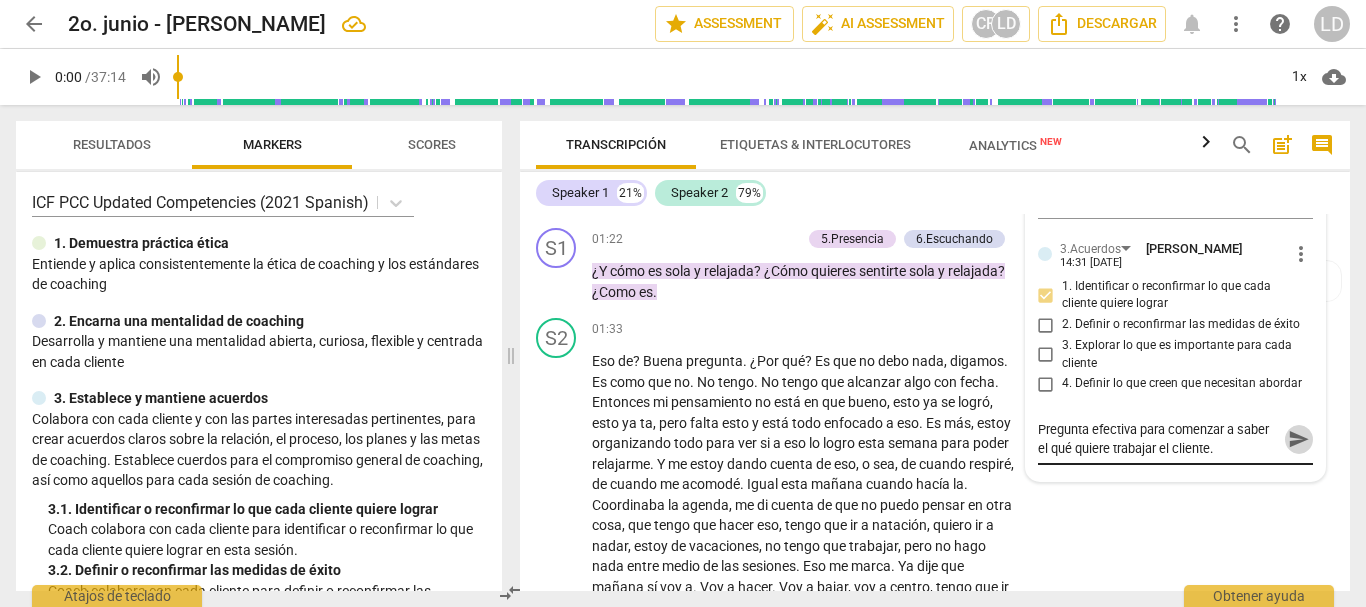click on "send" at bounding box center (1299, 439) 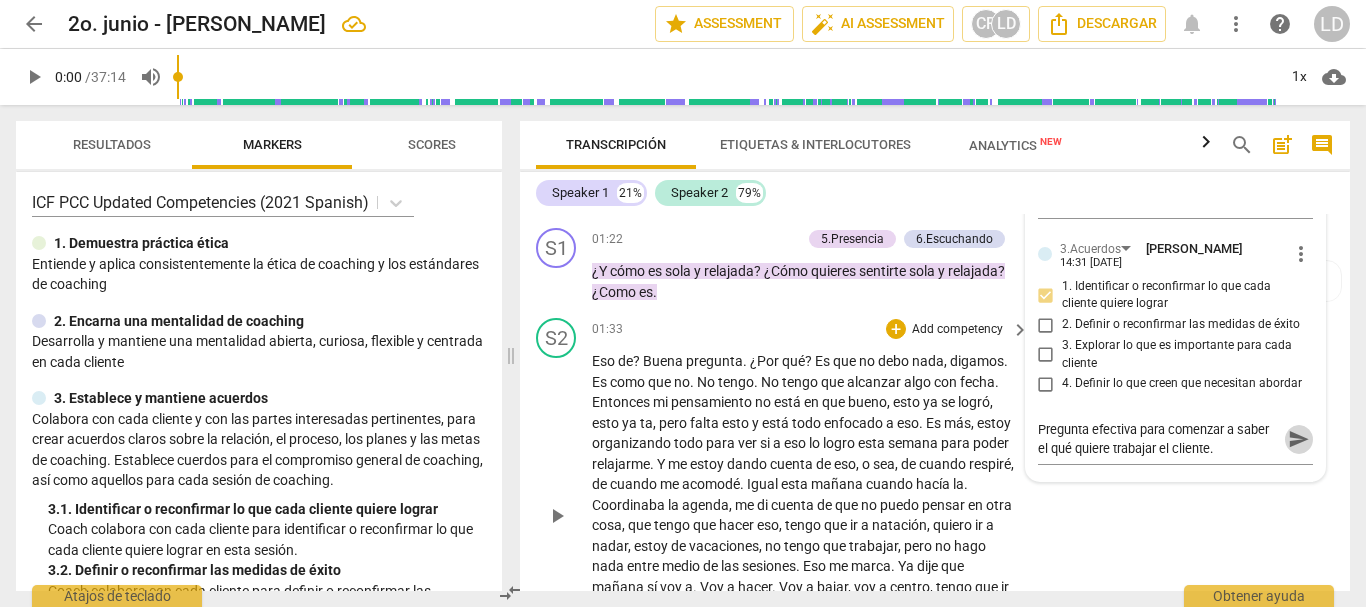 type 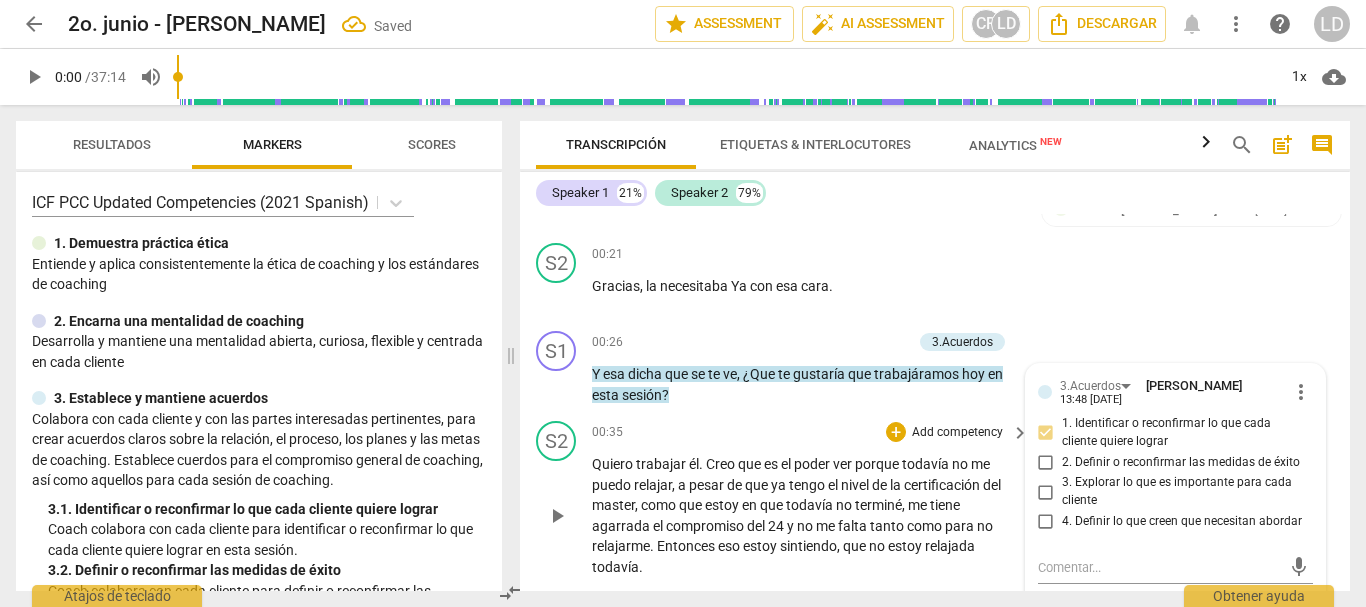 scroll, scrollTop: 208, scrollLeft: 0, axis: vertical 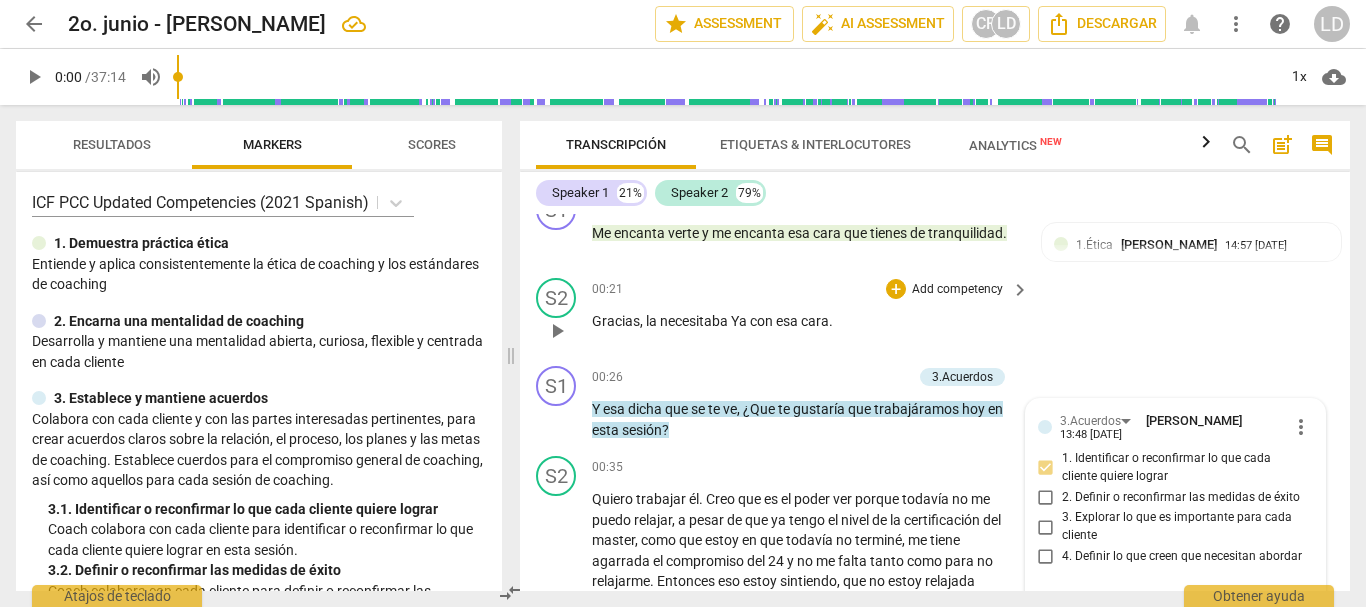 click on "S2 play_arrow pause 00:21 + Add competency keyboard_arrow_right Gracias ,   la   necesitaba   Ya   con   esa   cara ." at bounding box center [935, 314] 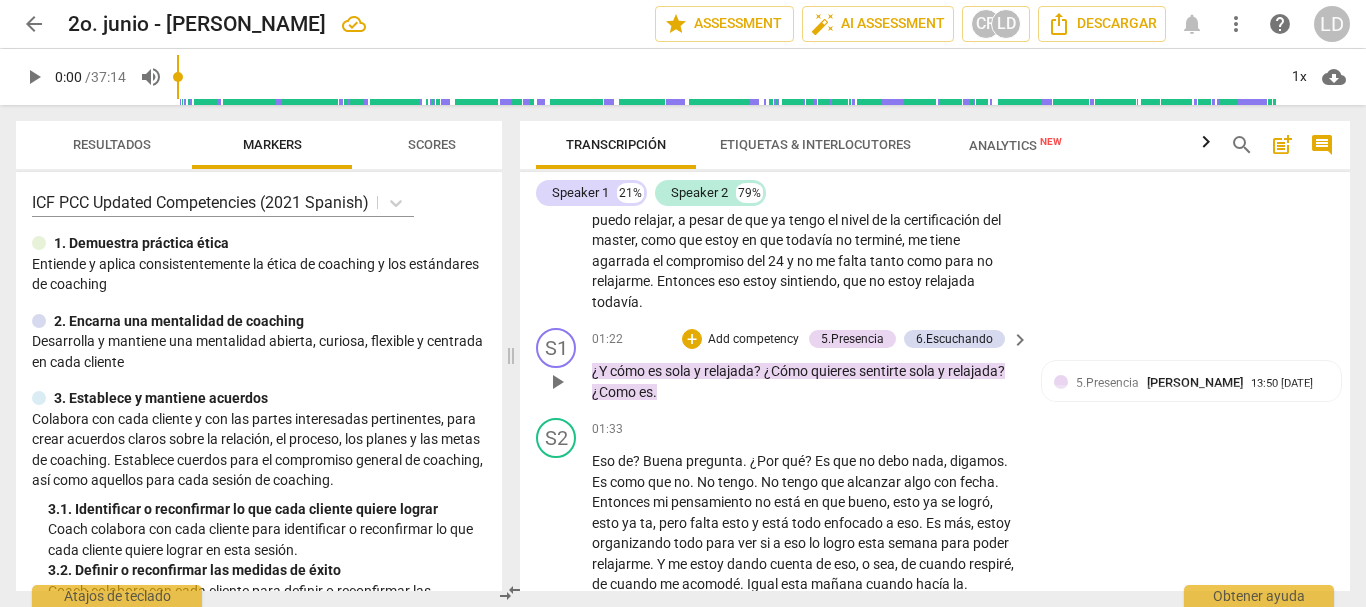 scroll, scrollTop: 408, scrollLeft: 0, axis: vertical 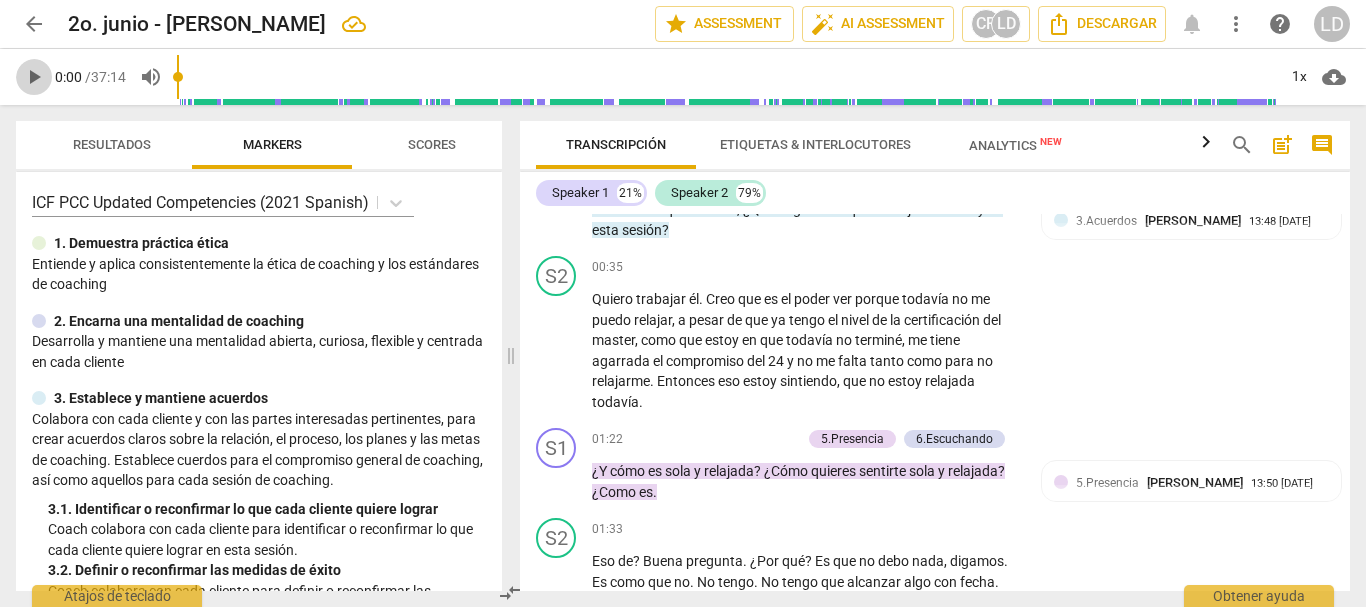 click on "play_arrow" at bounding box center [34, 77] 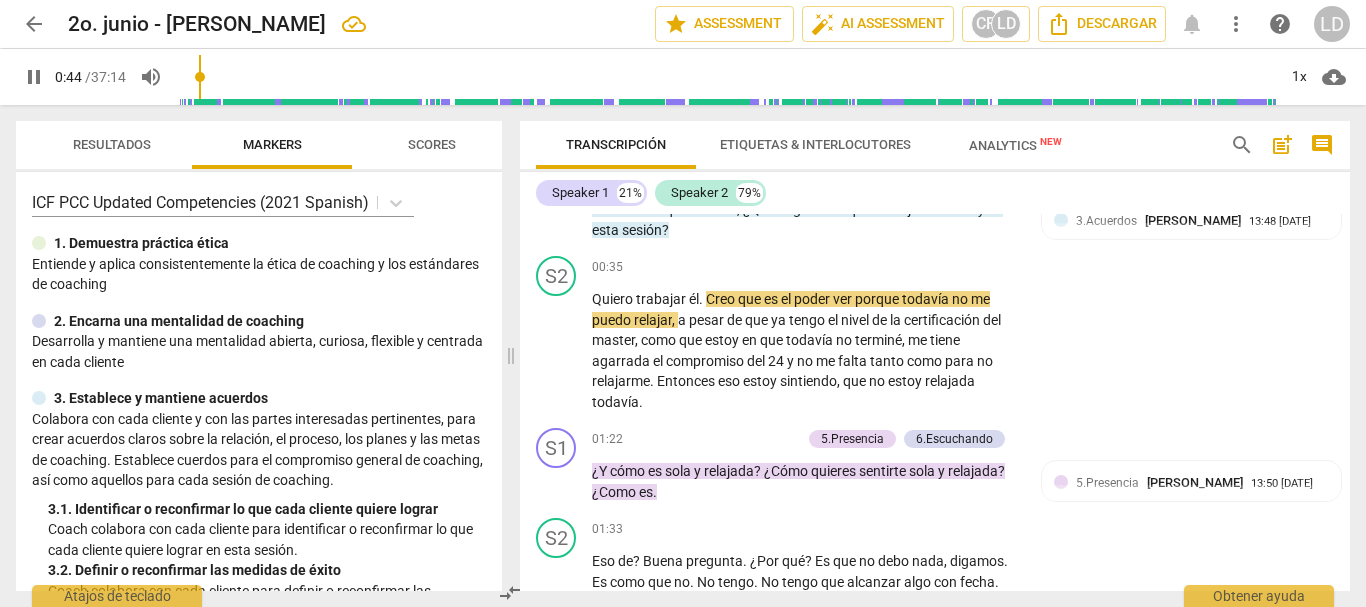 click at bounding box center [726, 77] 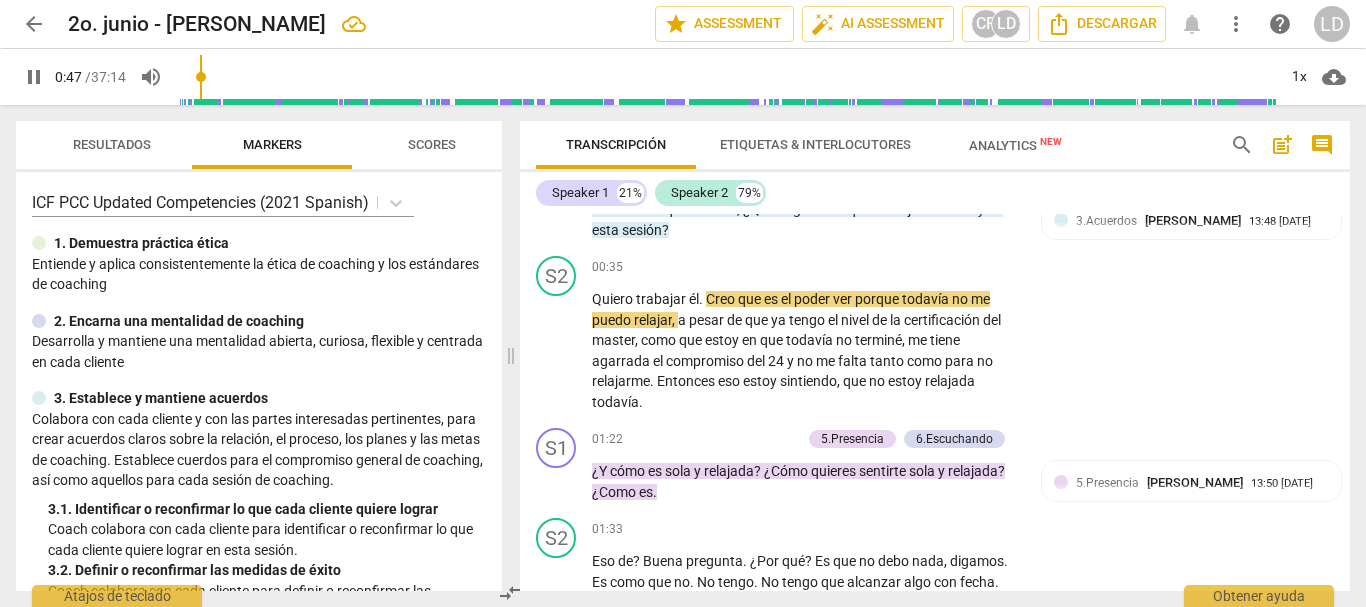 click on "Resultados Markers Scores ICF PCC Updated Competencies (2021 Spanish) 1. Demuestra práctica ética Entiende y aplica consistentemente la ética de coaching y los estándares de coaching 2. Encarna una mentalidad de coaching Desarrolla y mantiene una mentalidad abierta, curiosa, flexible y centrada en cada cliente 3. Establece y mantiene acuerdos Colabora con cada cliente y con las partes interesadas pertinentes, para crear acuerdos claros sobre la relación, el proceso, los planes y las metas de coaching. Establece  cuerdos para el compromiso general de coaching, así como aquellos para cada sesión de coaching. 3. 1. Identificar o reconfirmar lo que cada cliente quiere lograr  Coach colabora con cada cliente para identificar o reconfirmar lo que cada cliente quiere lograr en esta sesión. 3. 2. Definir o reconfirmar las medidas de éxito  Coach colabora con cada cliente para definir o reconfirmar las medidas de éxito de lo que cada cliente quiere lograr en esta sesión. 3. 3. 4. 4. 4. 4. 5. 5. 5. 5." at bounding box center [255, 356] 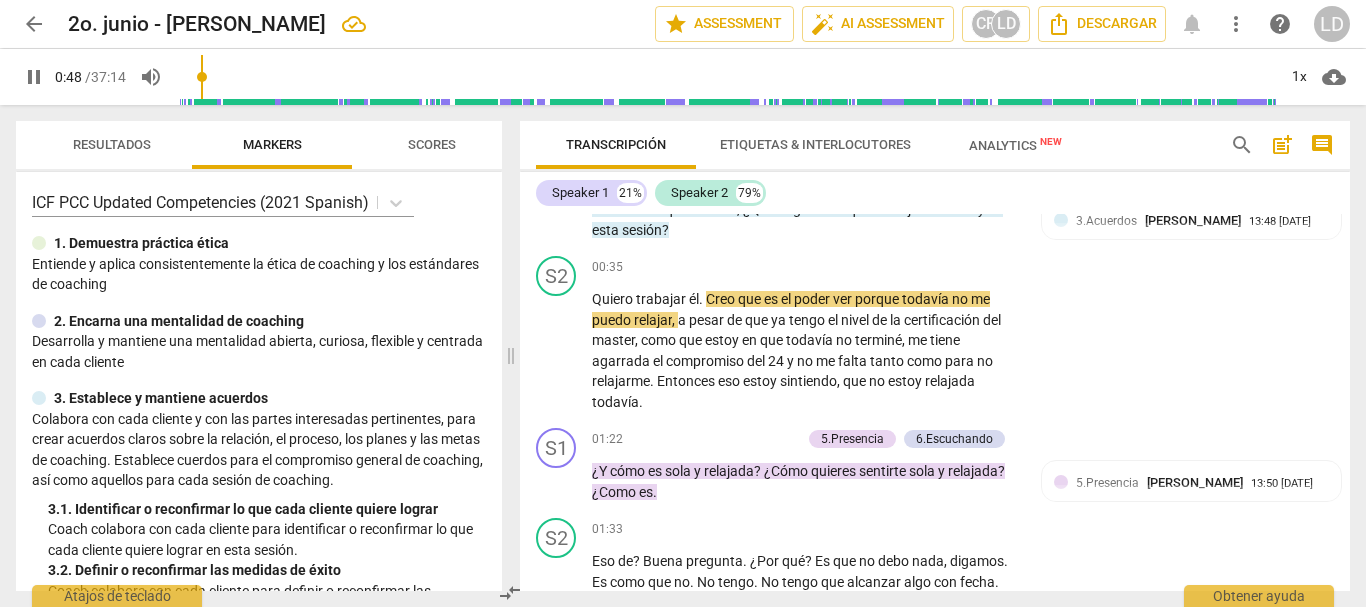 click on "Resultados Markers Scores ICF PCC Updated Competencies (2021 Spanish) 1. Demuestra práctica ética Entiende y aplica consistentemente la ética de coaching y los estándares de coaching 2. Encarna una mentalidad de coaching Desarrolla y mantiene una mentalidad abierta, curiosa, flexible y centrada en cada cliente 3. Establece y mantiene acuerdos Colabora con cada cliente y con las partes interesadas pertinentes, para crear acuerdos claros sobre la relación, el proceso, los planes y las metas de coaching. Establece  cuerdos para el compromiso general de coaching, así como aquellos para cada sesión de coaching. 3. 1. Identificar o reconfirmar lo que cada cliente quiere lograr  Coach colabora con cada cliente para identificar o reconfirmar lo que cada cliente quiere lograr en esta sesión. 3. 2. Definir o reconfirmar las medidas de éxito  Coach colabora con cada cliente para definir o reconfirmar las medidas de éxito de lo que cada cliente quiere lograr en esta sesión. 3. 3. 4. 4. 4. 4. 5. 5. 5. 5." at bounding box center [255, 356] 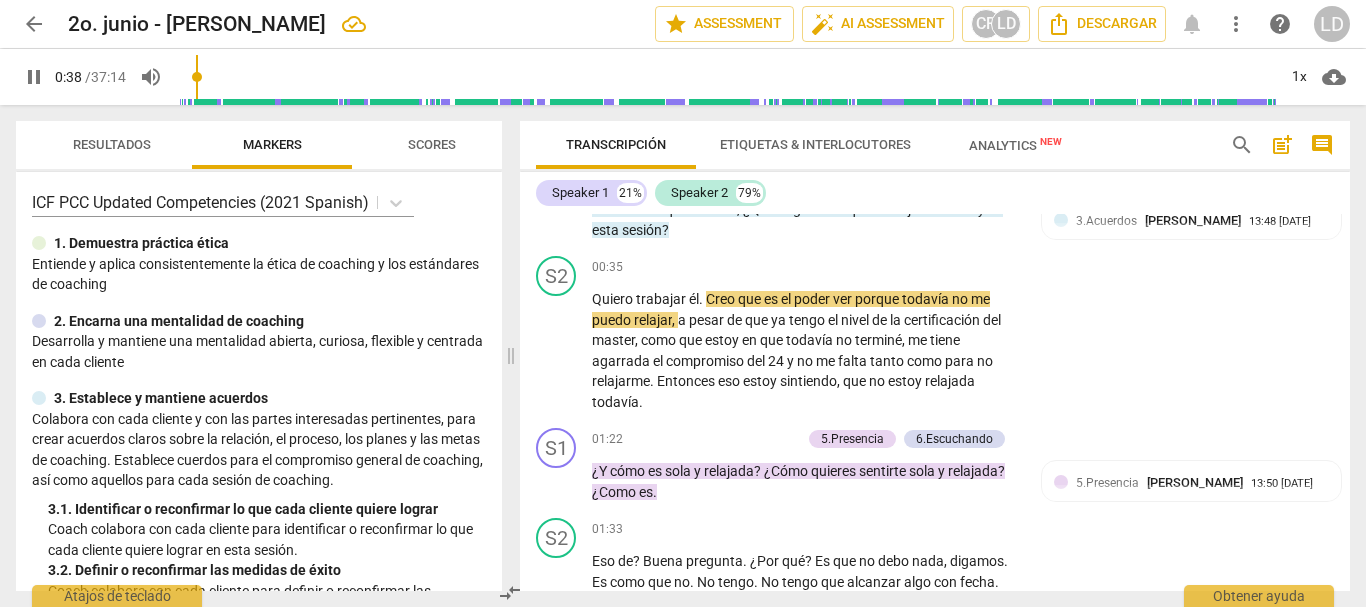 drag, startPoint x: 209, startPoint y: 63, endPoint x: 199, endPoint y: 65, distance: 10.198039 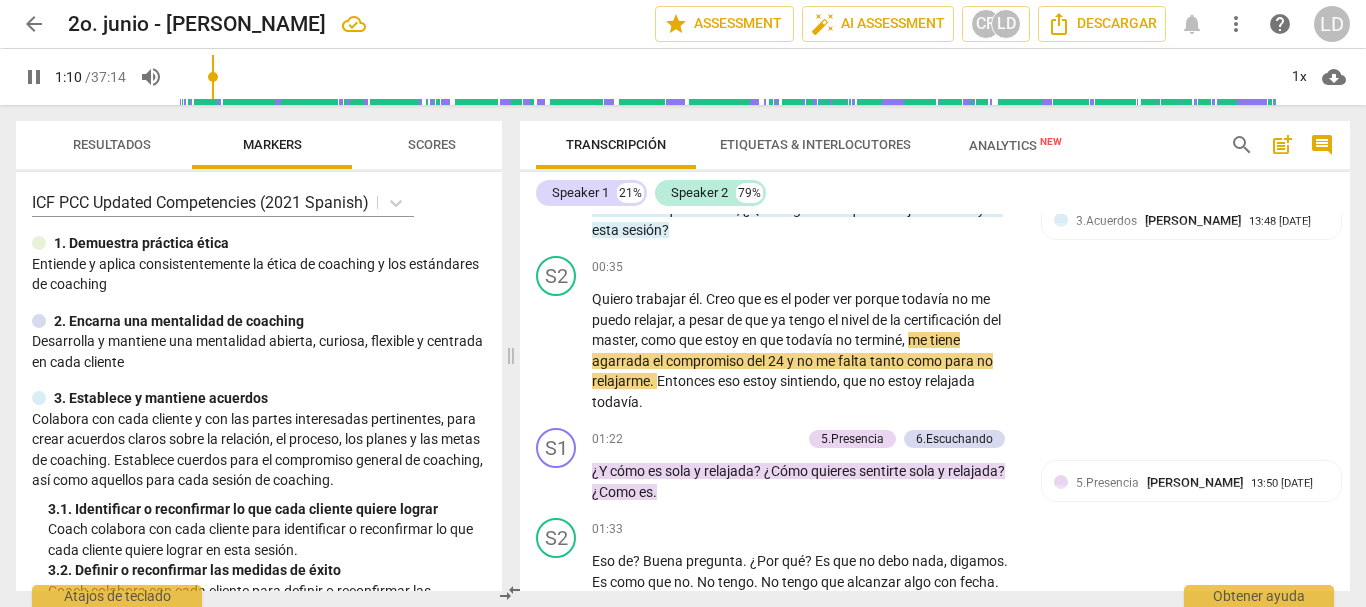 click on "pause" at bounding box center (34, 77) 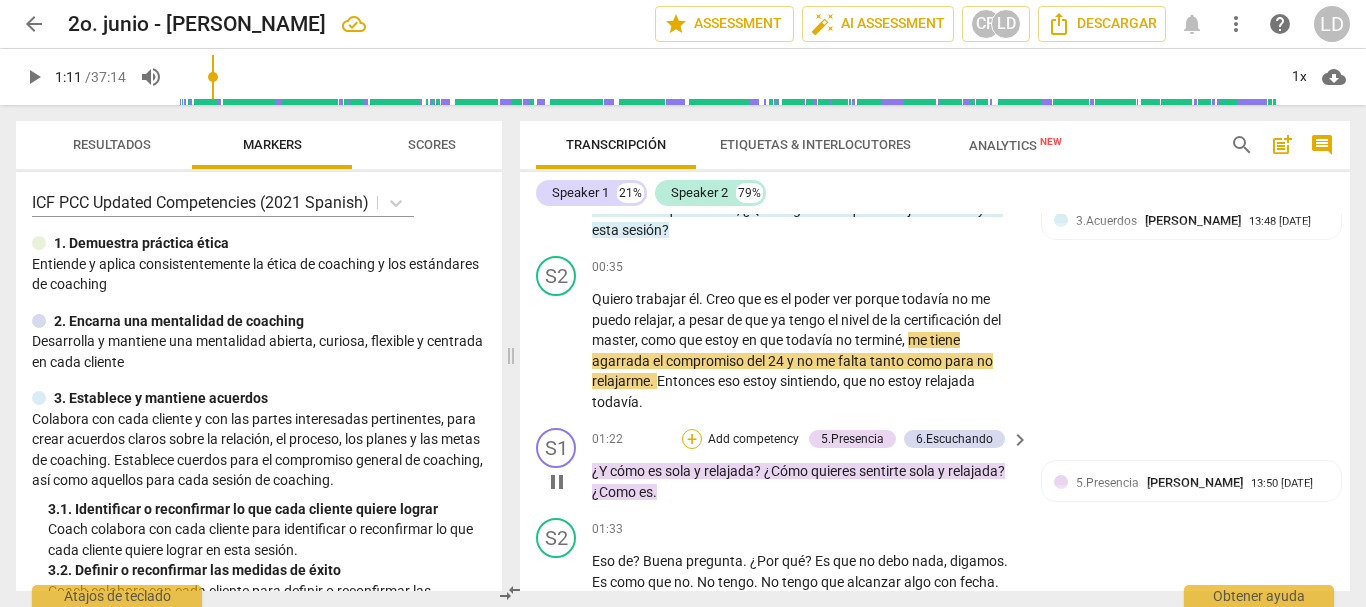 type on "71" 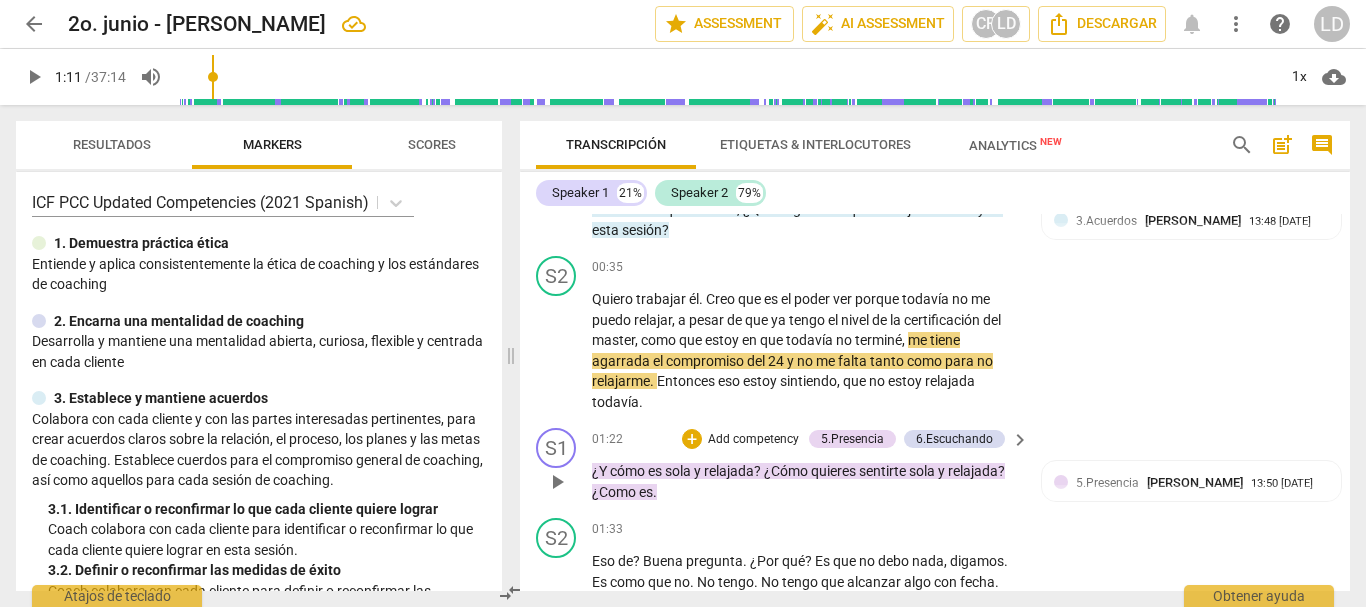 click on "Add competency" at bounding box center (753, 440) 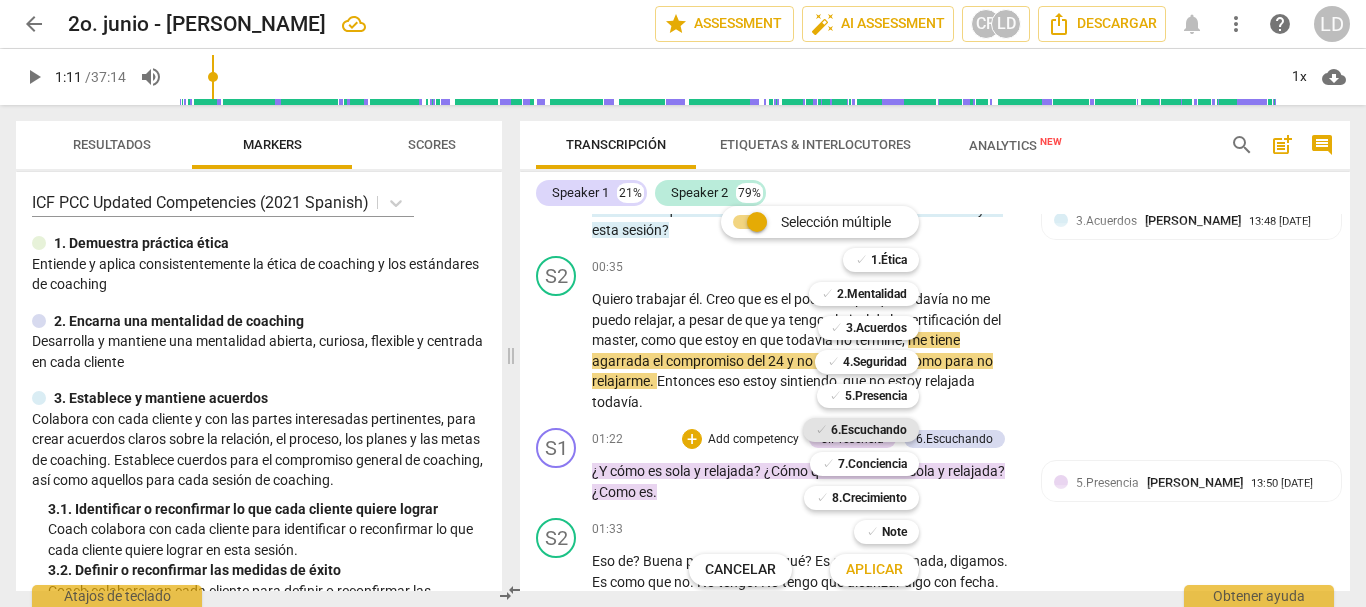 click on "6.Escuchando" at bounding box center (869, 430) 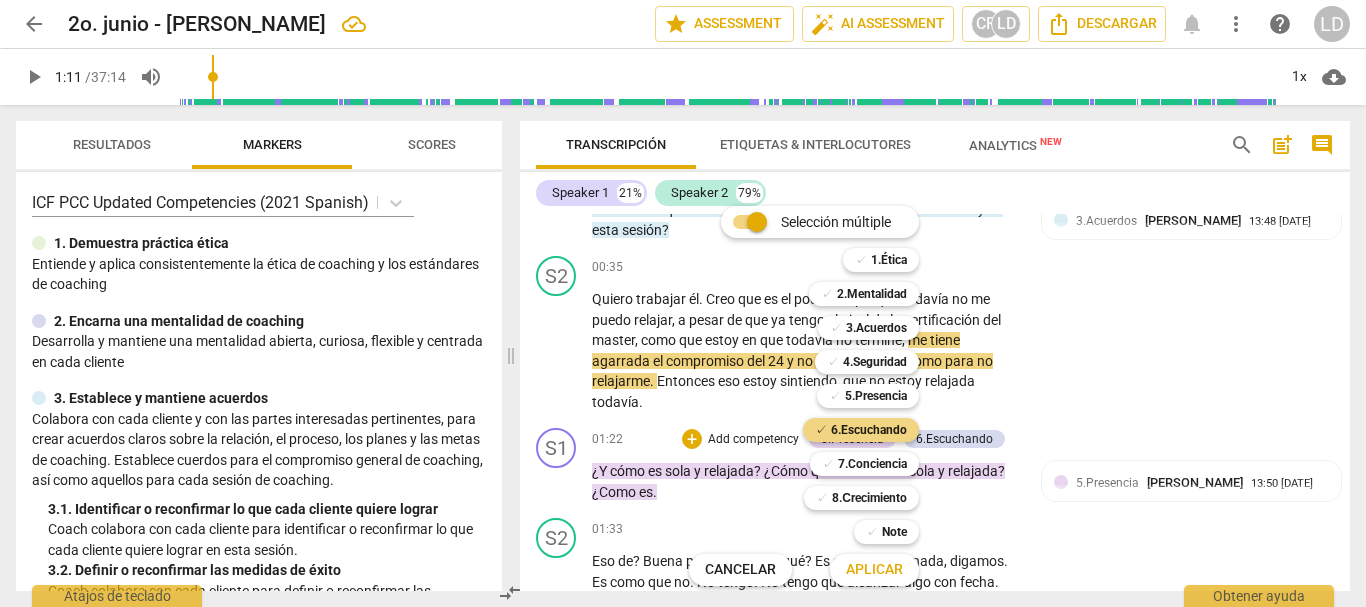 click on "Aplicar" at bounding box center [874, 570] 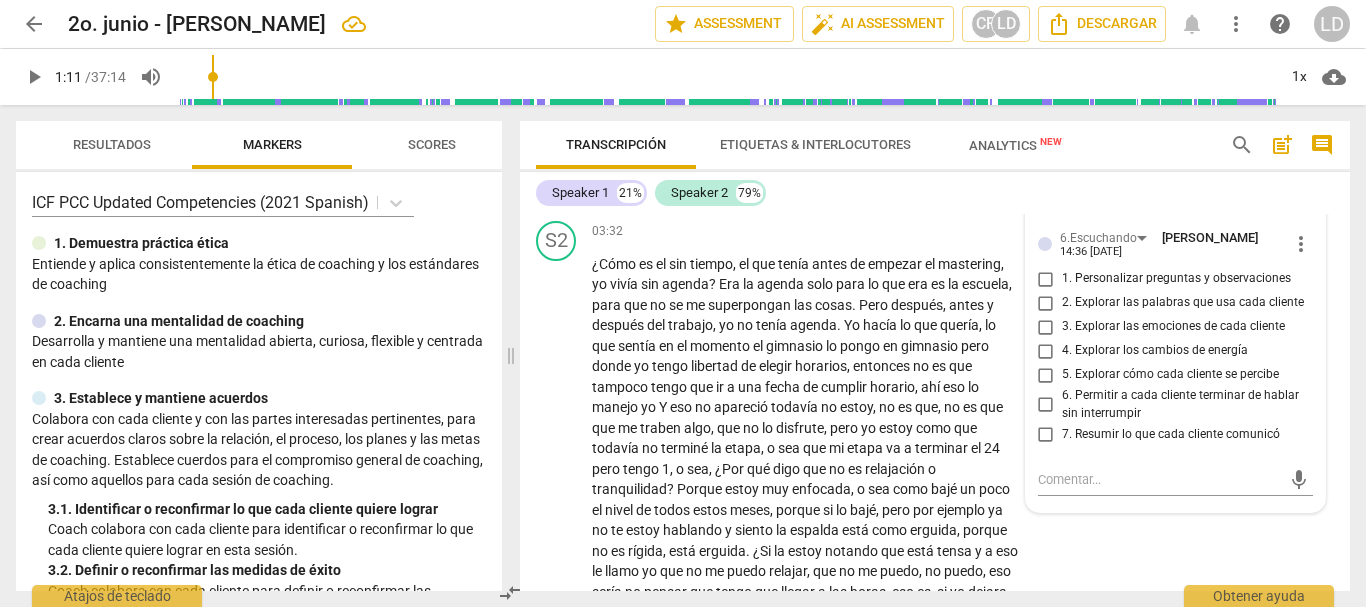 scroll, scrollTop: 1194, scrollLeft: 0, axis: vertical 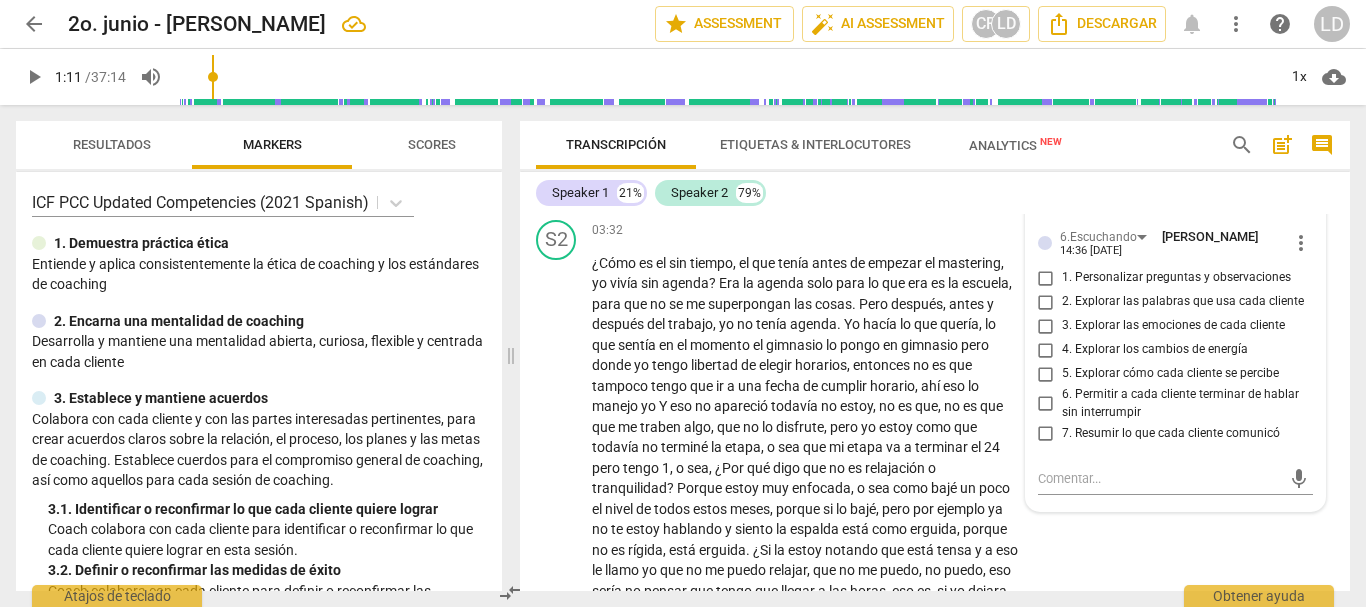 click on "1. Personalizar preguntas y observaciones" at bounding box center [1046, 278] 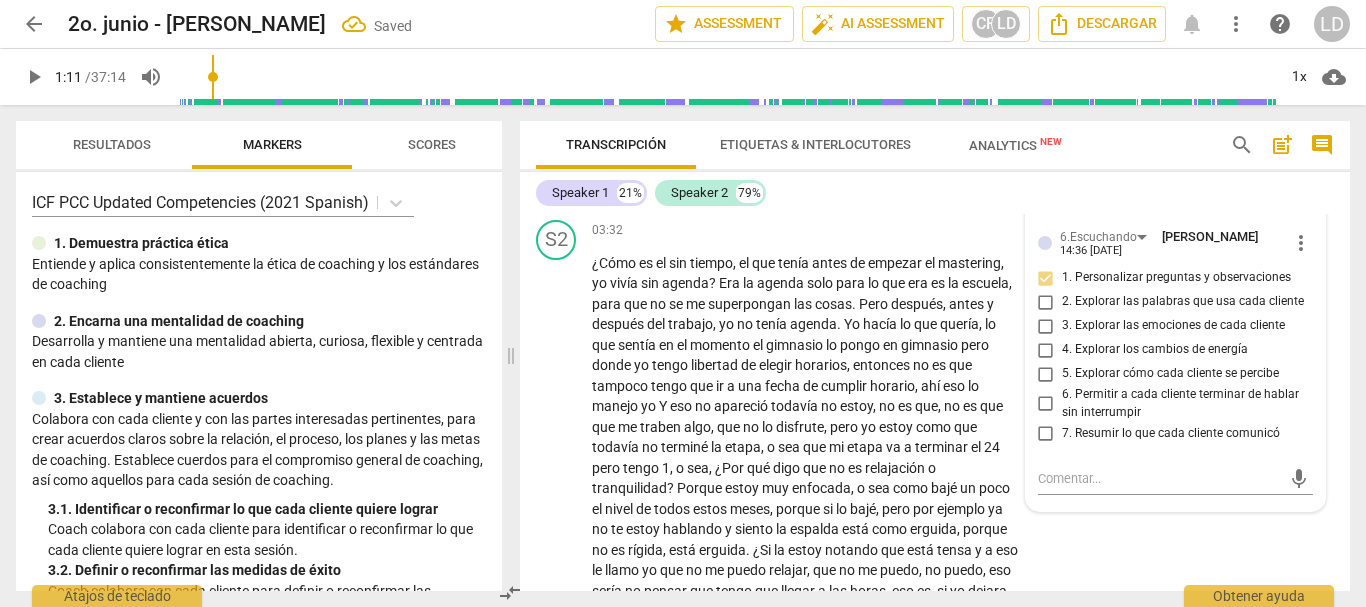 click on "2. Explorar las palabras que usa cada cliente" at bounding box center [1046, 302] 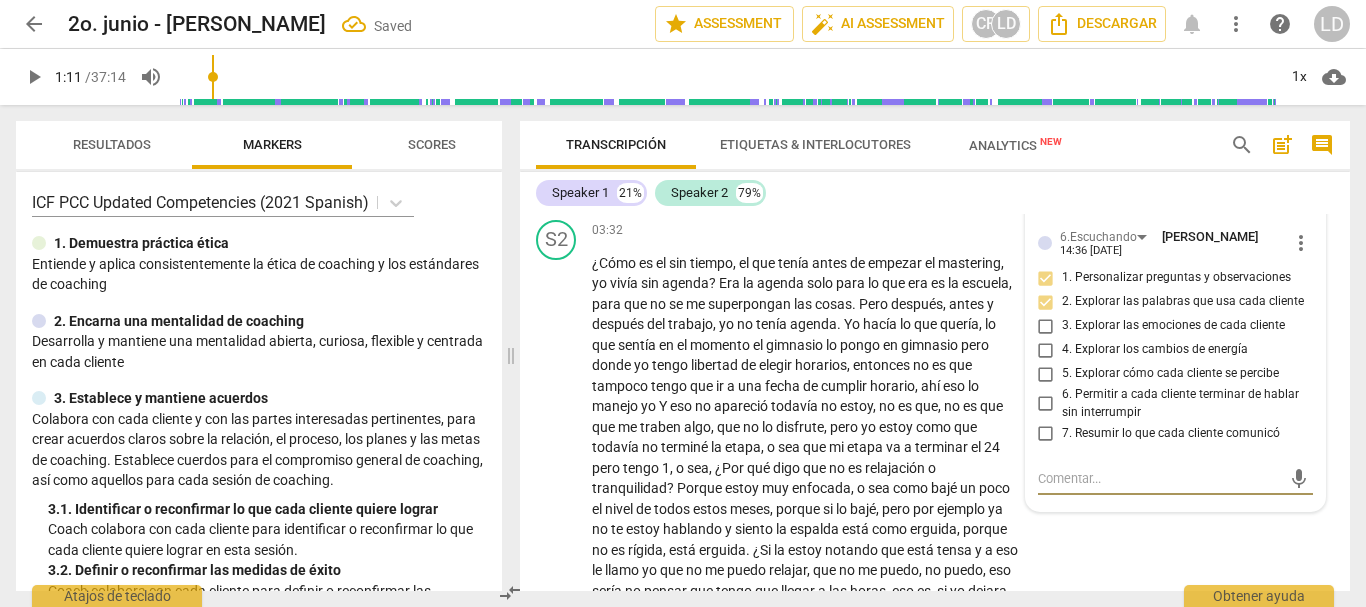 click at bounding box center (1160, 478) 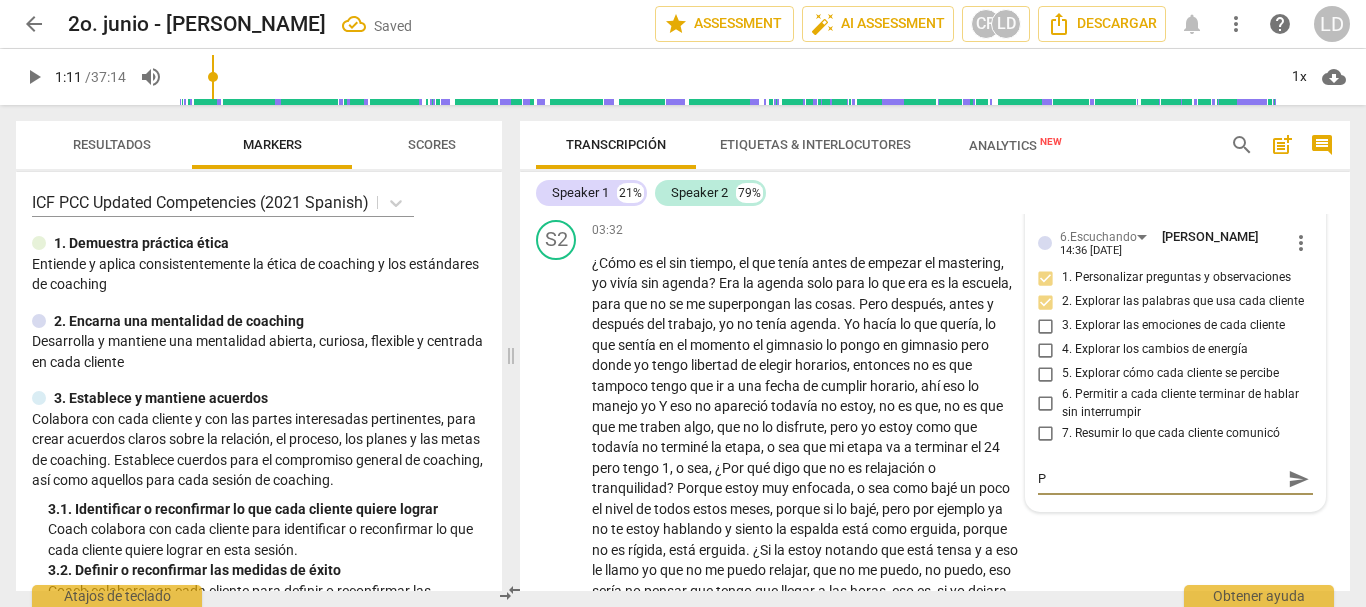 type on "Pr" 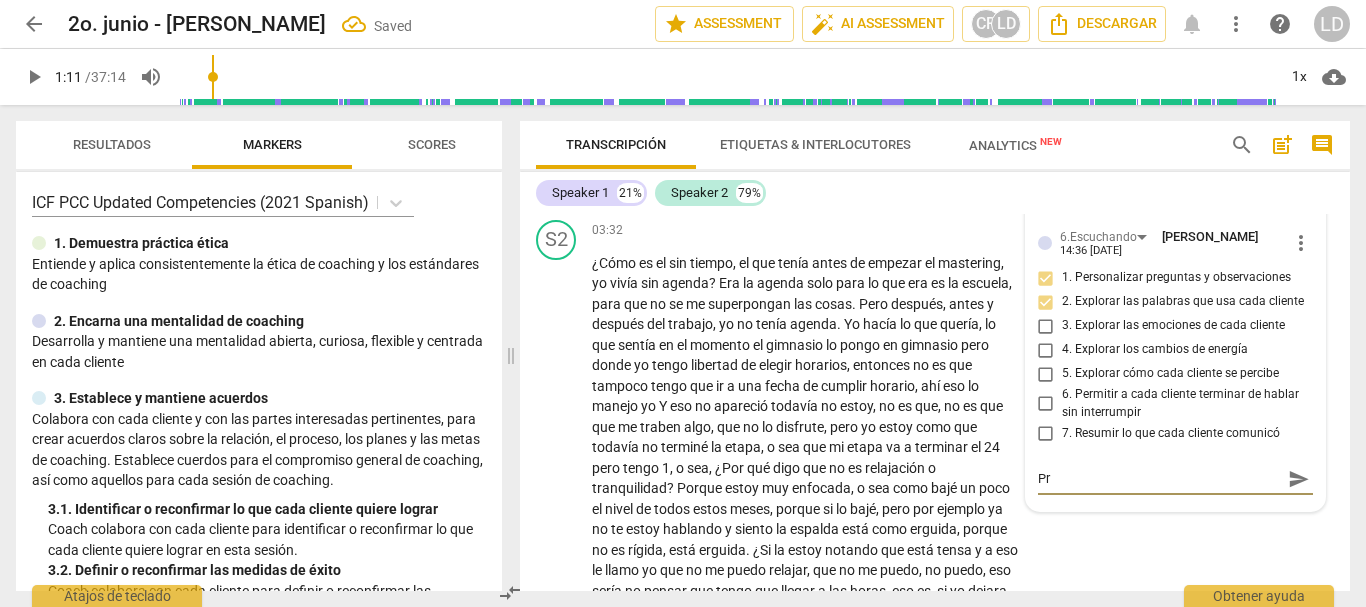 type on "Pre" 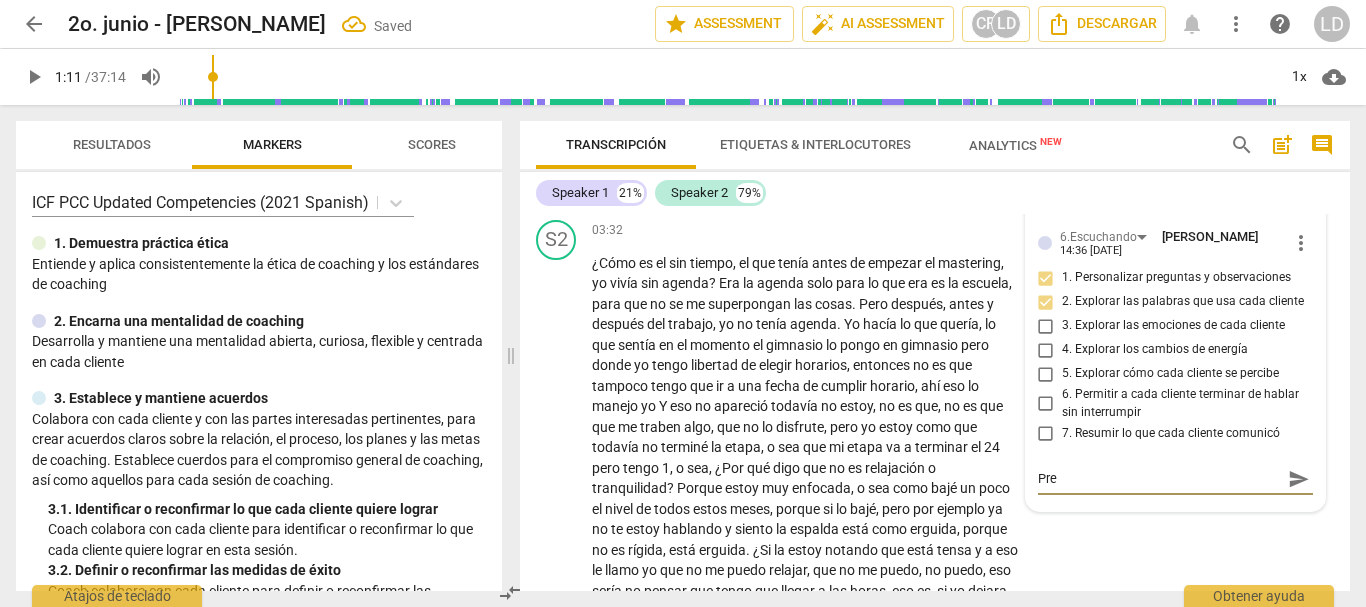 type on "Preg" 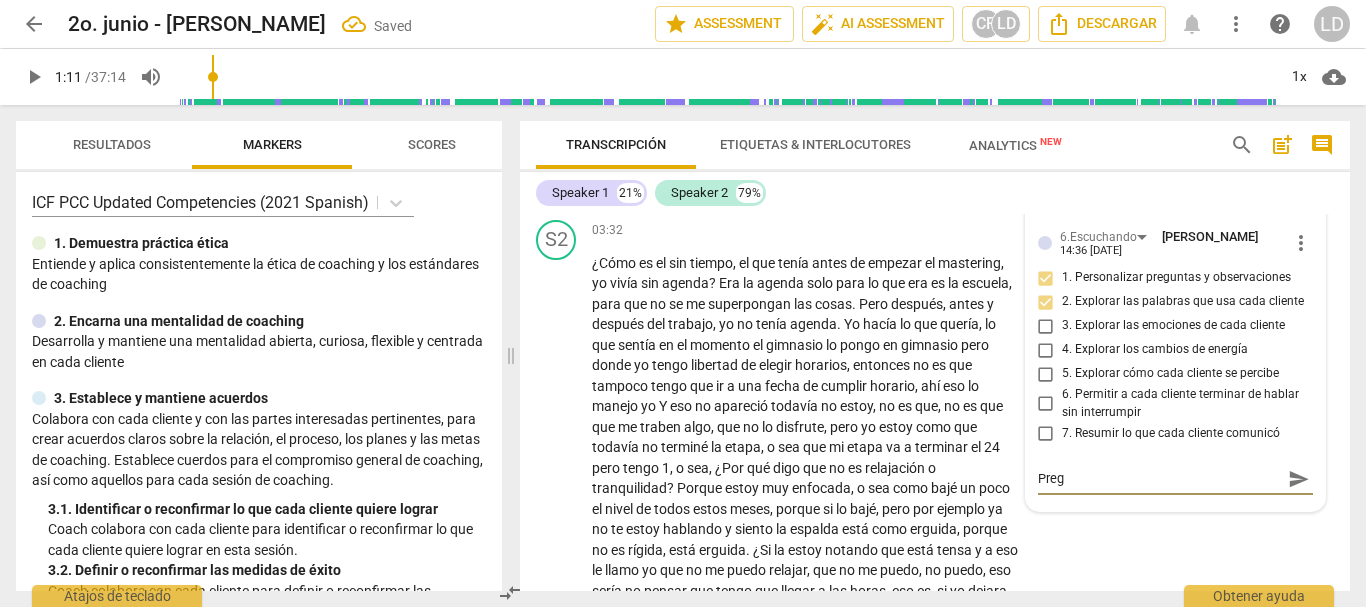 type on "Pregu" 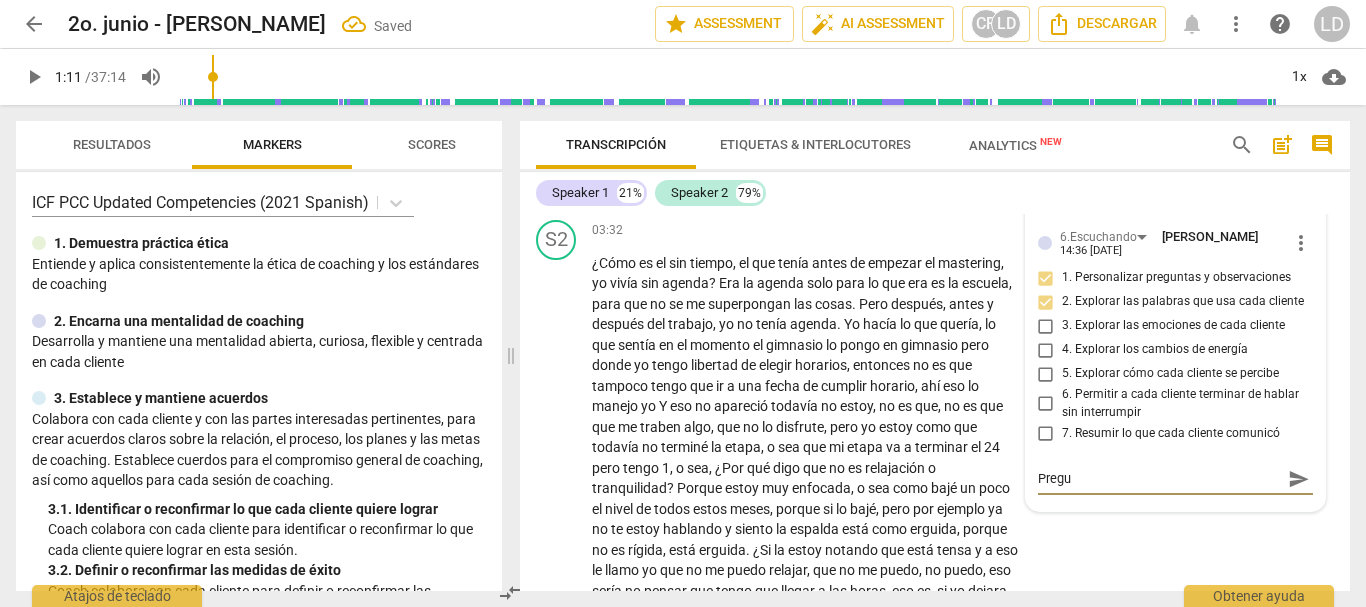 type on "Pregun" 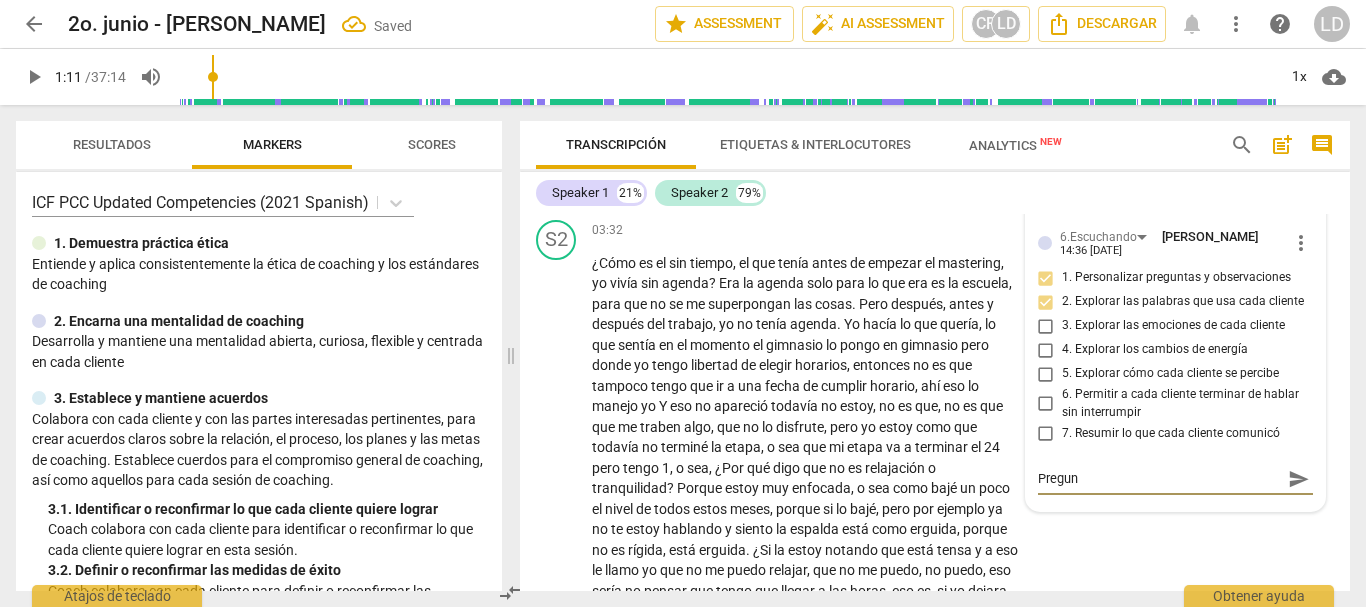 type on "Pregunt" 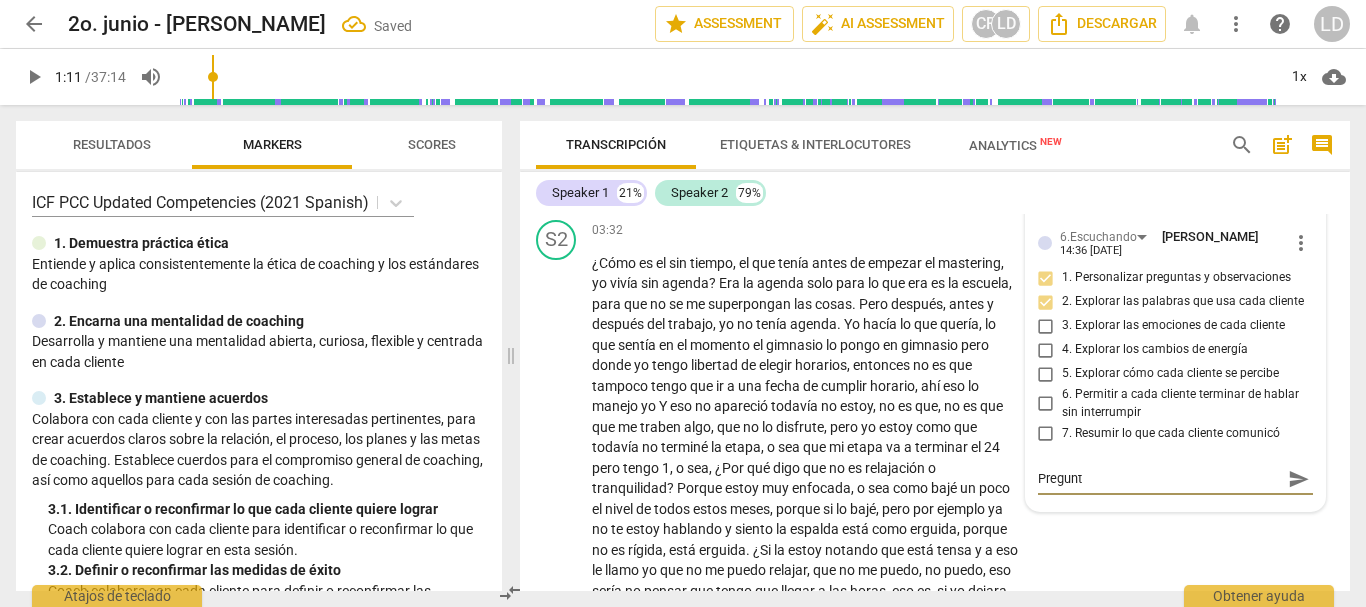 type on "Pregunta" 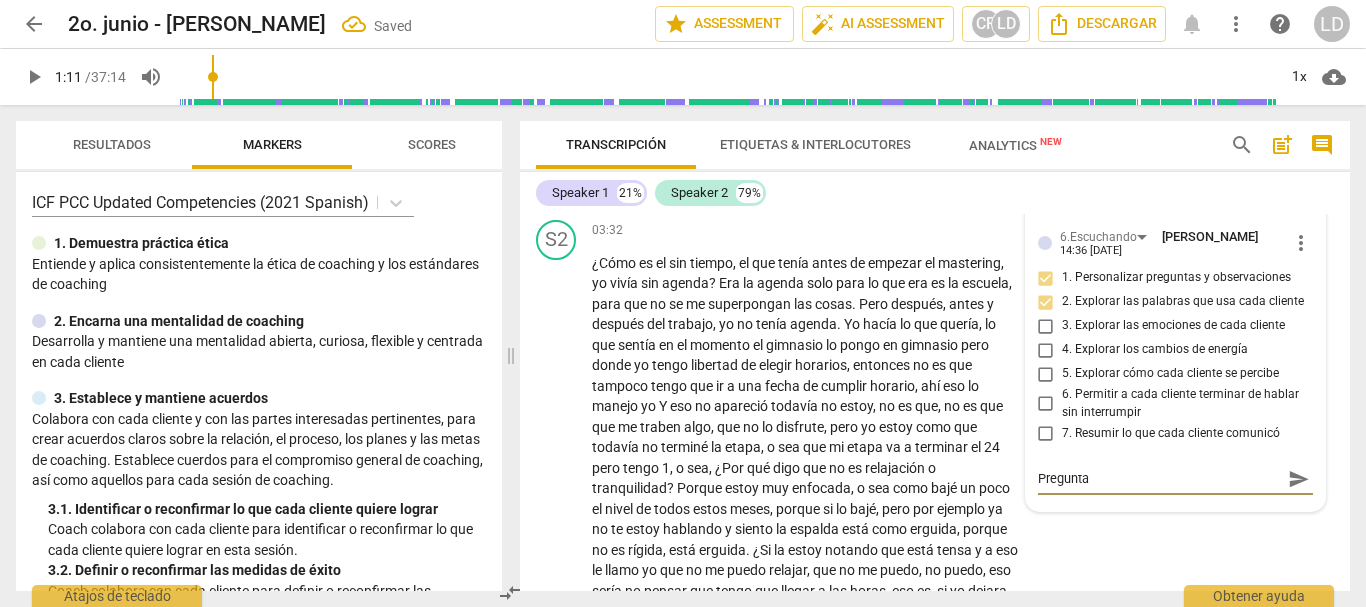 type on "Pregunta" 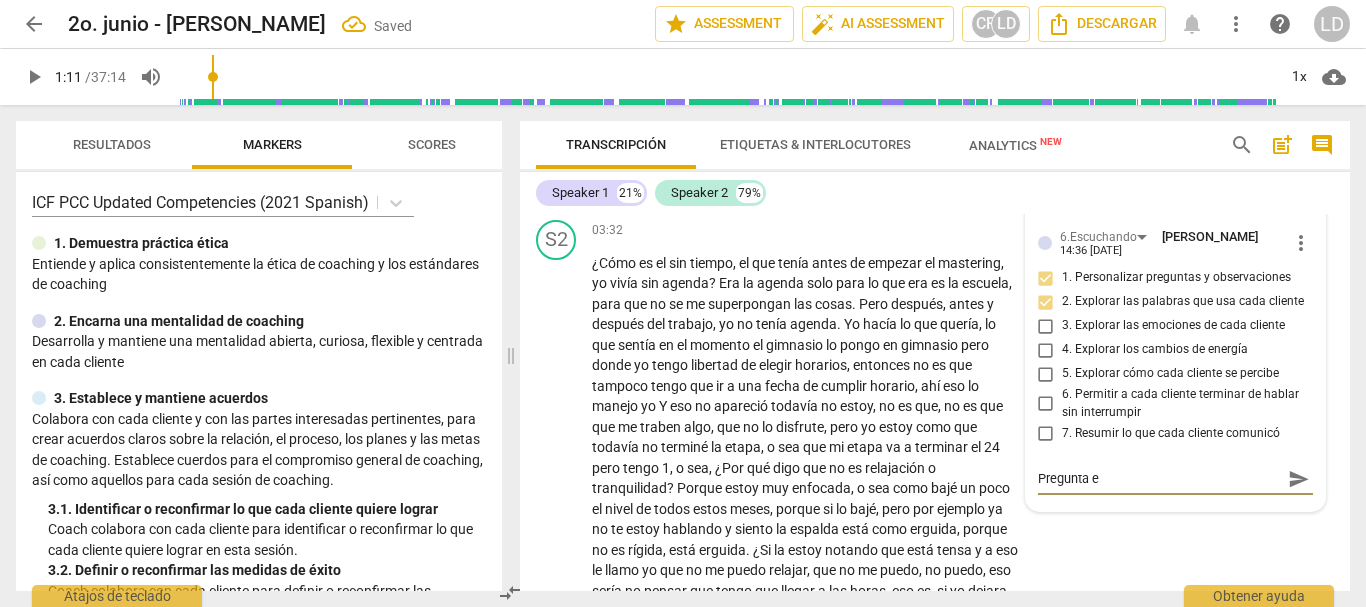 type on "Pregunta ef" 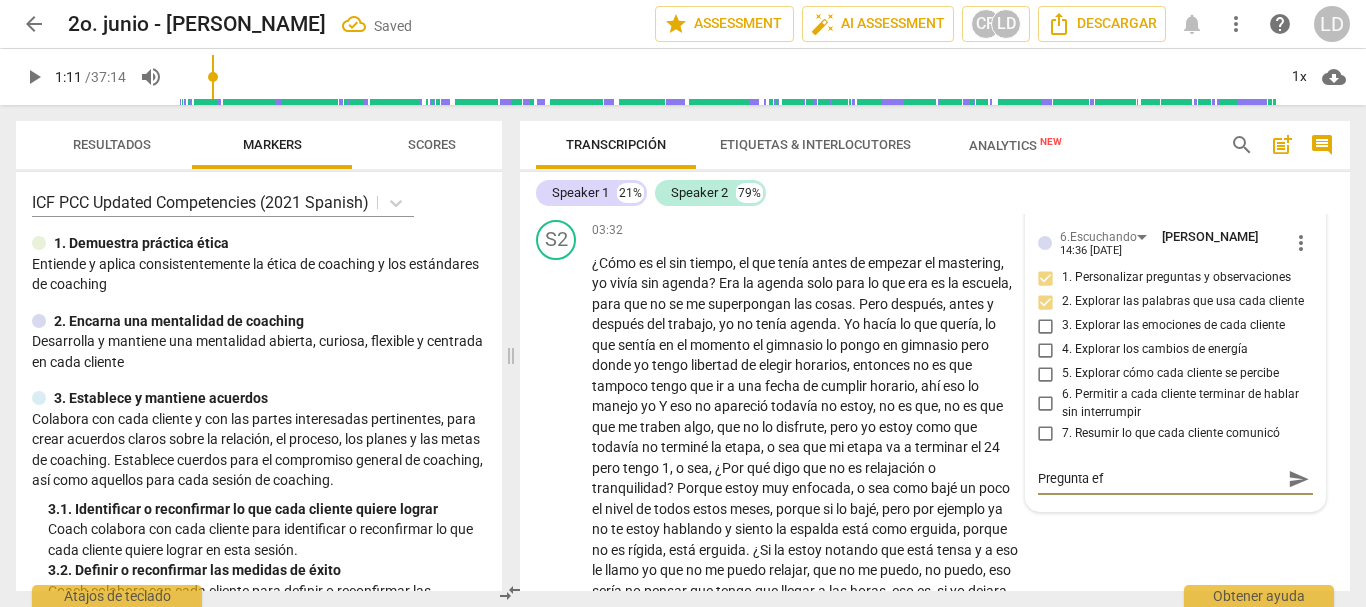 type on "Pregunta efe" 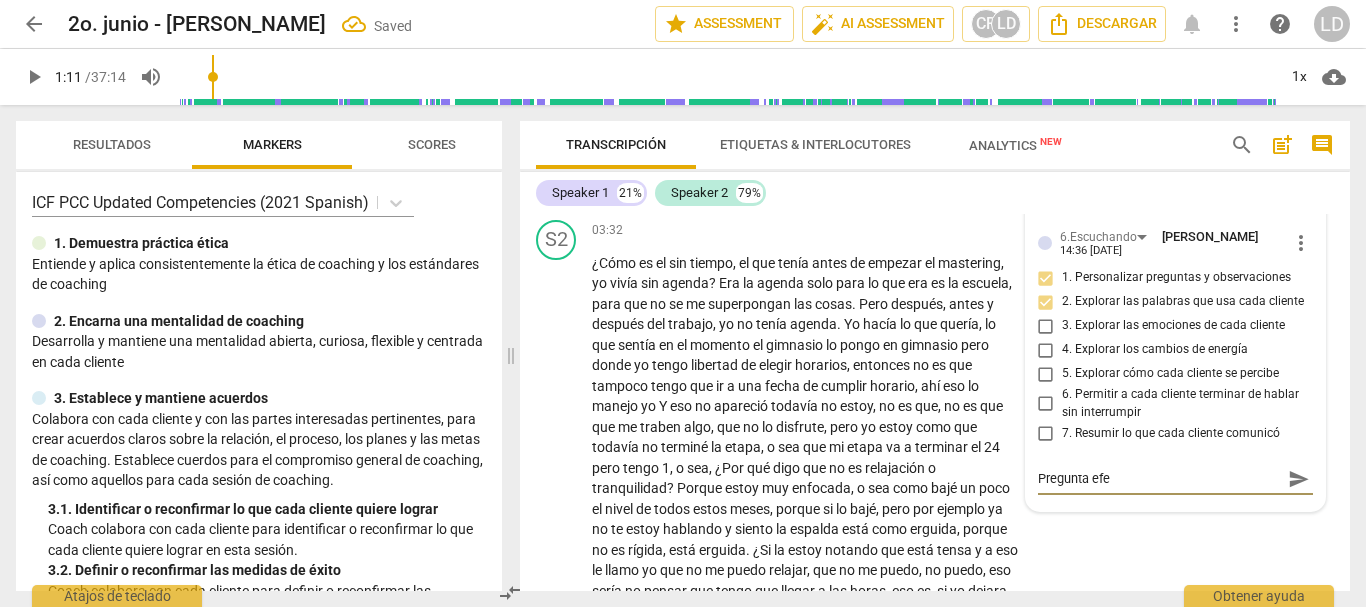 type on "Pregunta efec" 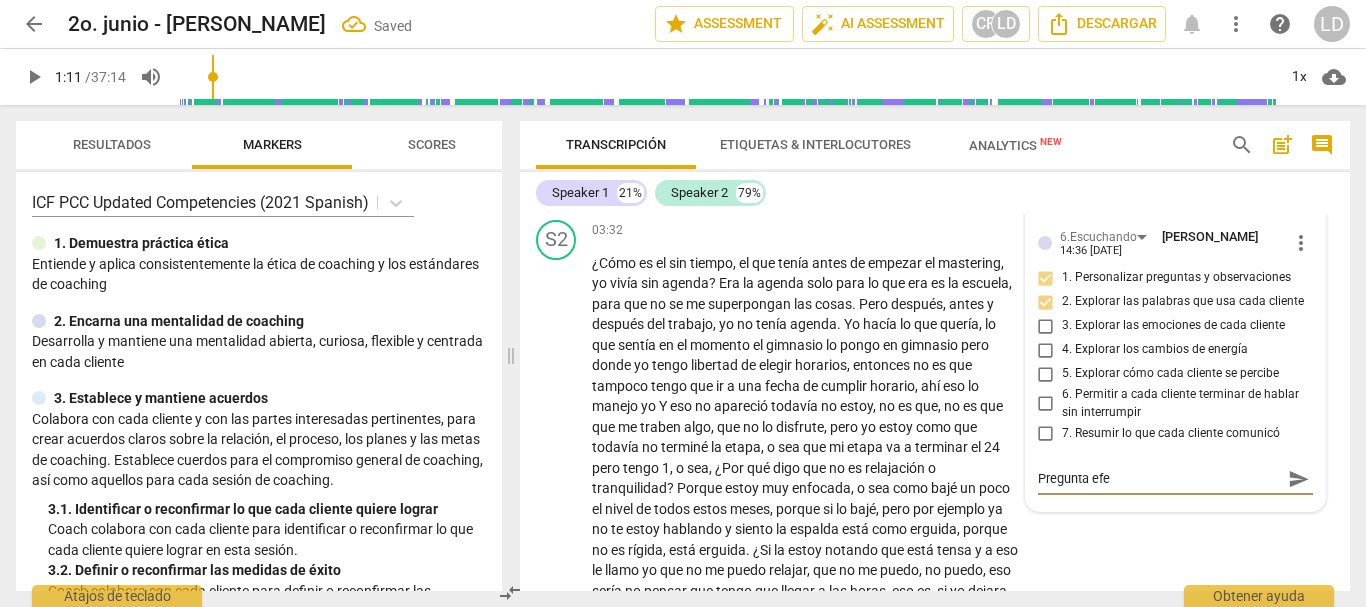 type on "Pregunta efec" 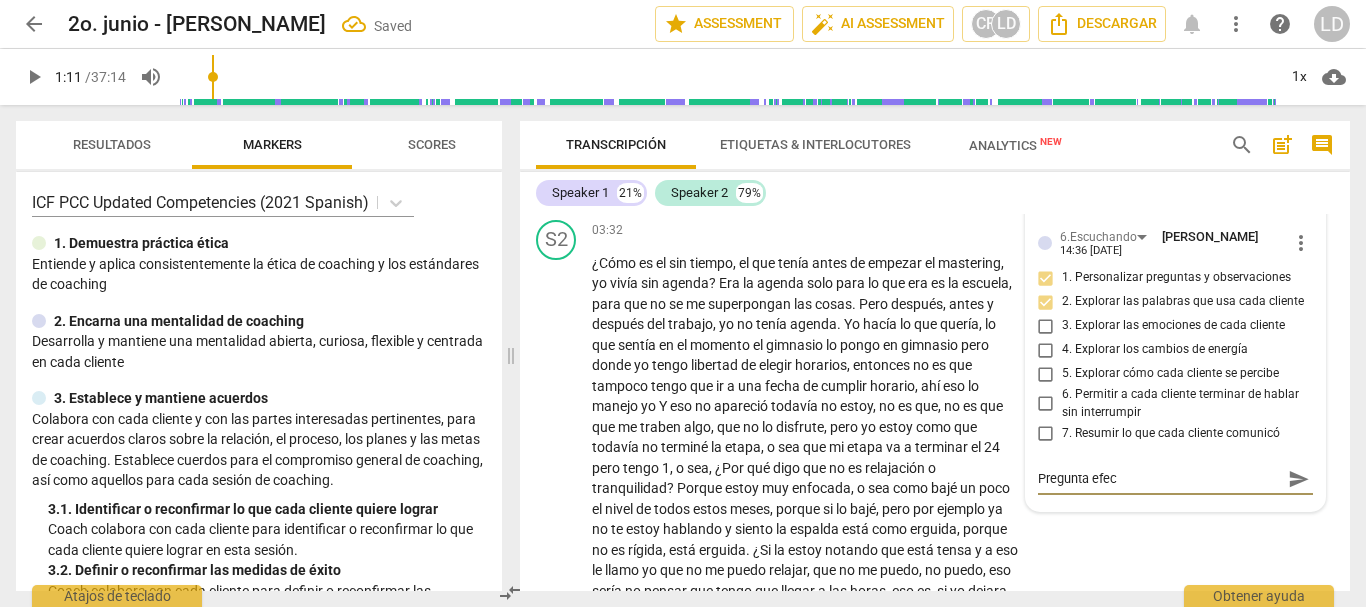 type on "Pregunta efect" 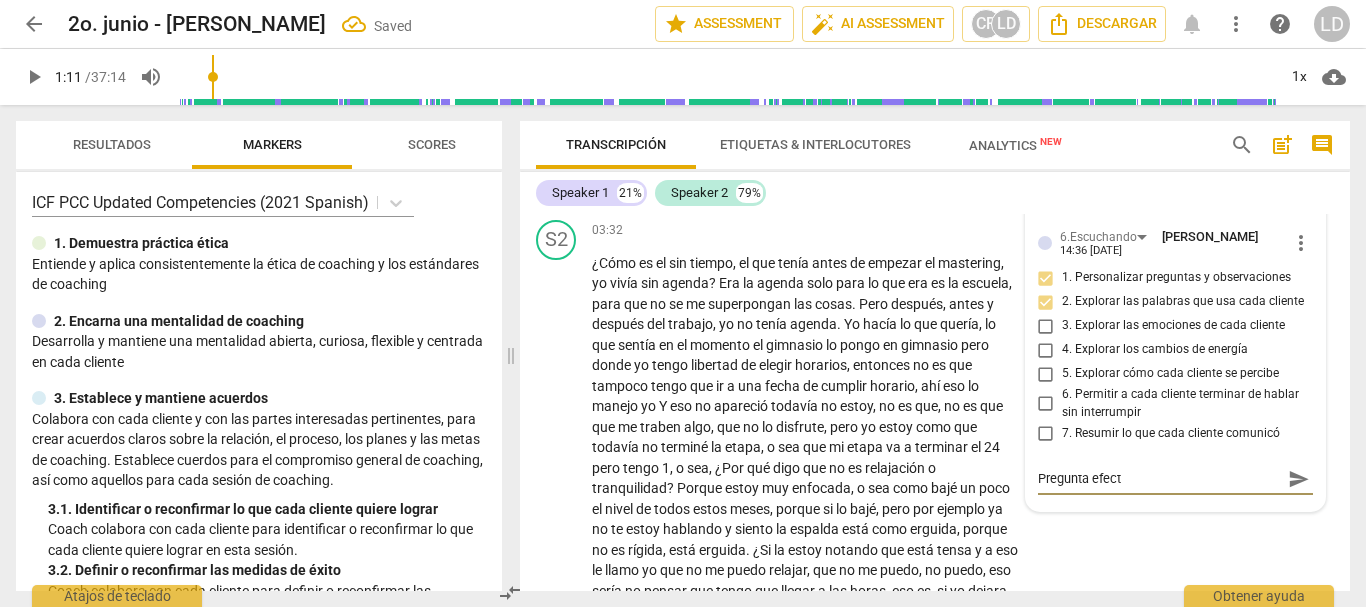 type on "Pregunta efecti" 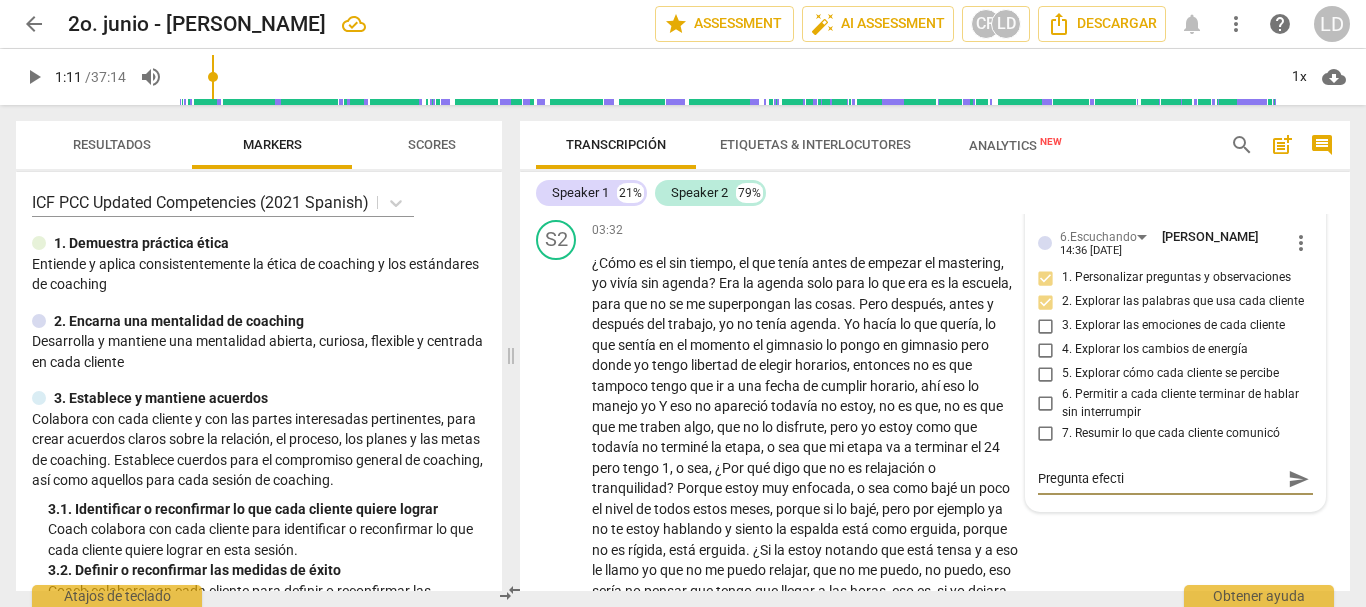 type on "Pregunta efectiv" 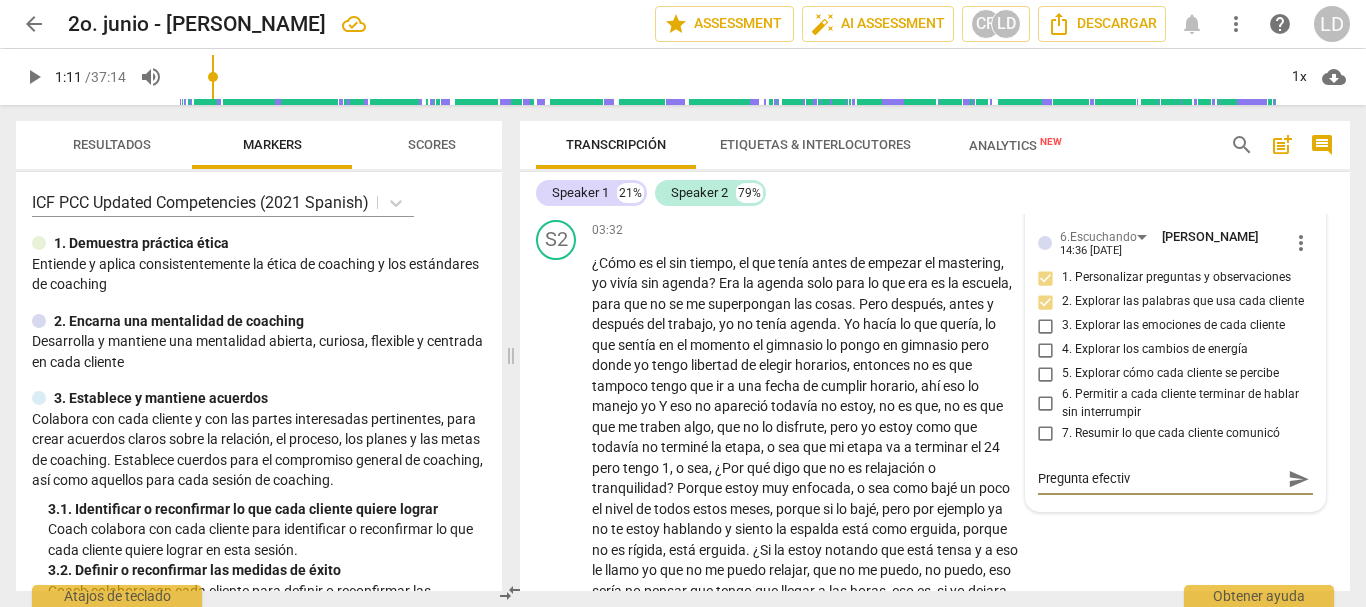 type on "Pregunta efectiva" 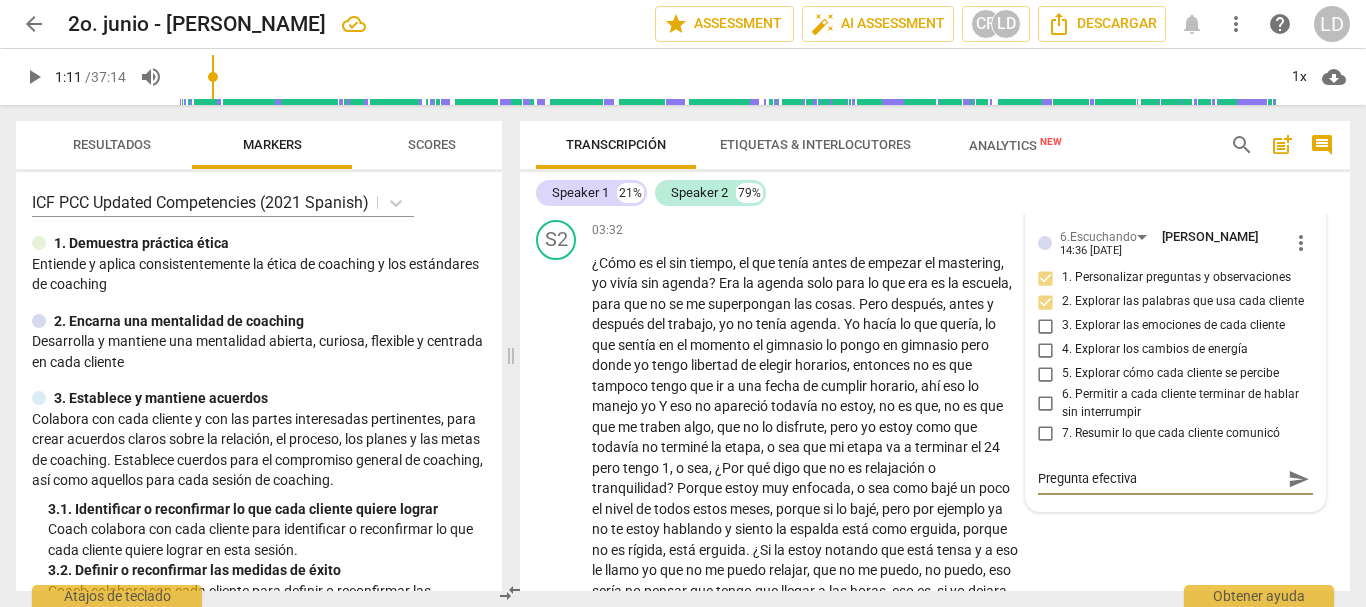 type on "Pregunta efectiva" 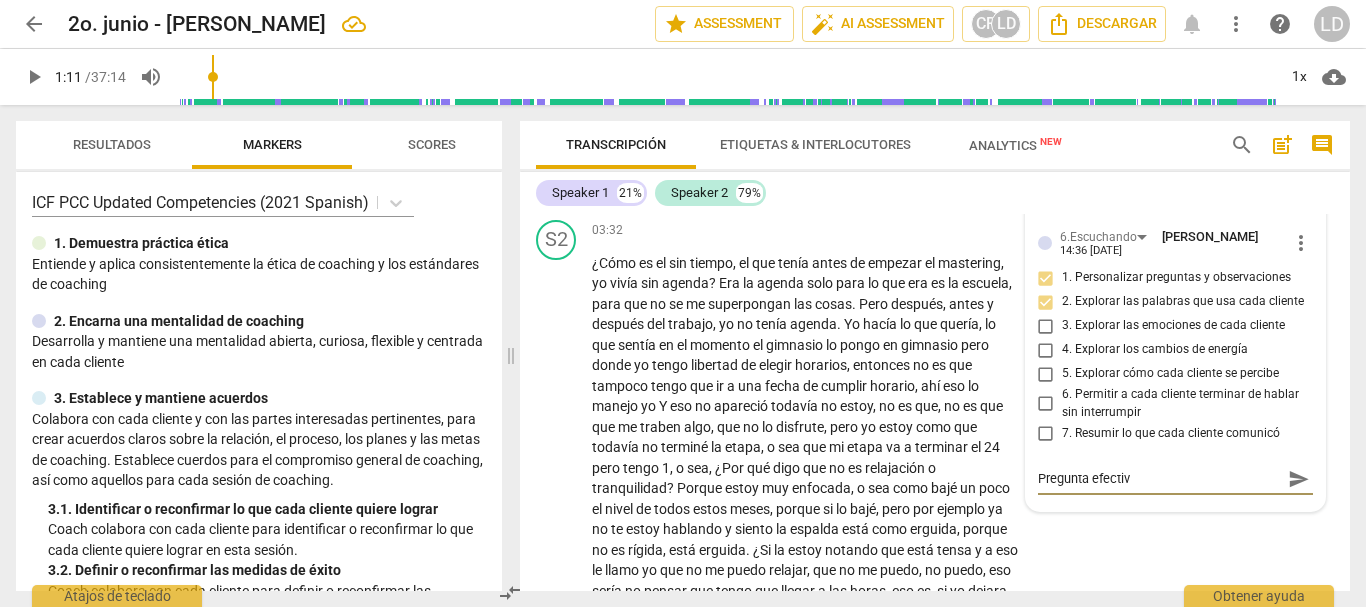 type on "Pregunta efecti" 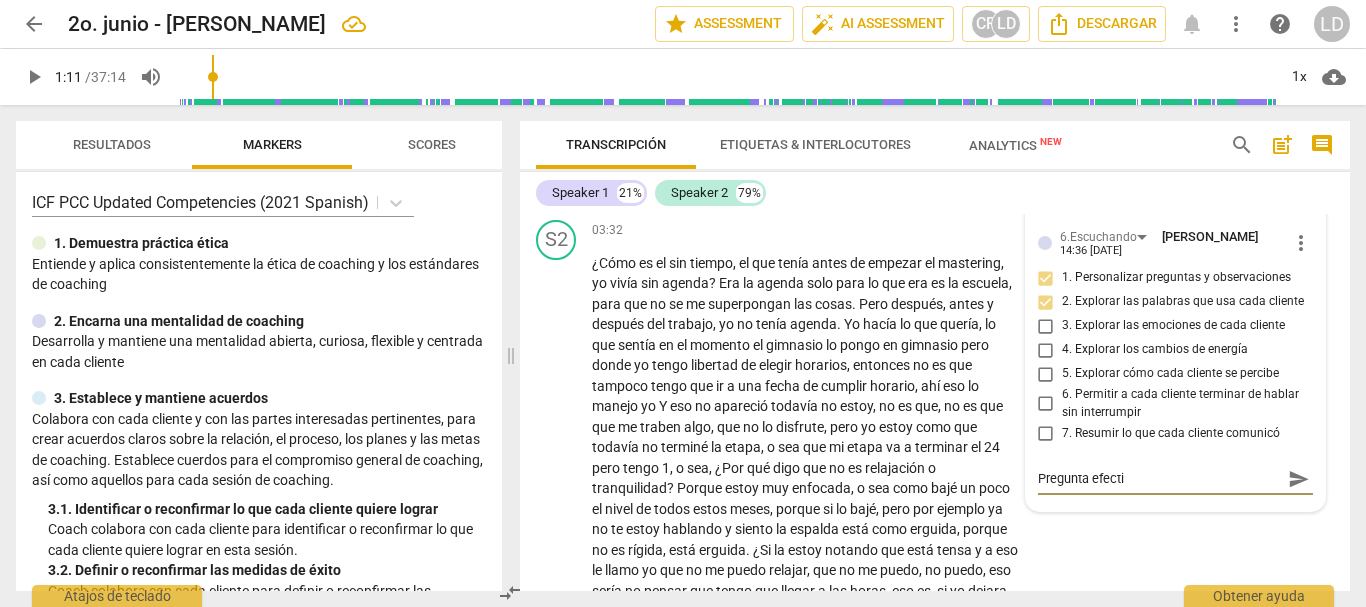 type on "Pregunta efect" 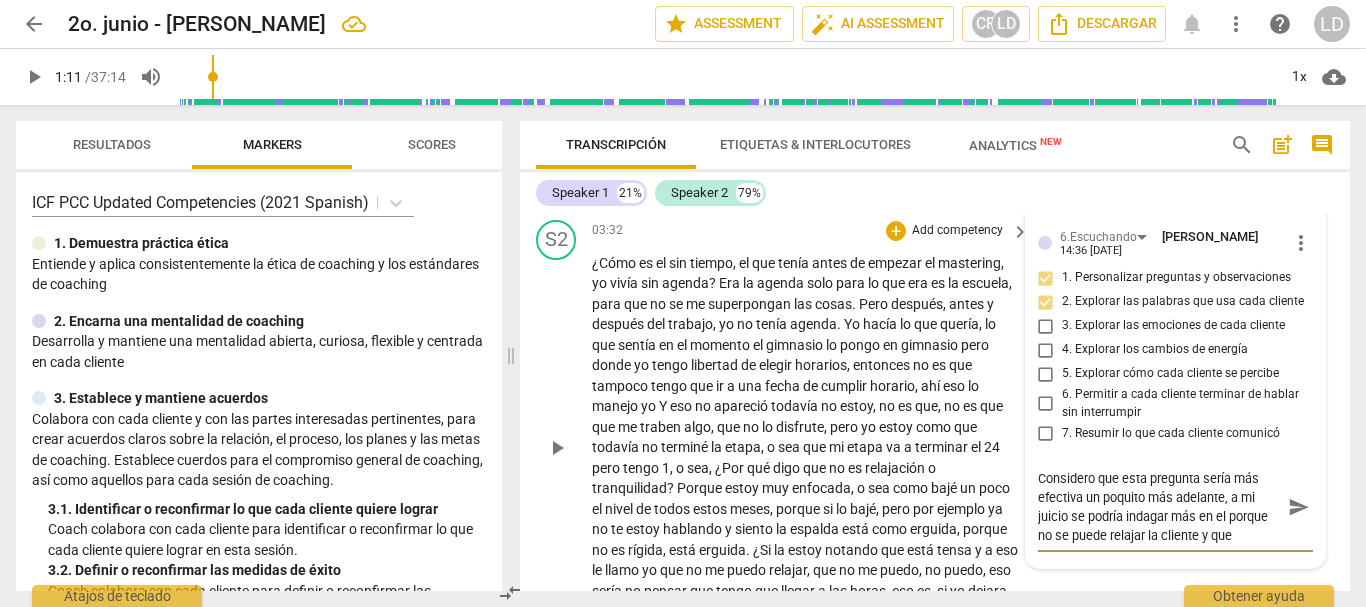 scroll, scrollTop: 18, scrollLeft: 0, axis: vertical 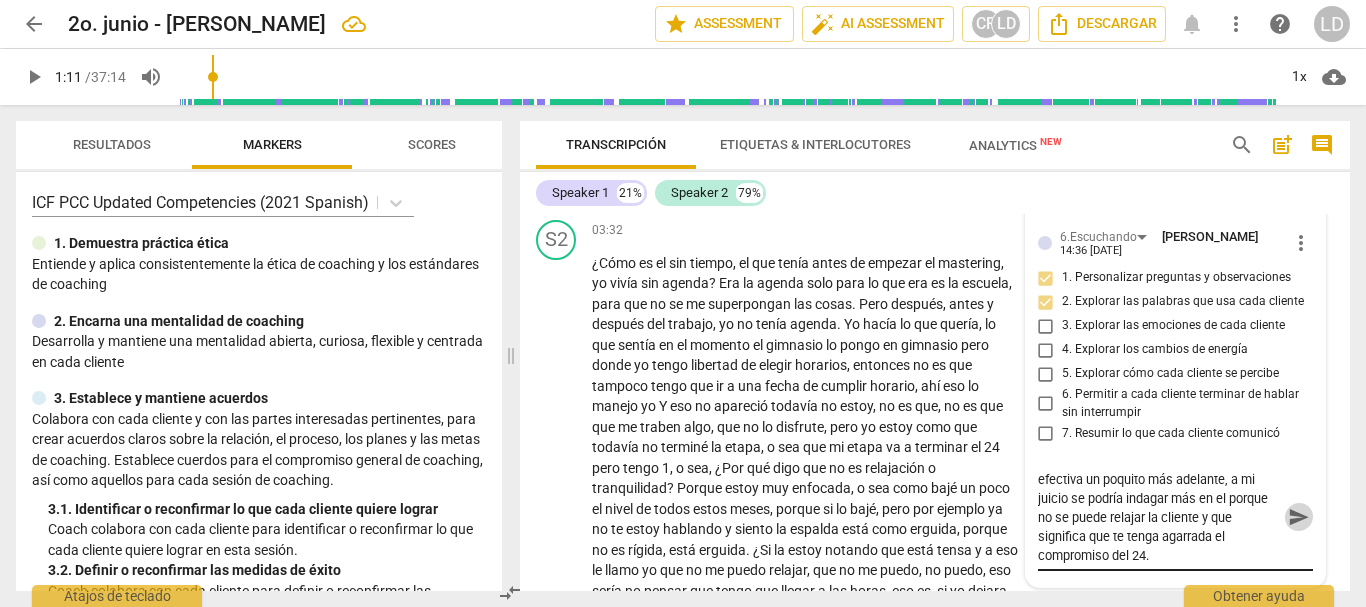 click on "send" at bounding box center (1299, 517) 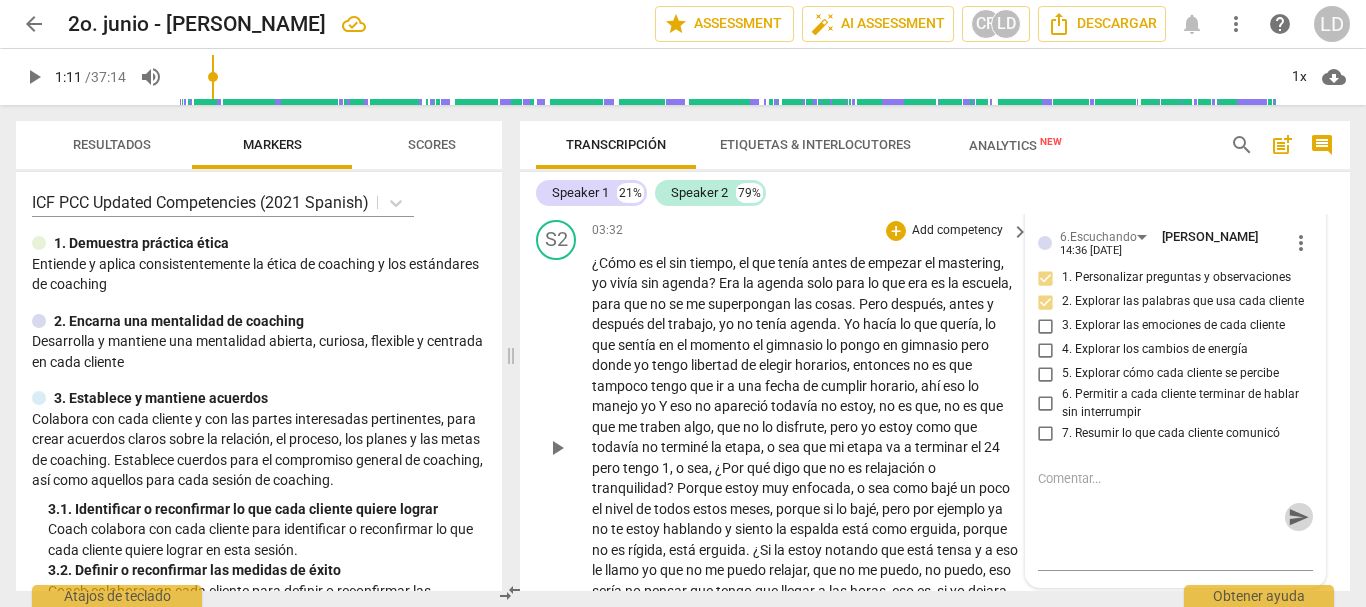 scroll, scrollTop: 0, scrollLeft: 0, axis: both 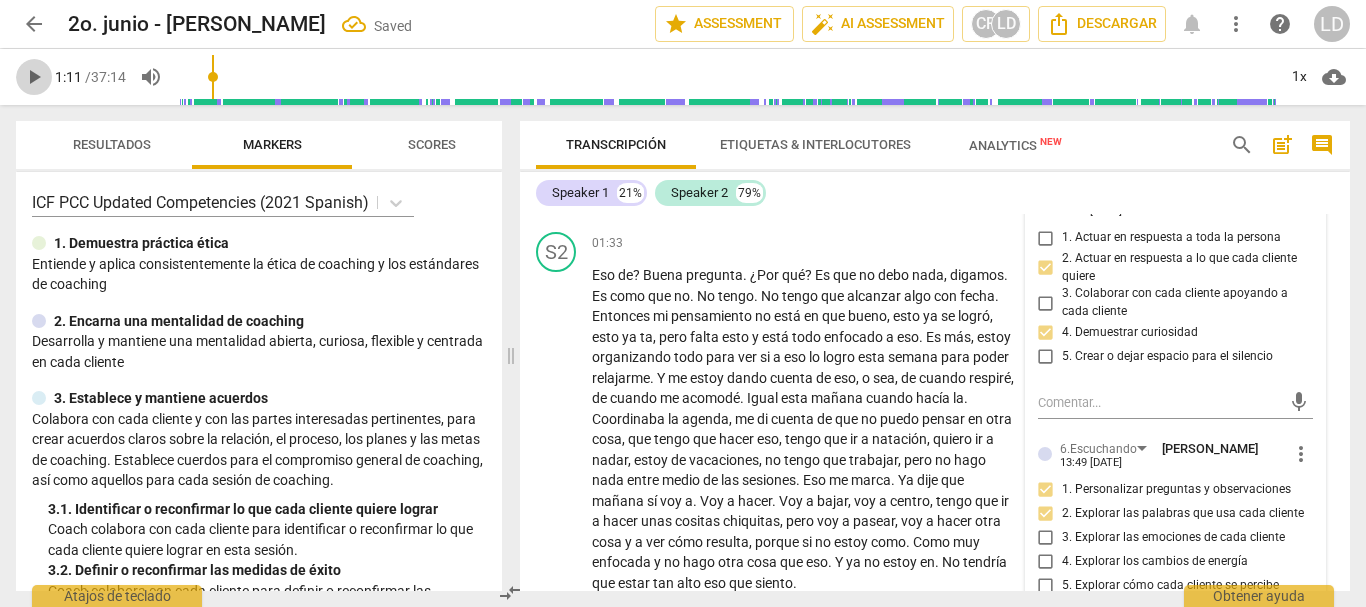 click on "play_arrow" at bounding box center [34, 77] 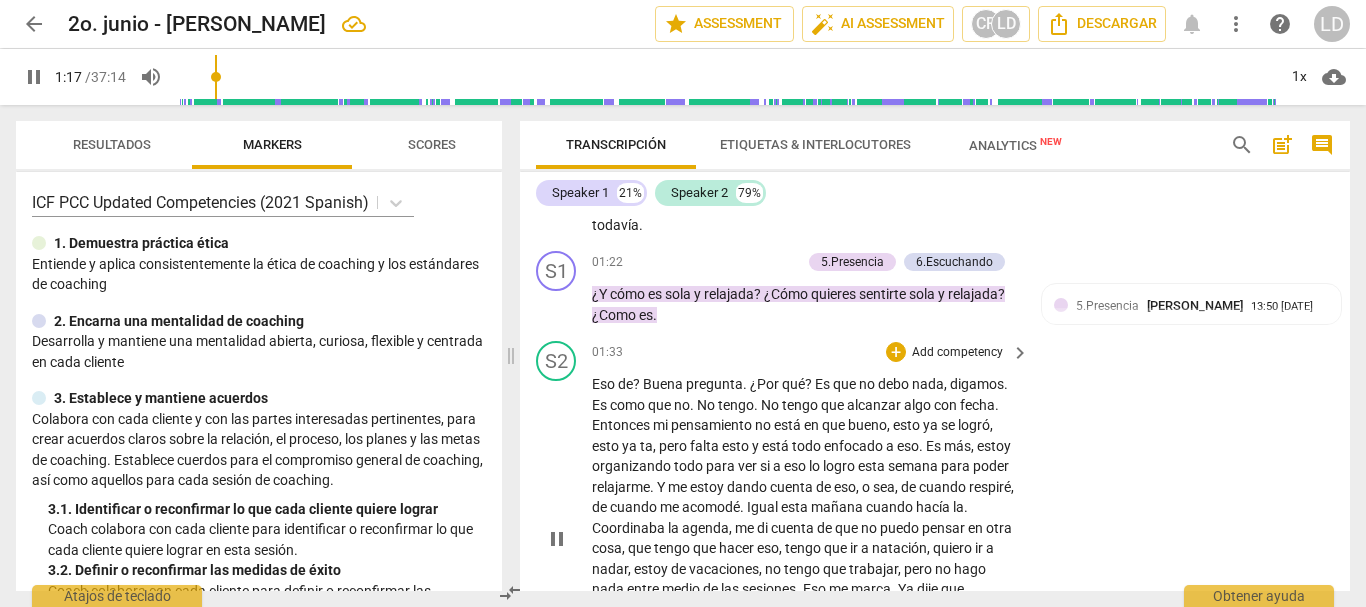 scroll, scrollTop: 594, scrollLeft: 0, axis: vertical 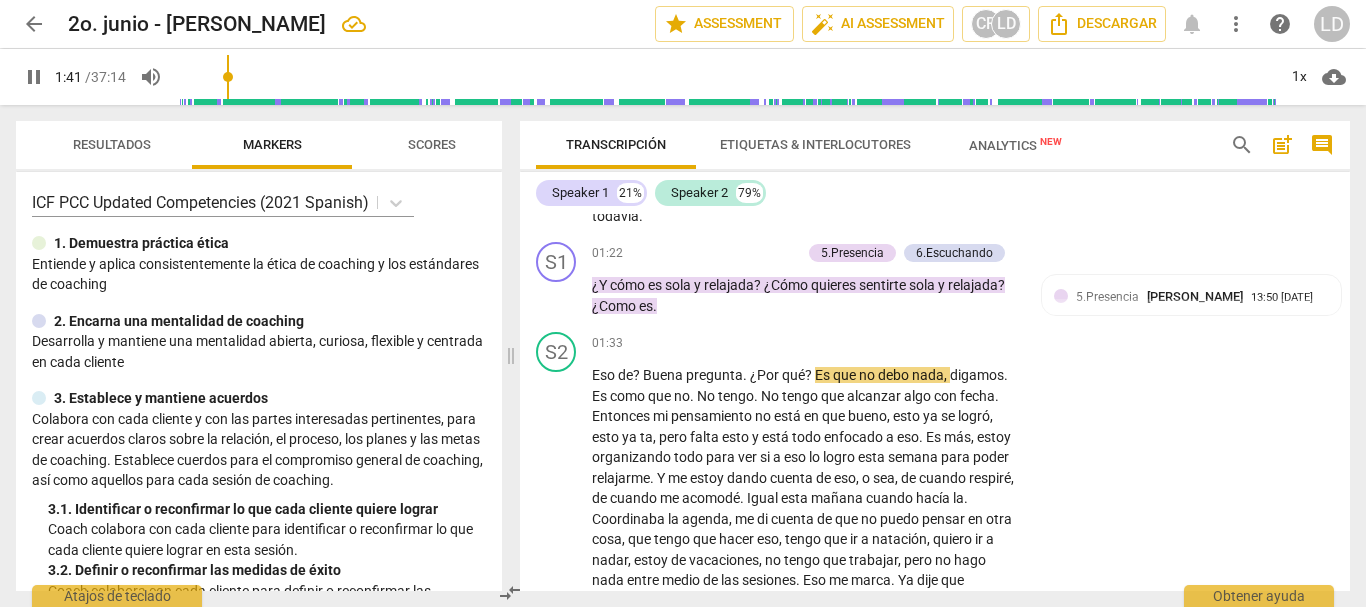 click on "pause" at bounding box center [34, 77] 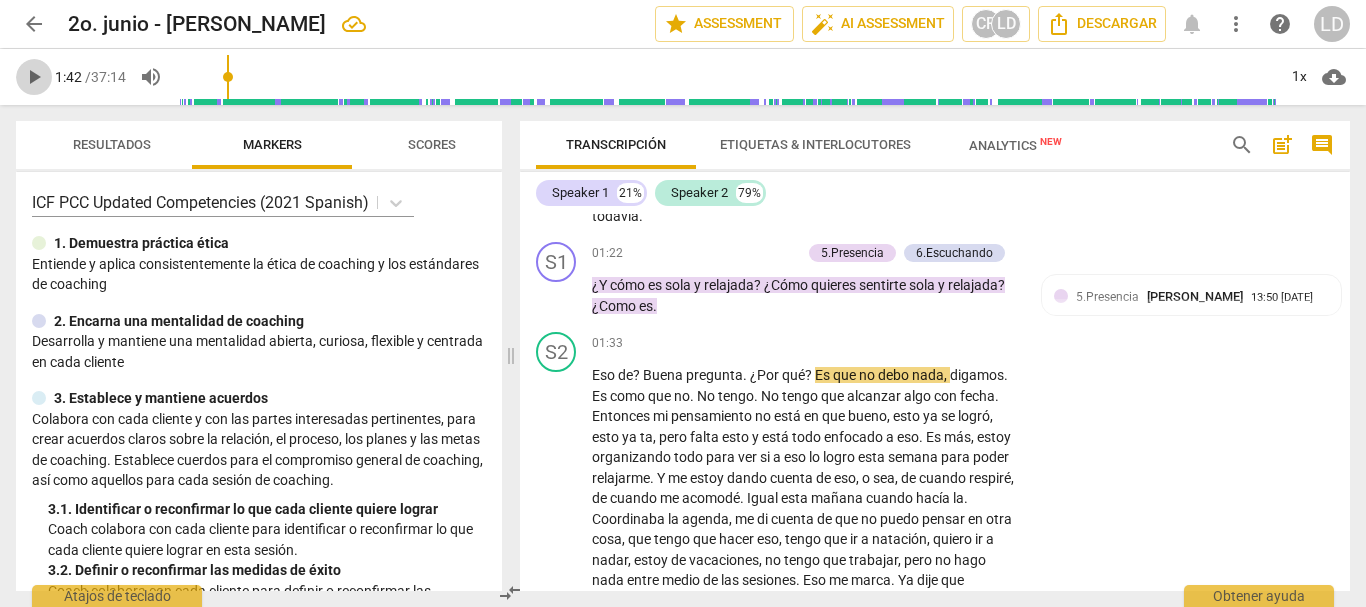 click on "play_arrow" at bounding box center (34, 77) 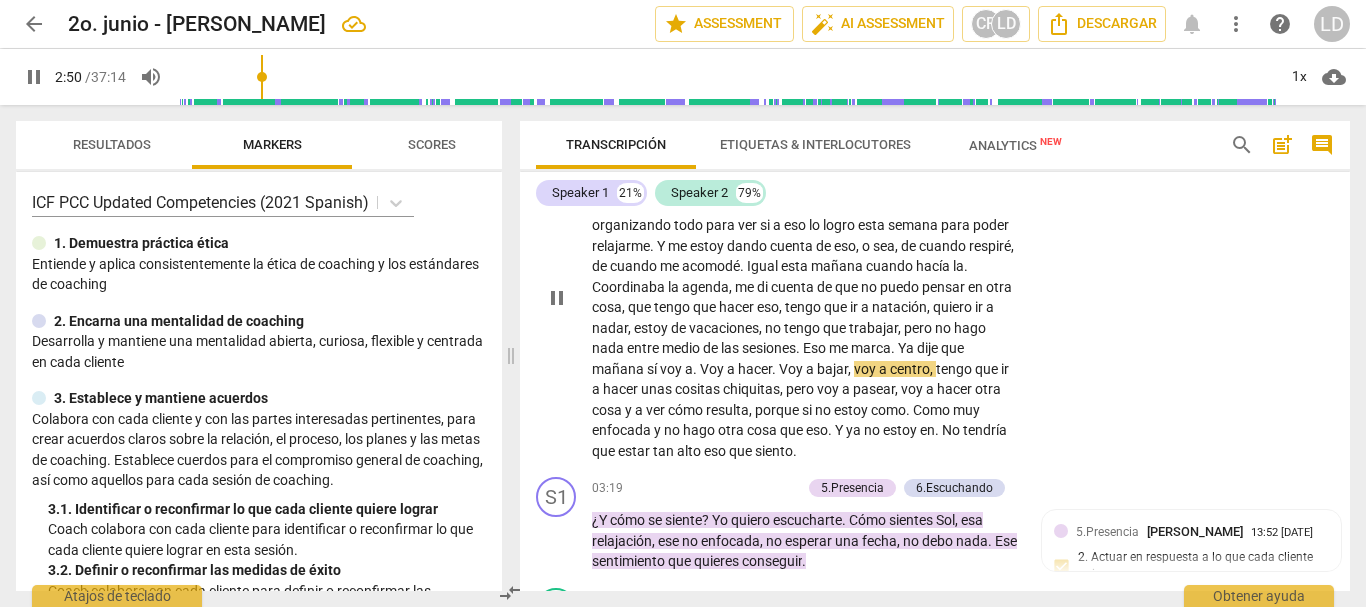scroll, scrollTop: 894, scrollLeft: 0, axis: vertical 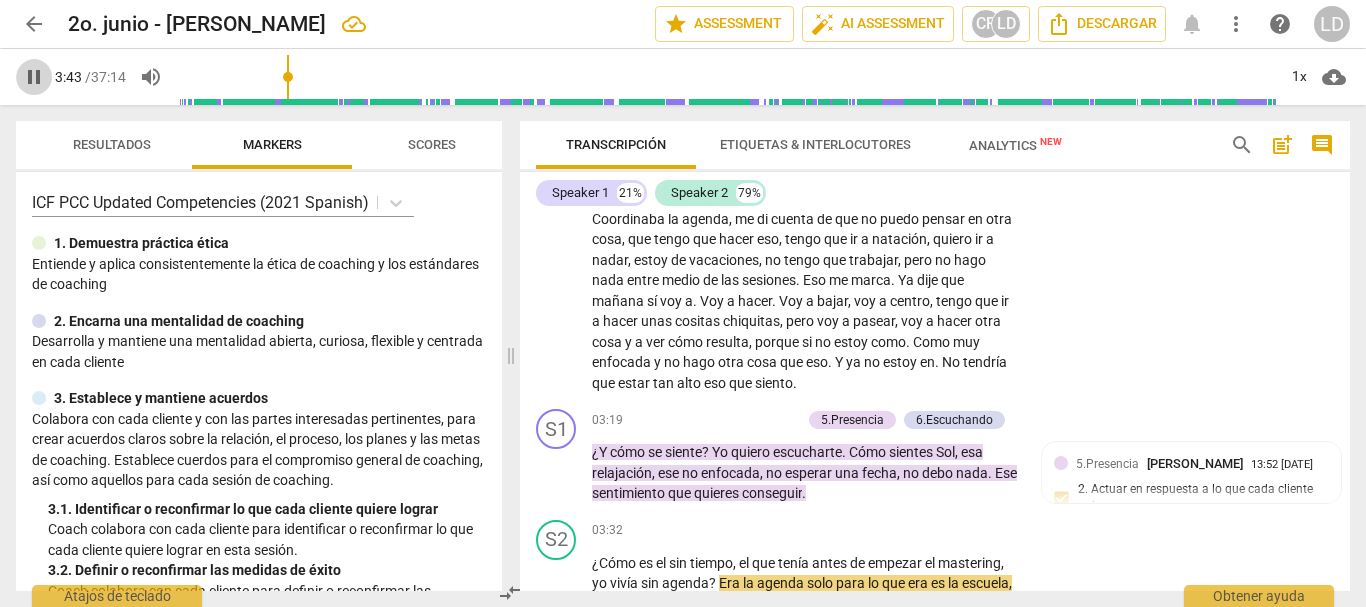 click on "pause" at bounding box center (34, 77) 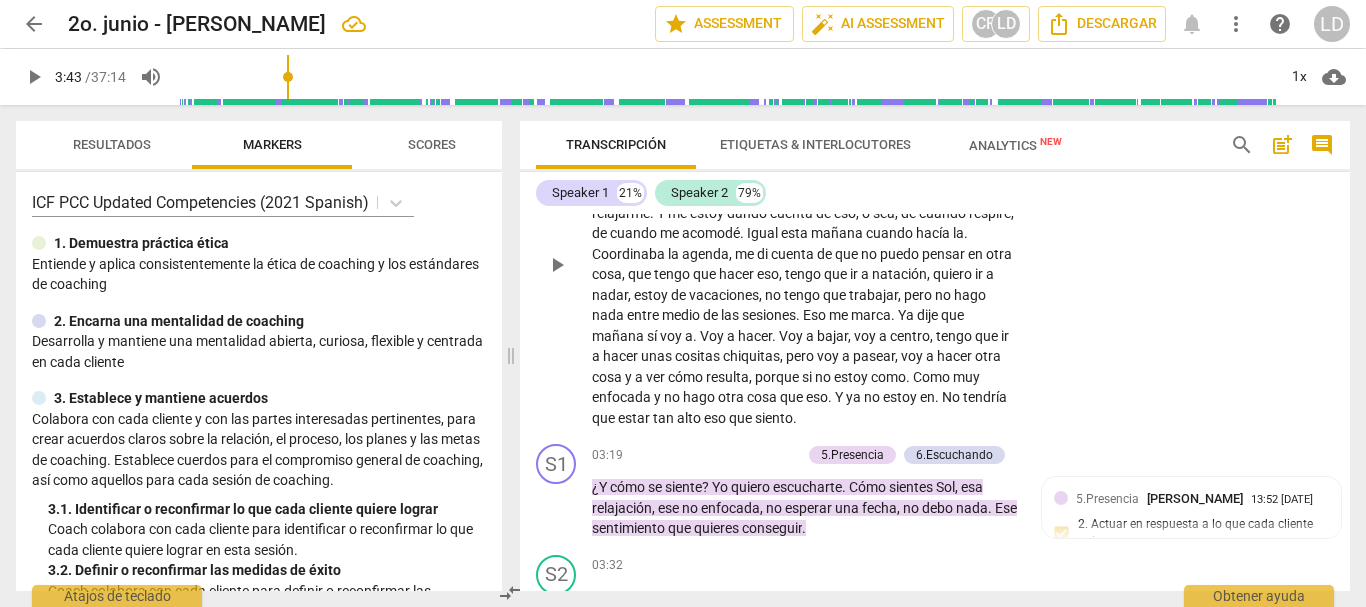 scroll, scrollTop: 894, scrollLeft: 0, axis: vertical 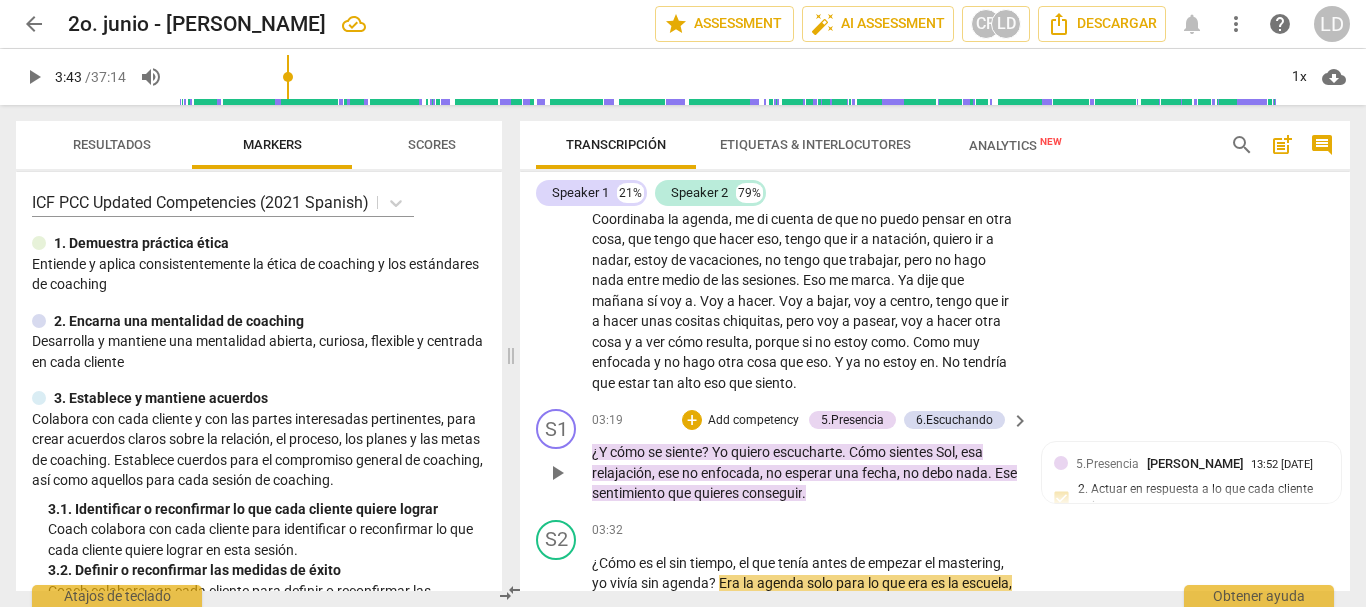 click on "Add competency" at bounding box center (753, 421) 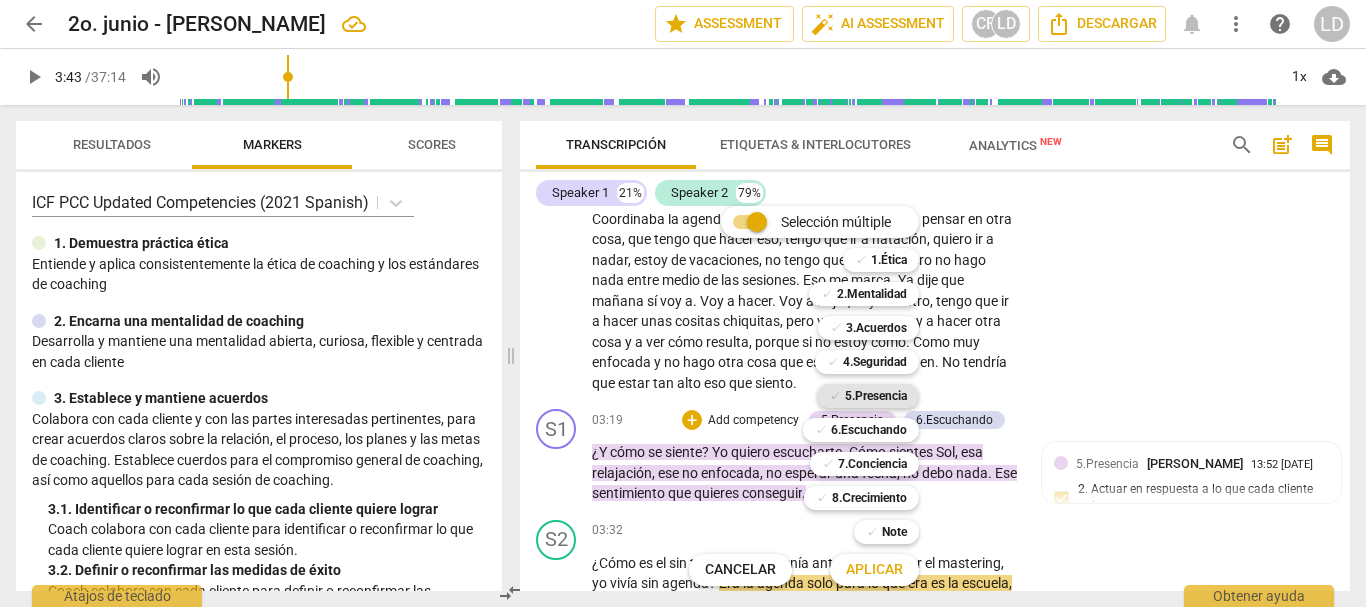 click on "5.Presencia" at bounding box center (876, 396) 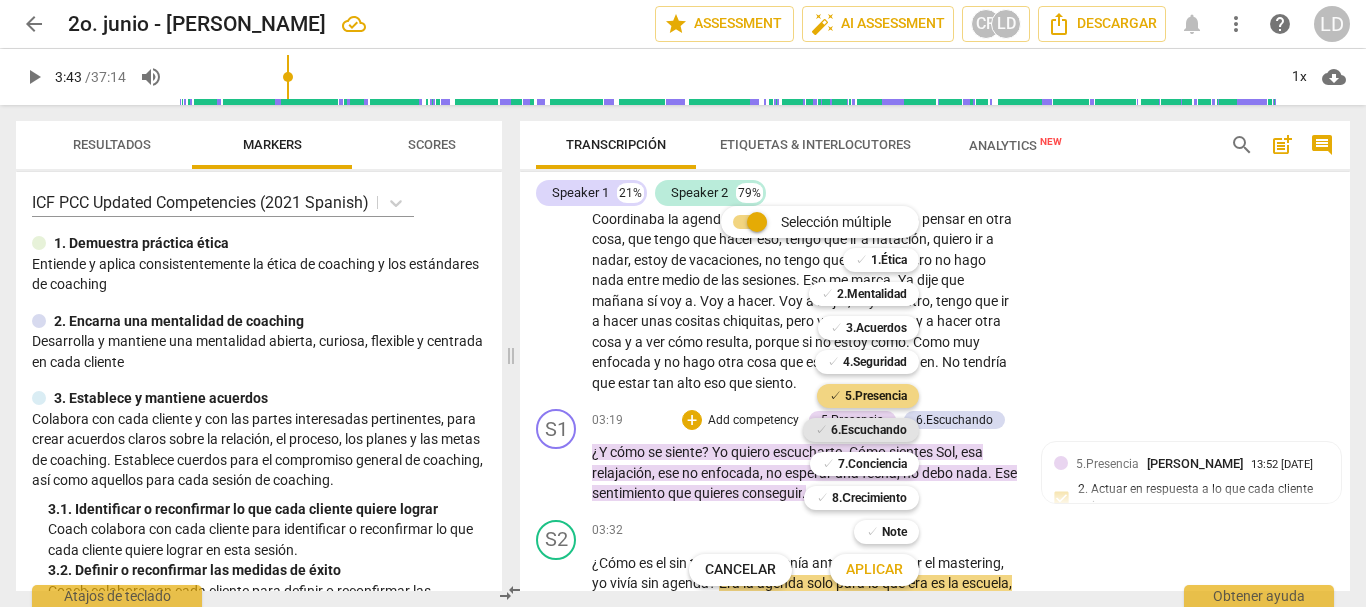 click on "6.Escuchando" at bounding box center (869, 430) 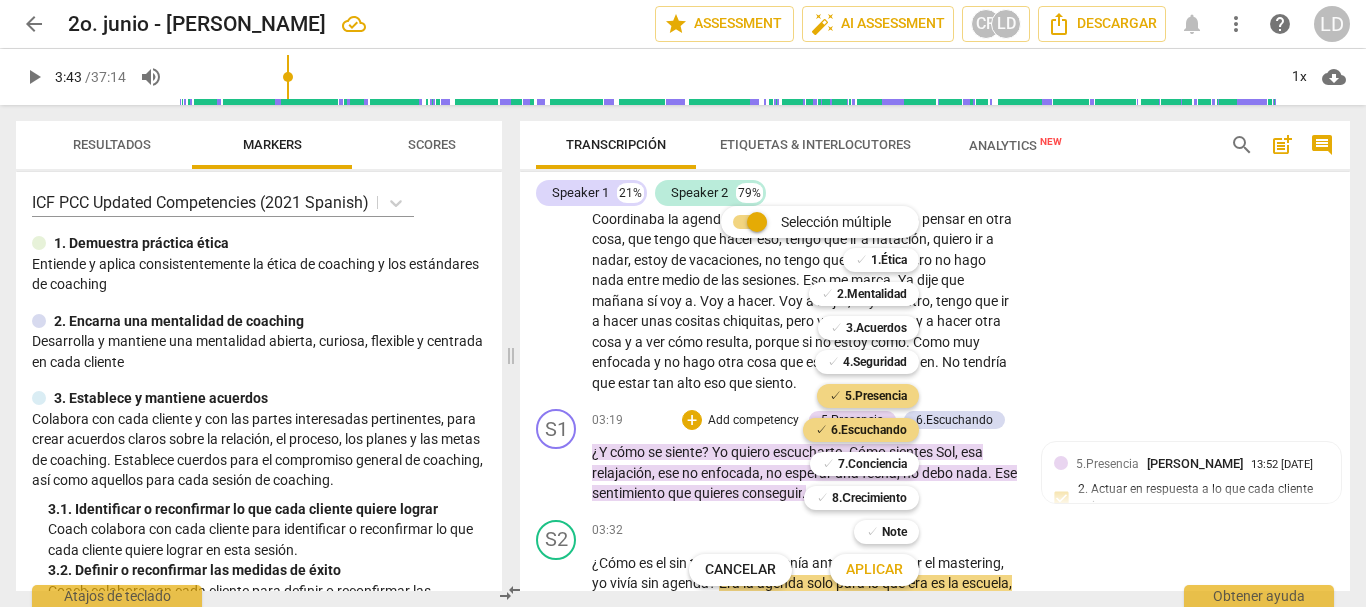 click on "Aplicar" at bounding box center (874, 570) 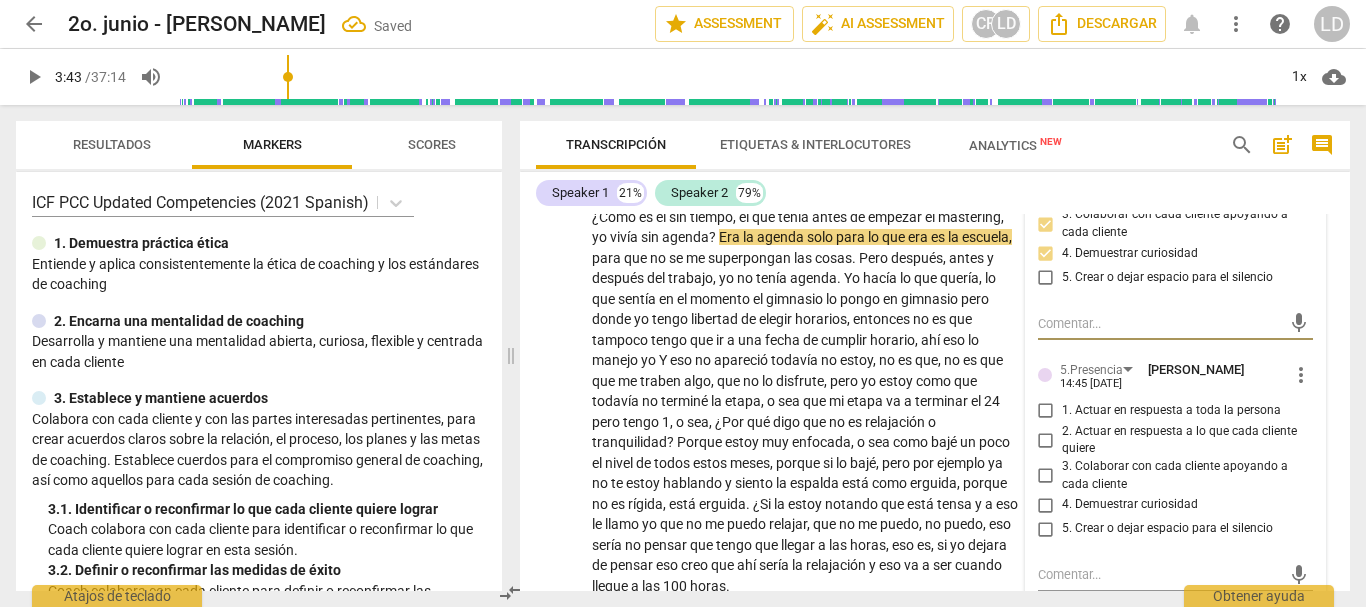 scroll, scrollTop: 1261, scrollLeft: 0, axis: vertical 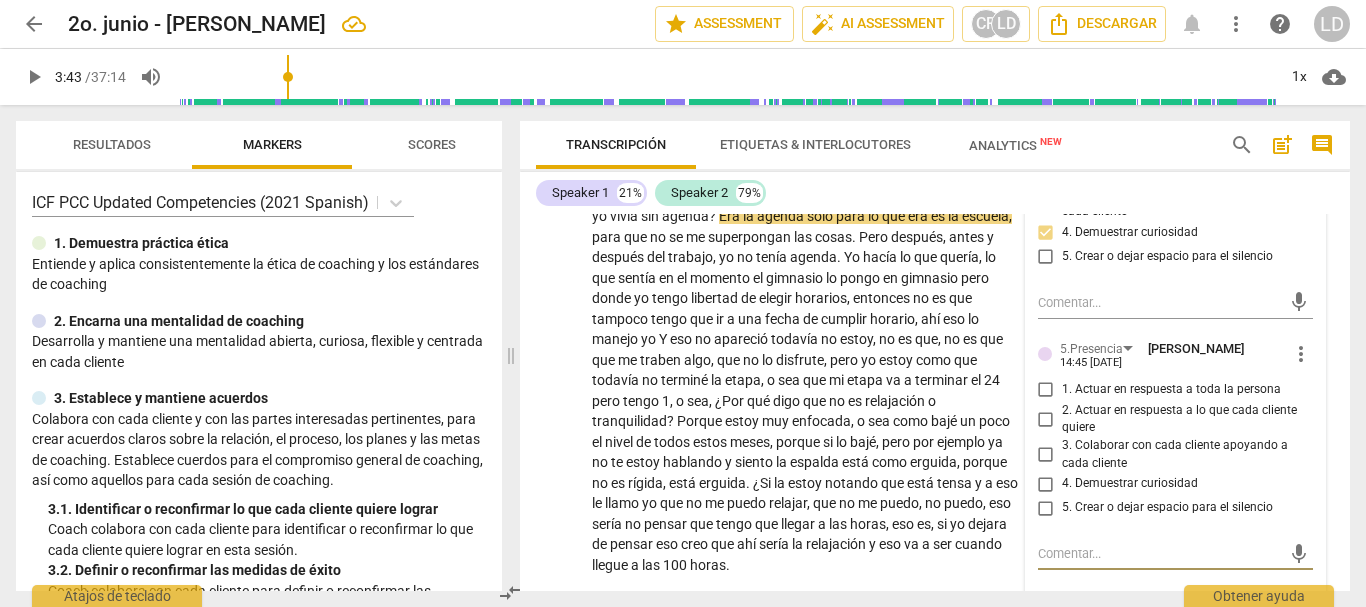 click at bounding box center [1160, 553] 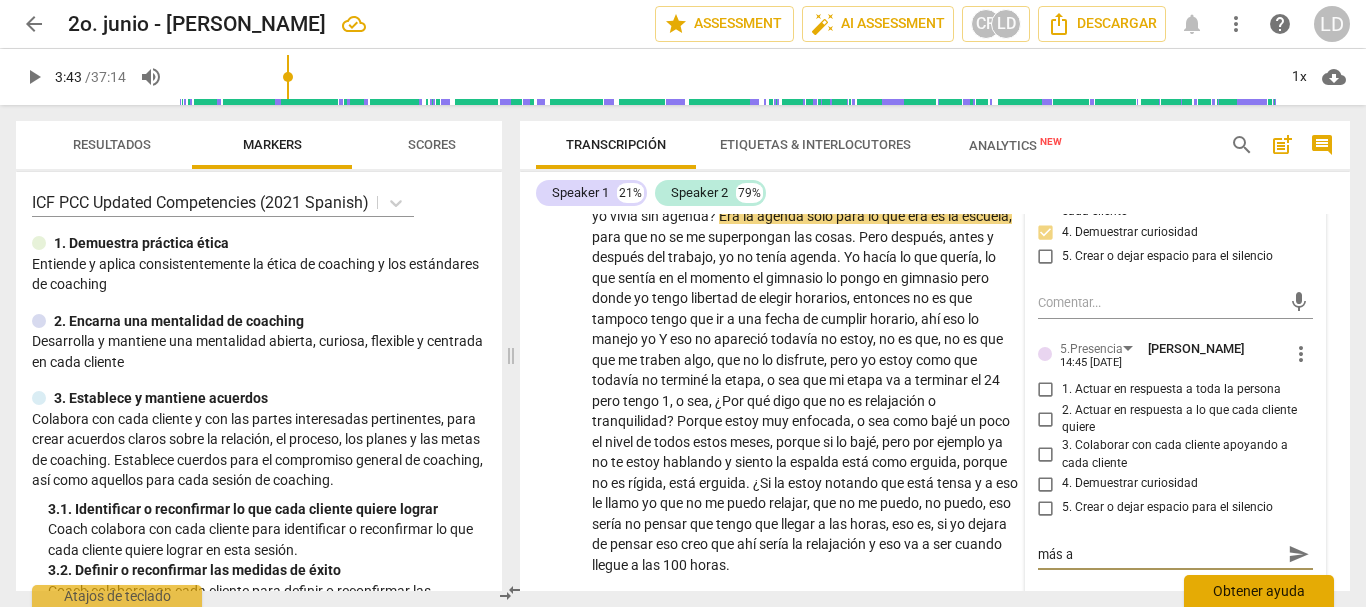 scroll, scrollTop: 0, scrollLeft: 0, axis: both 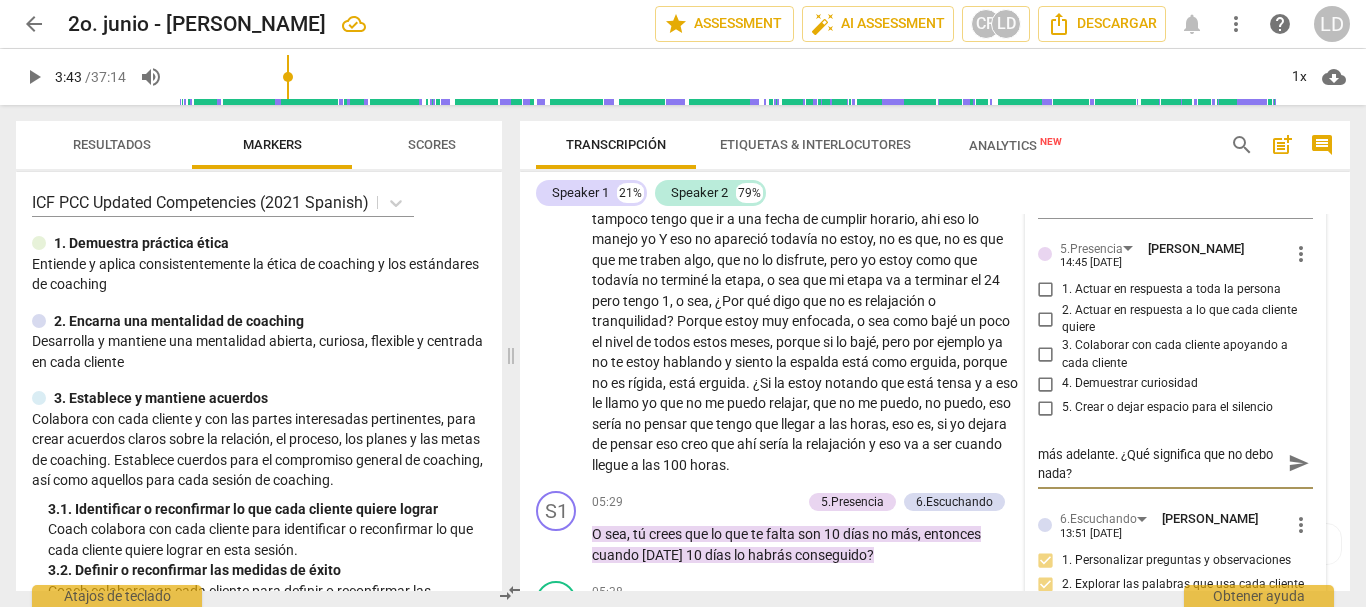click on "Considero que esta pregunta sería efectiva más adelante. ¿Qué significa que no debo nada?" at bounding box center (1160, 463) 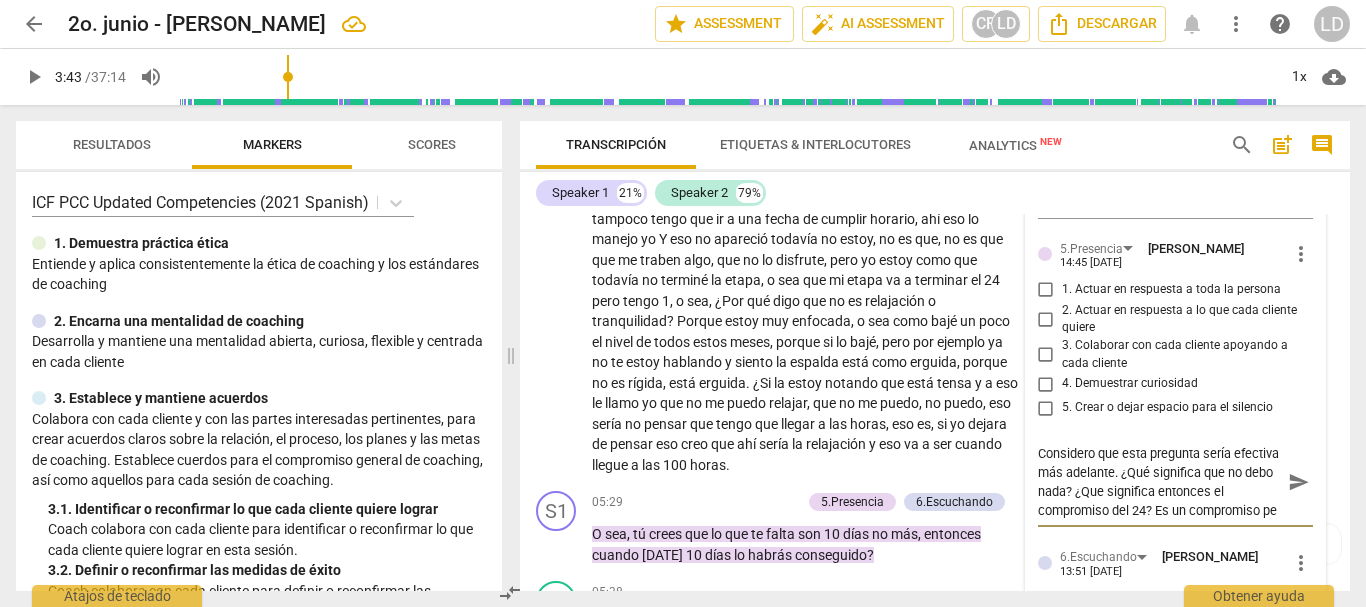 scroll, scrollTop: 18, scrollLeft: 0, axis: vertical 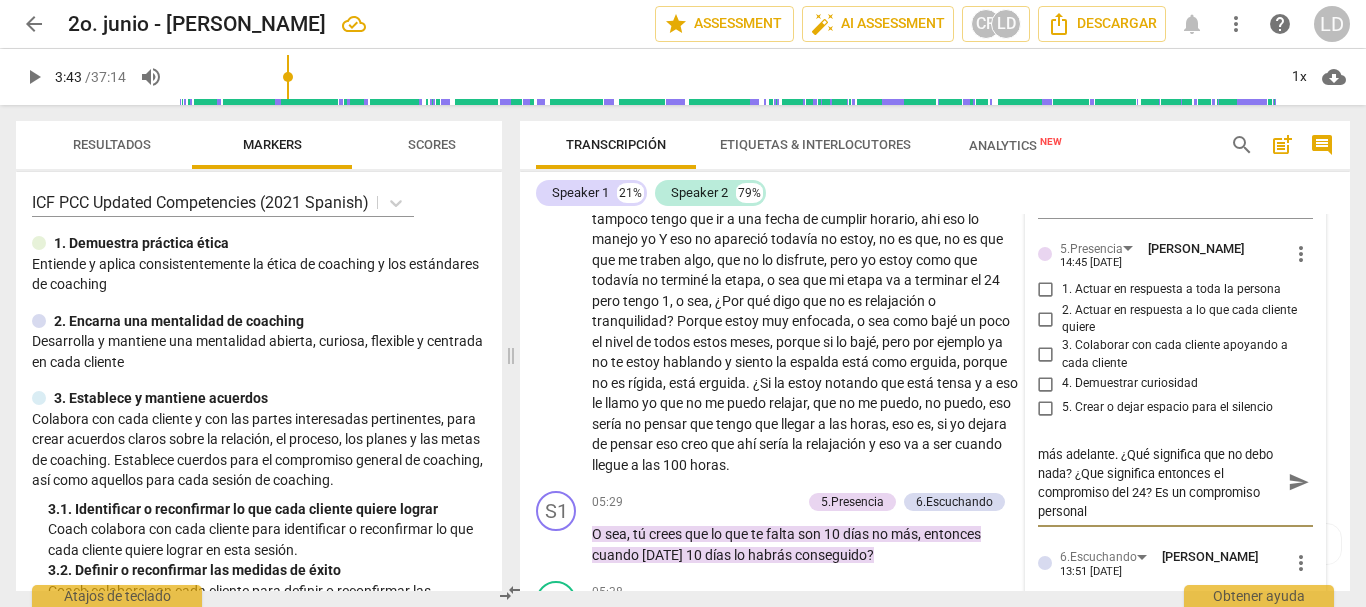 click on "Considero que esta pregunta sería efectiva más adelante. ¿Qué significa que no debo nada? ¿Que significa entonces el compromiso del 24? Es un compromiso personal" at bounding box center (1160, 482) 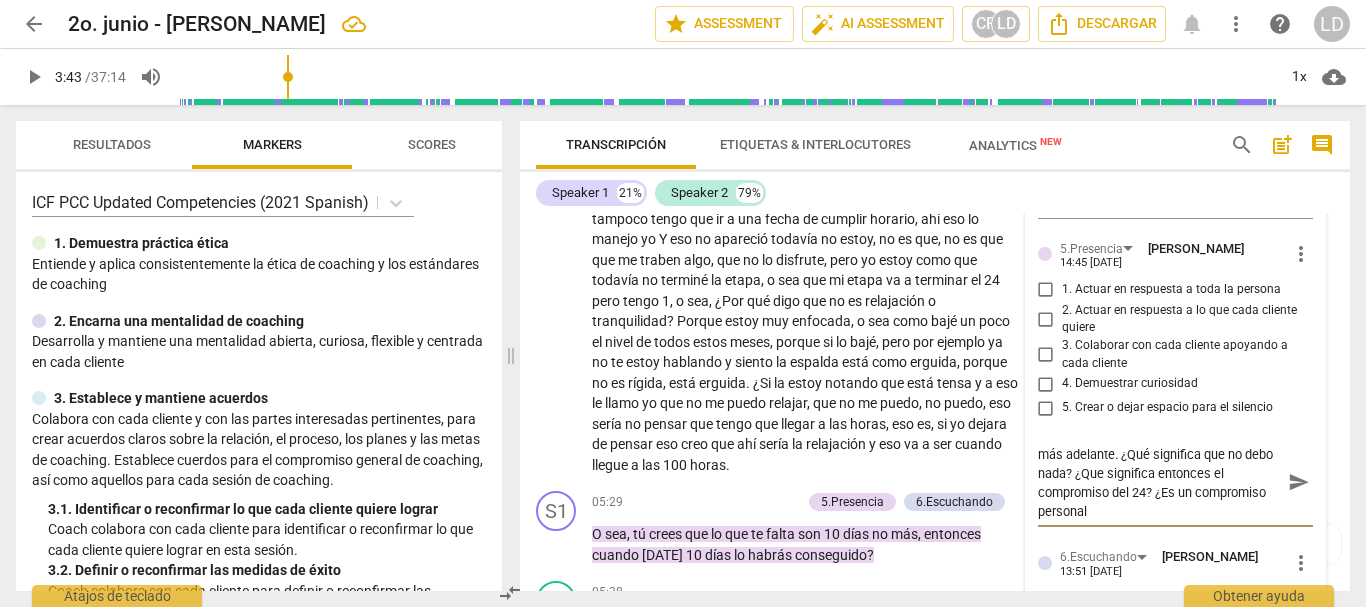 click on "Considero que esta pregunta sería efectiva más adelante. ¿Qué significa que no debo nada? ¿Que significa entonces el compromiso del 24? ¿Es un compromiso personal" at bounding box center [1160, 482] 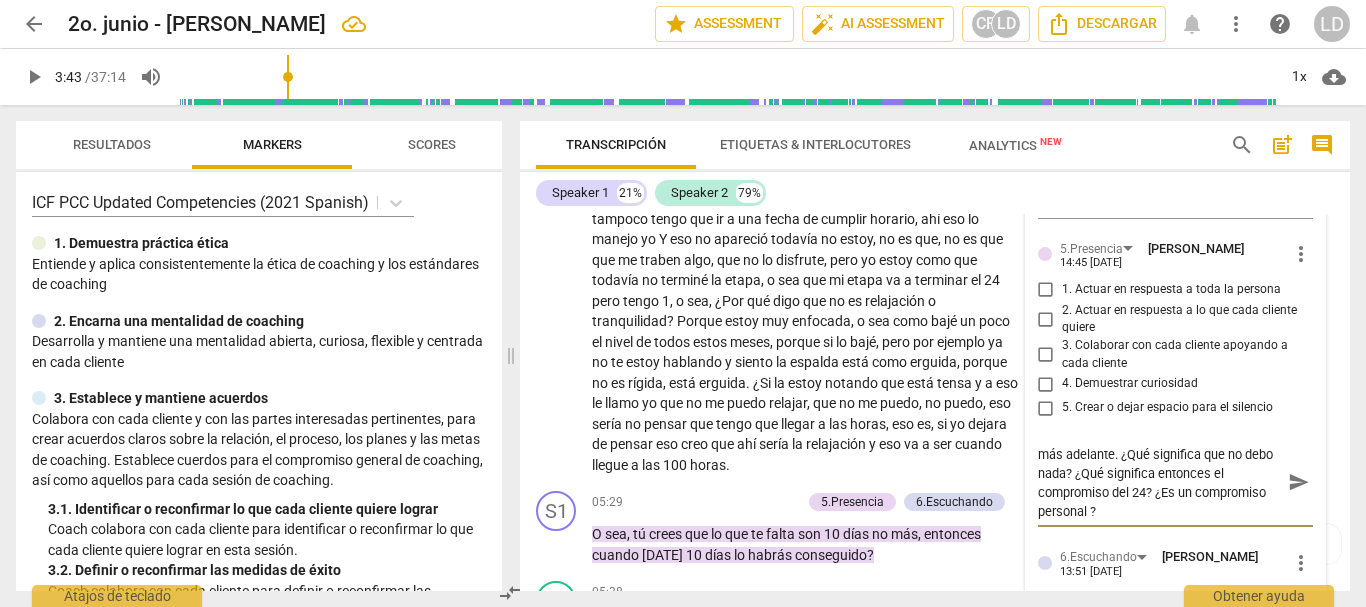 click on "Considero que esta pregunta sería efectiva más adelante. ¿Qué significa que no debo nada? ¿Qué significa entonces el compromiso del 24? ¿Es un compromiso personal ?" at bounding box center (1160, 482) 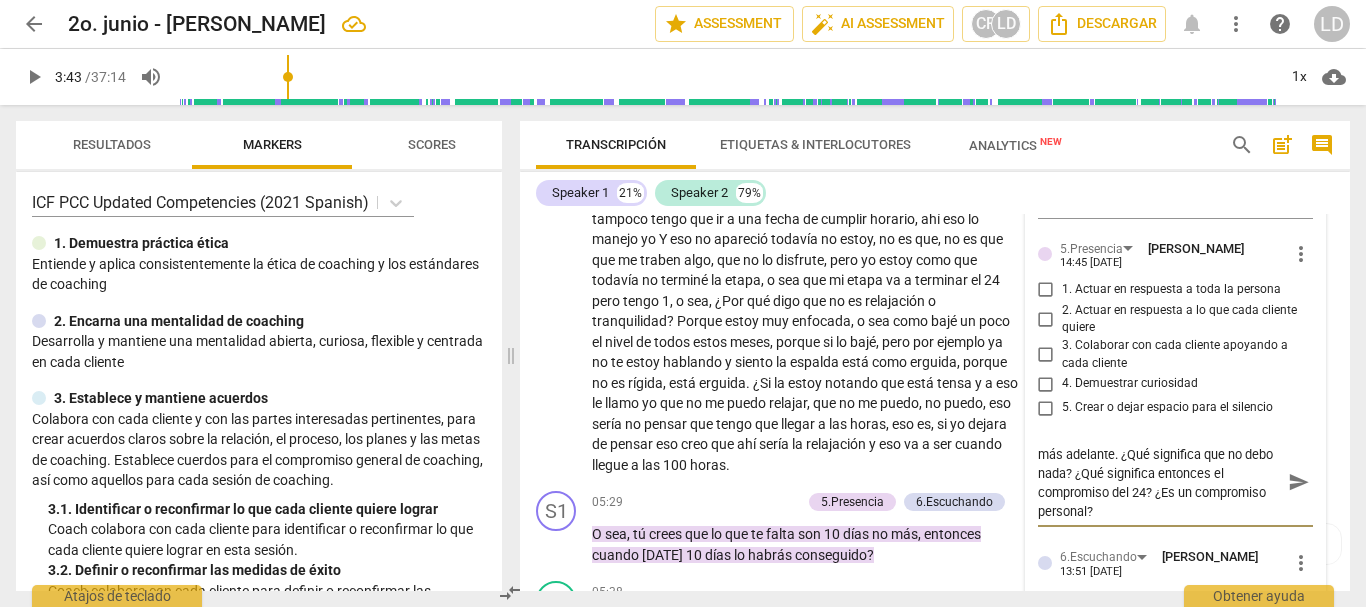 click on "Considero que esta pregunta sería efectiva más adelante. ¿Qué significa que no debo nada? ¿Qué significa entonces el compromiso del 24? ¿Es un compromiso personal?" at bounding box center [1160, 482] 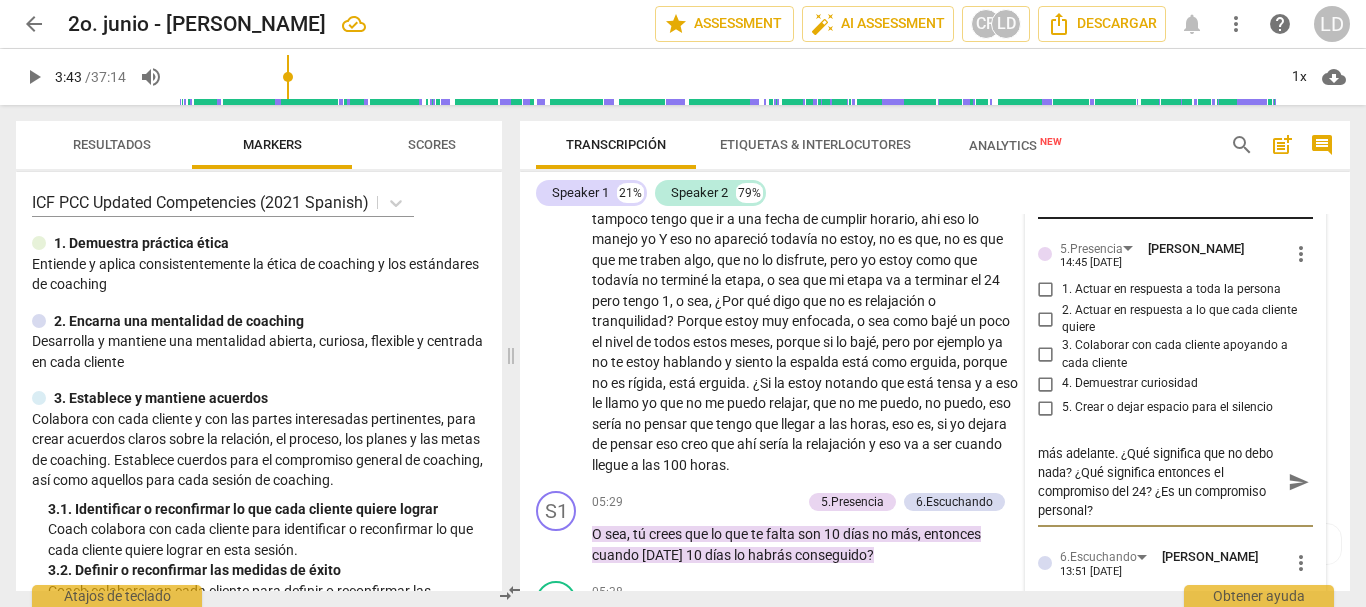 scroll, scrollTop: 1362, scrollLeft: 0, axis: vertical 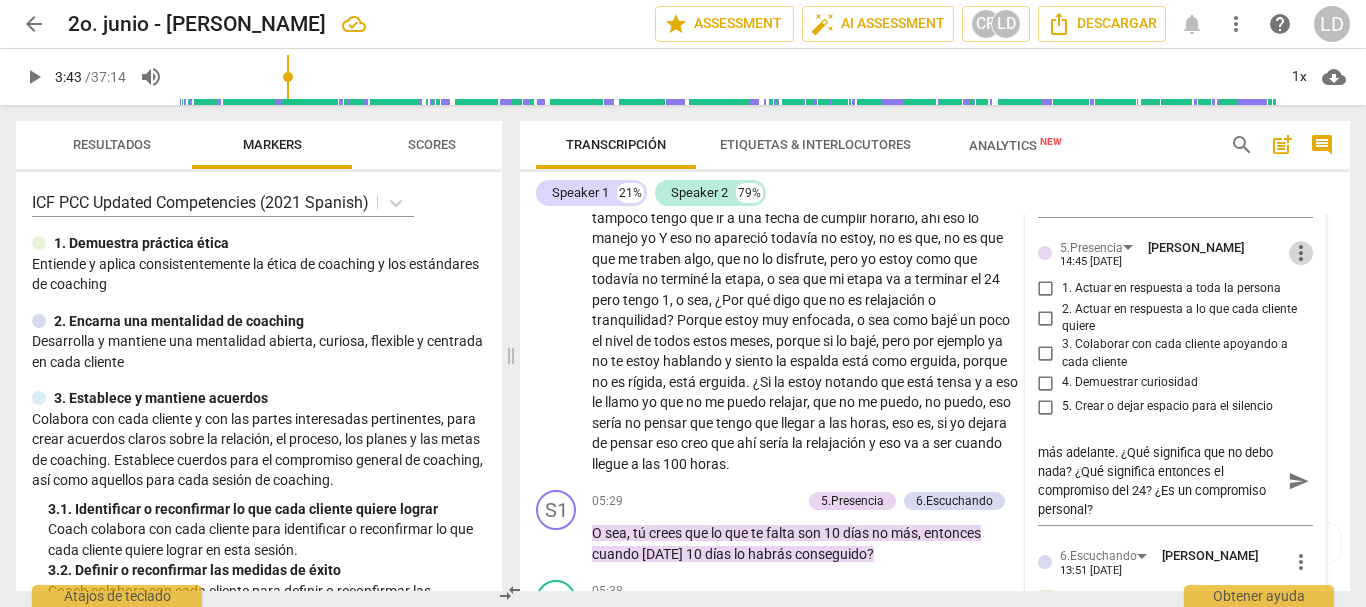 click on "more_vert" at bounding box center [1301, 253] 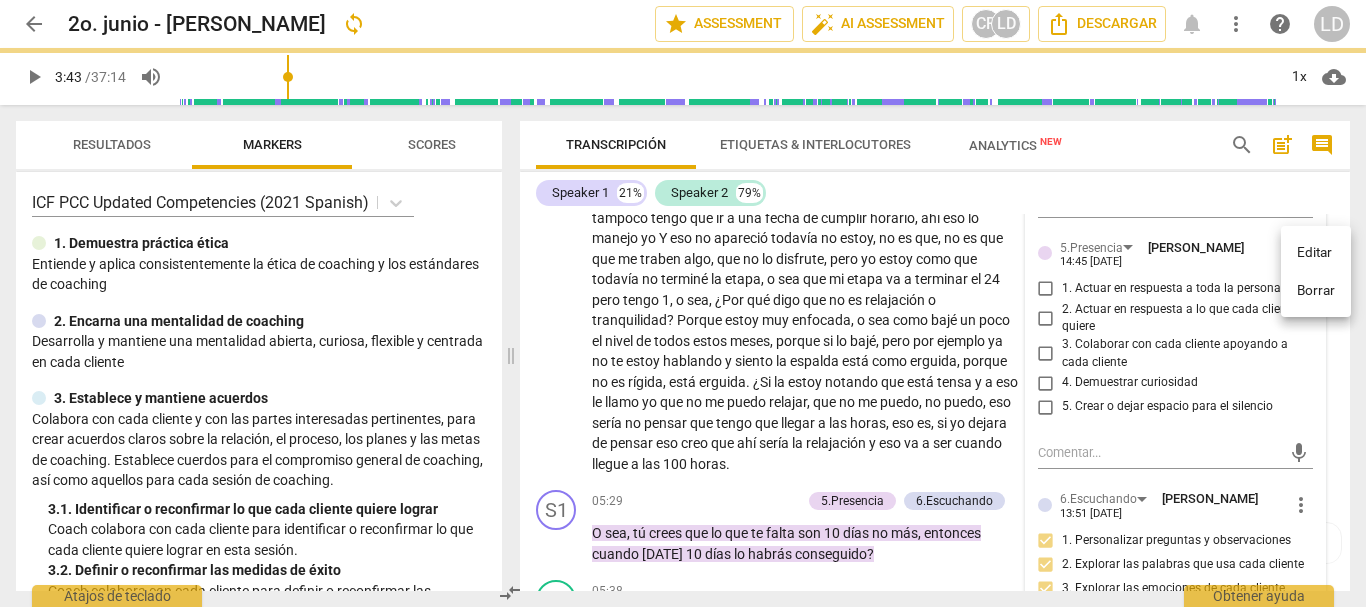 scroll, scrollTop: 0, scrollLeft: 0, axis: both 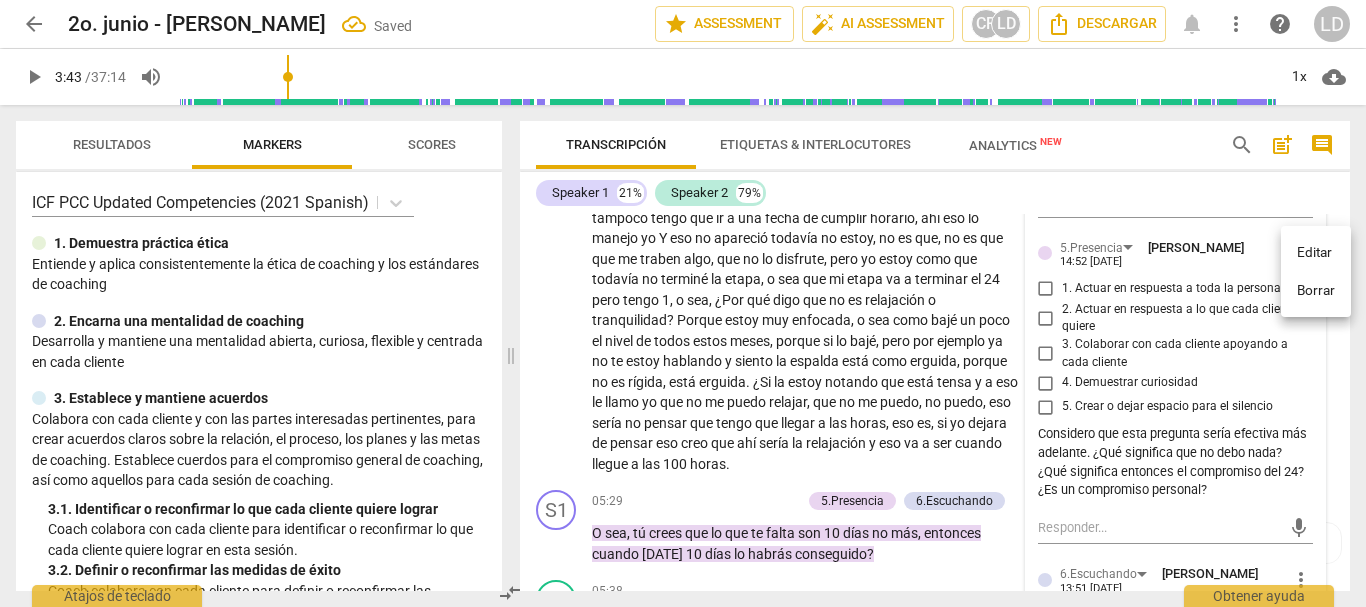 drag, startPoint x: 1310, startPoint y: 300, endPoint x: 757, endPoint y: 56, distance: 604.43774 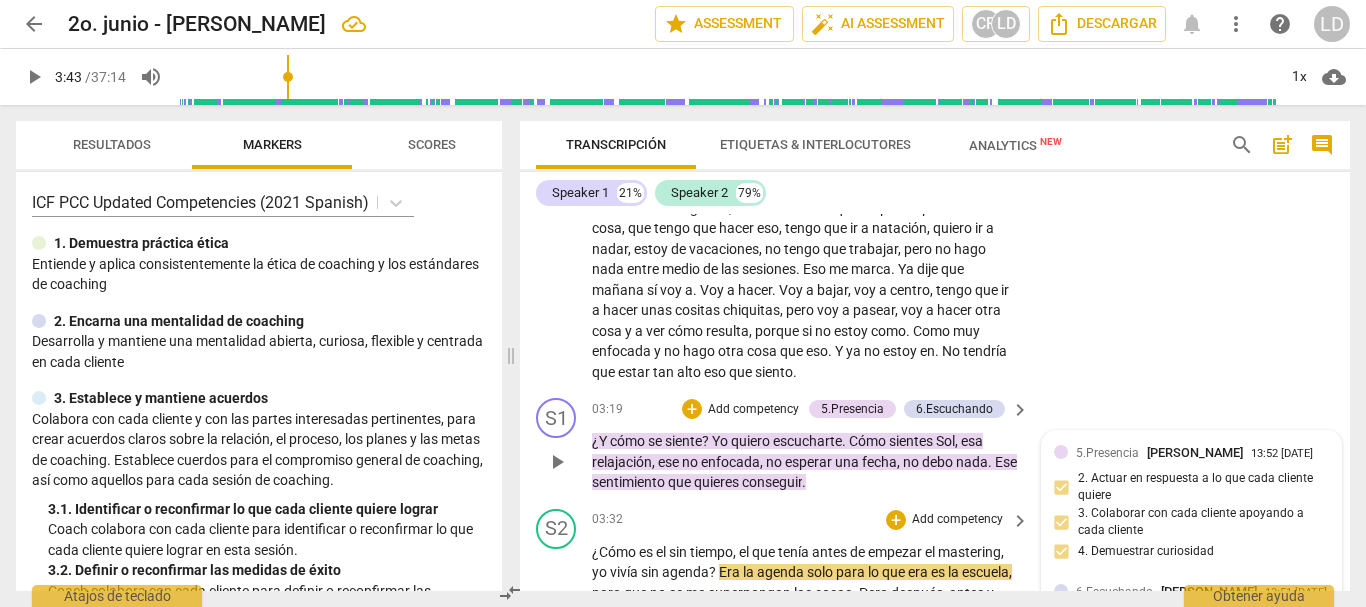 scroll, scrollTop: 1000, scrollLeft: 0, axis: vertical 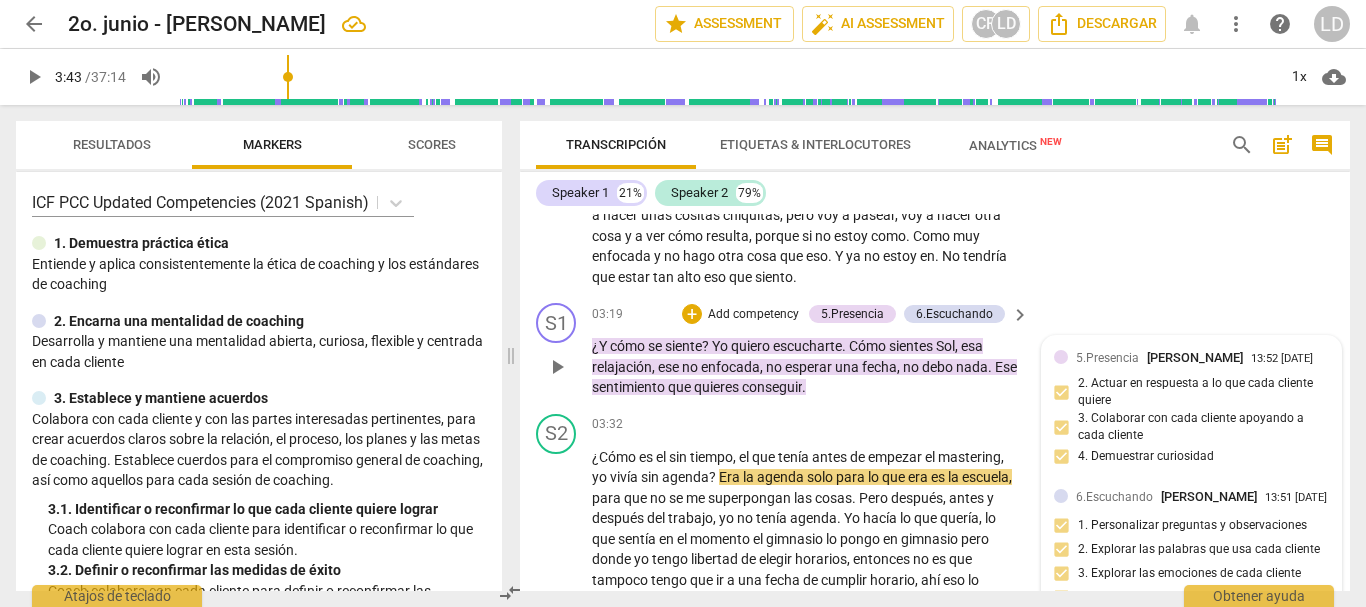 click on "Add competency" at bounding box center (753, 315) 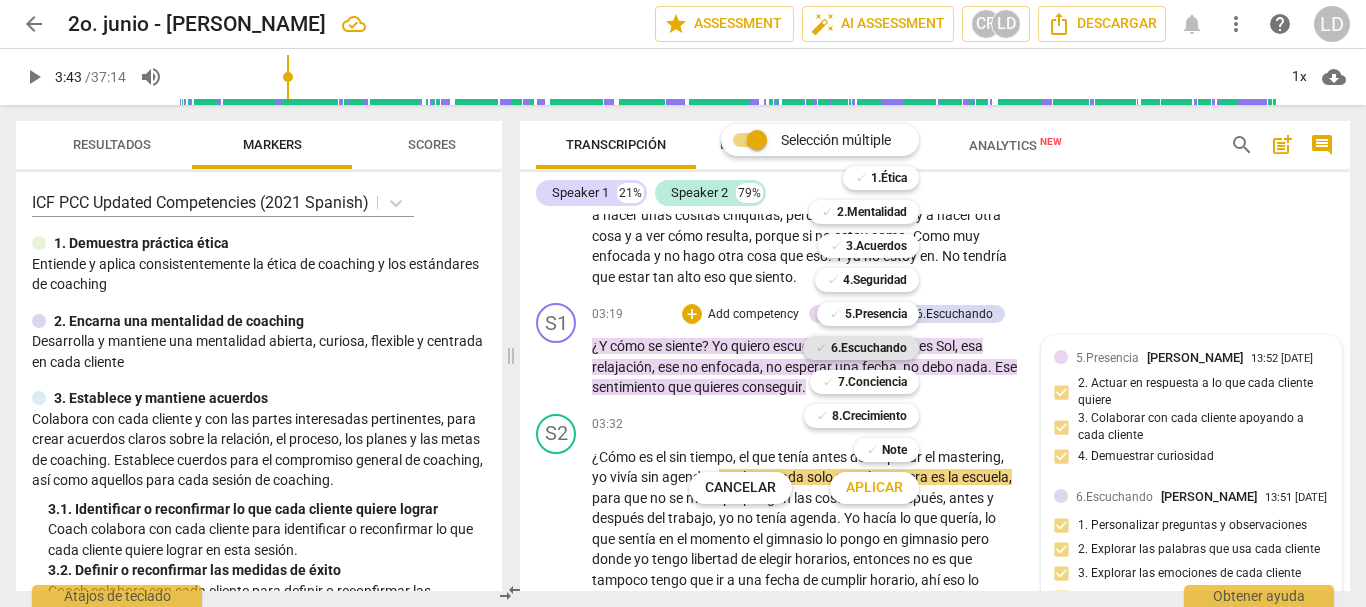 click on "6.Escuchando" at bounding box center [869, 348] 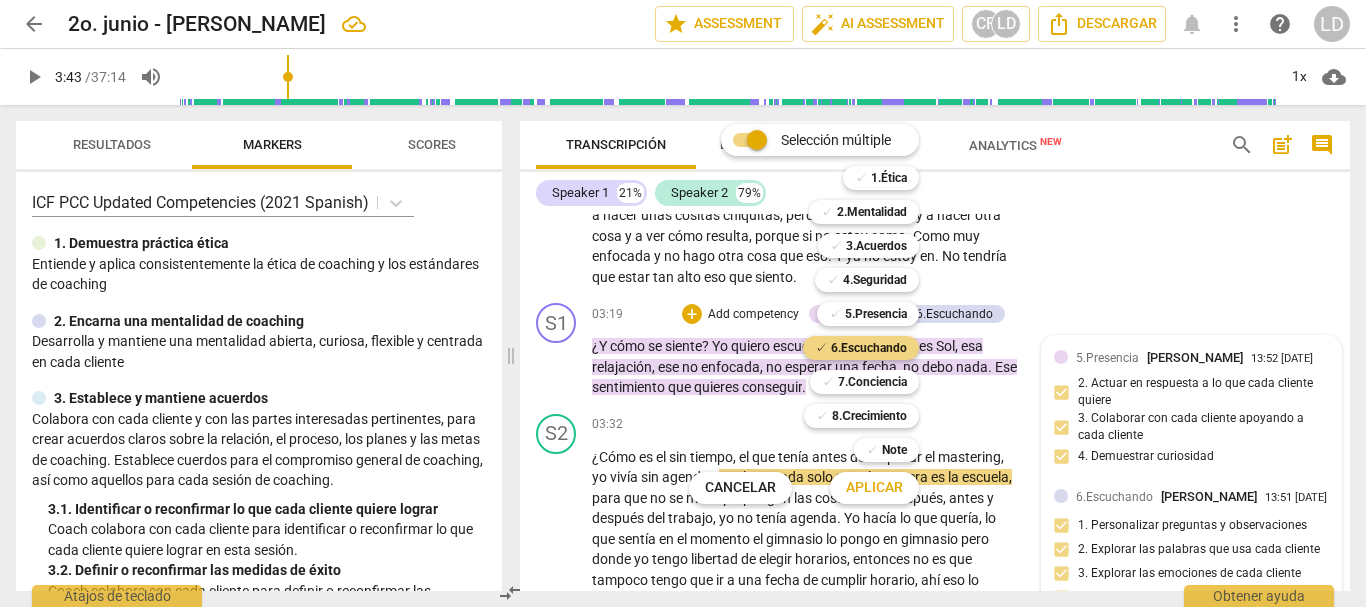 click on "Aplicar" at bounding box center [874, 488] 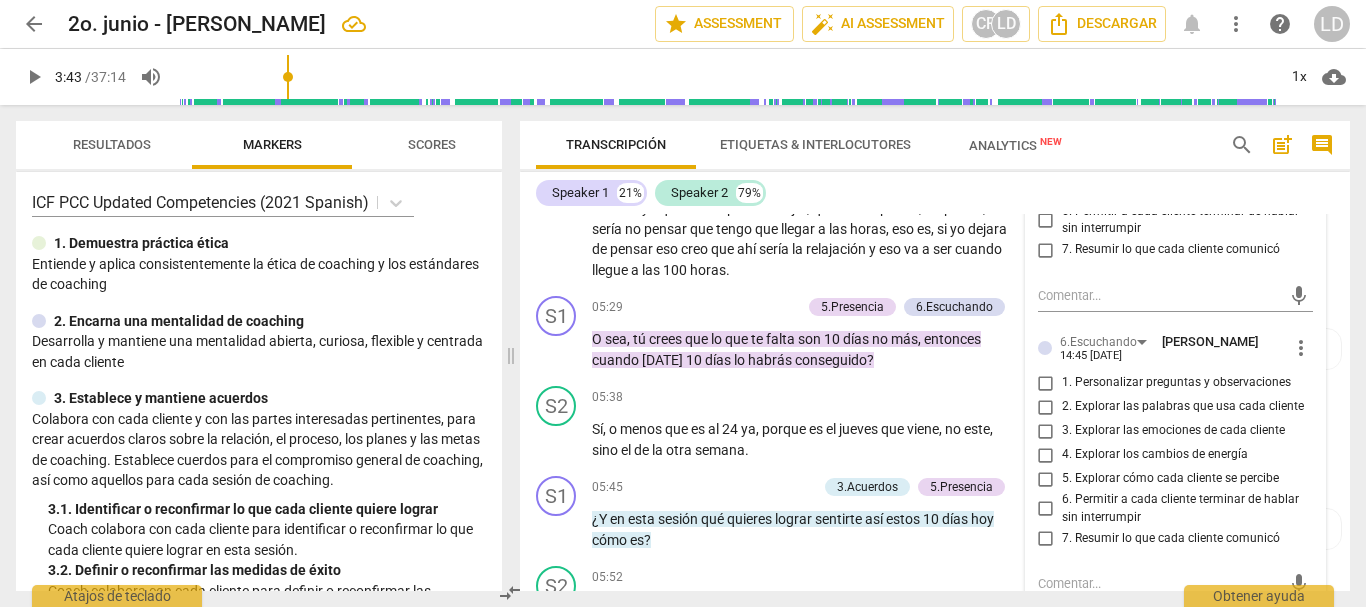 scroll, scrollTop: 1600, scrollLeft: 0, axis: vertical 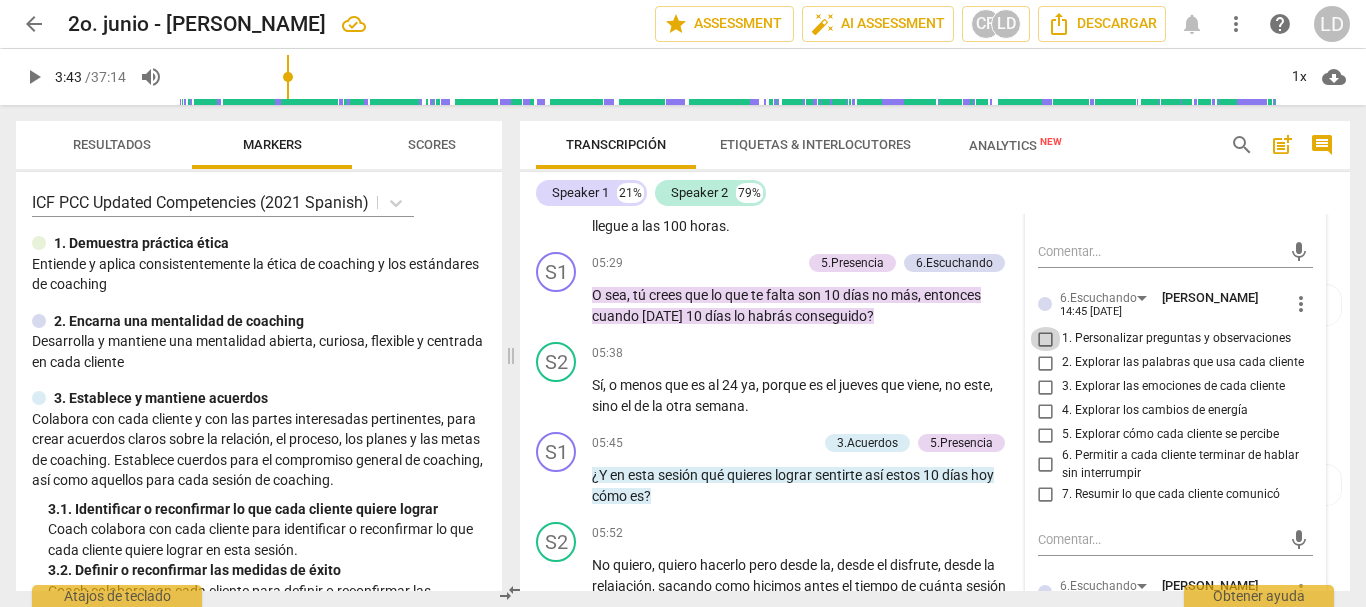 click on "1. Personalizar preguntas y observaciones" at bounding box center [1046, 339] 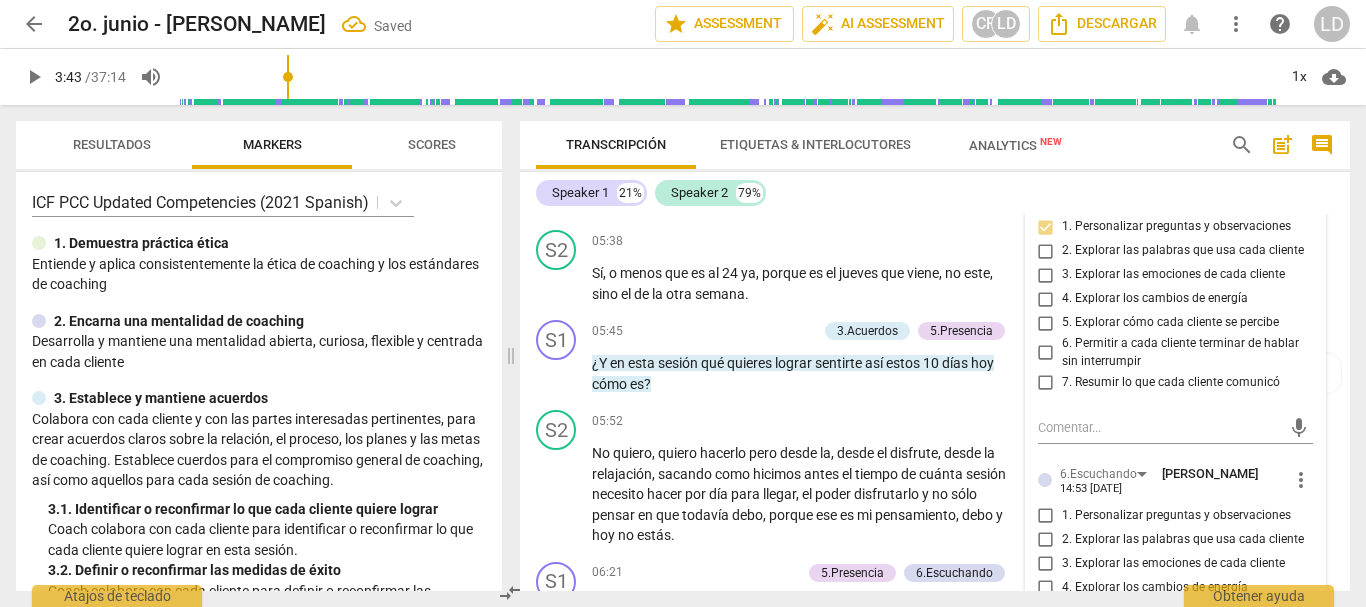 scroll, scrollTop: 1900, scrollLeft: 0, axis: vertical 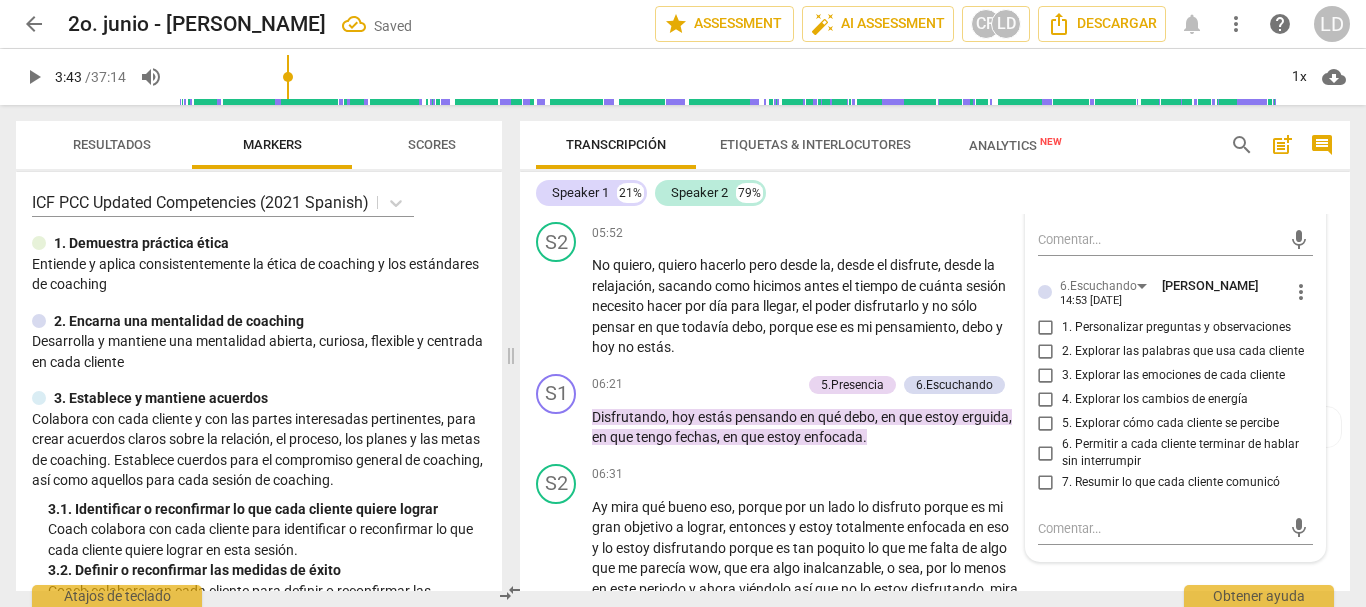 click on "more_vert" at bounding box center (1301, 292) 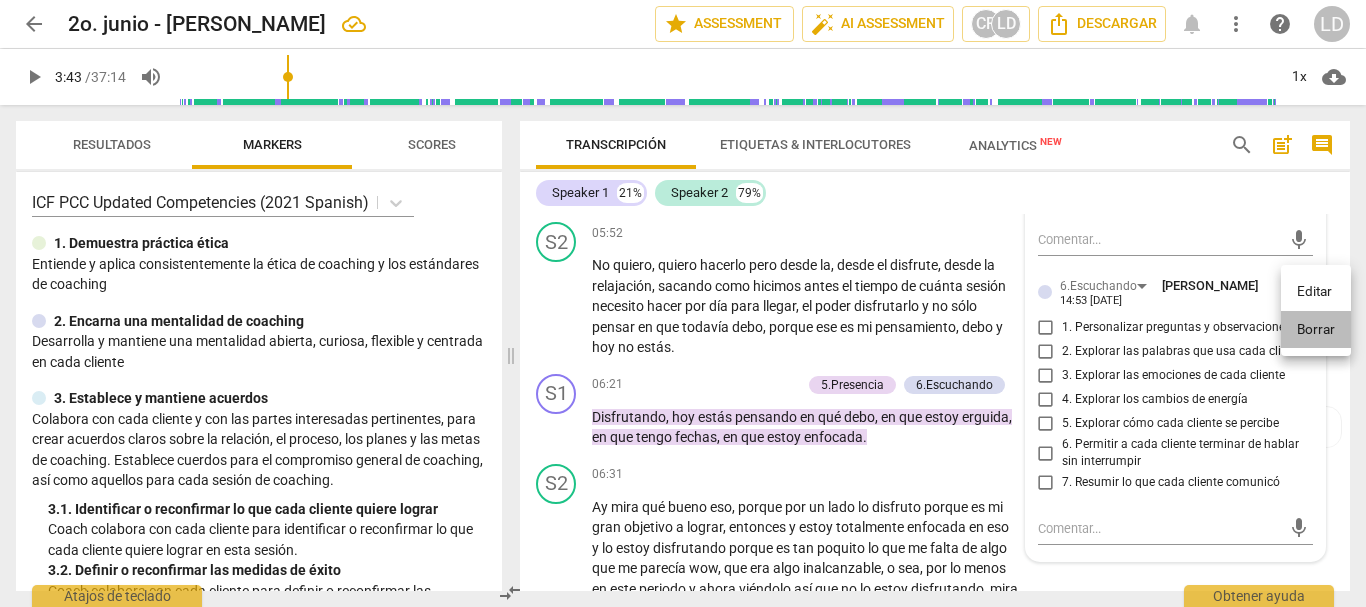 click on "Borrar" at bounding box center (1316, 330) 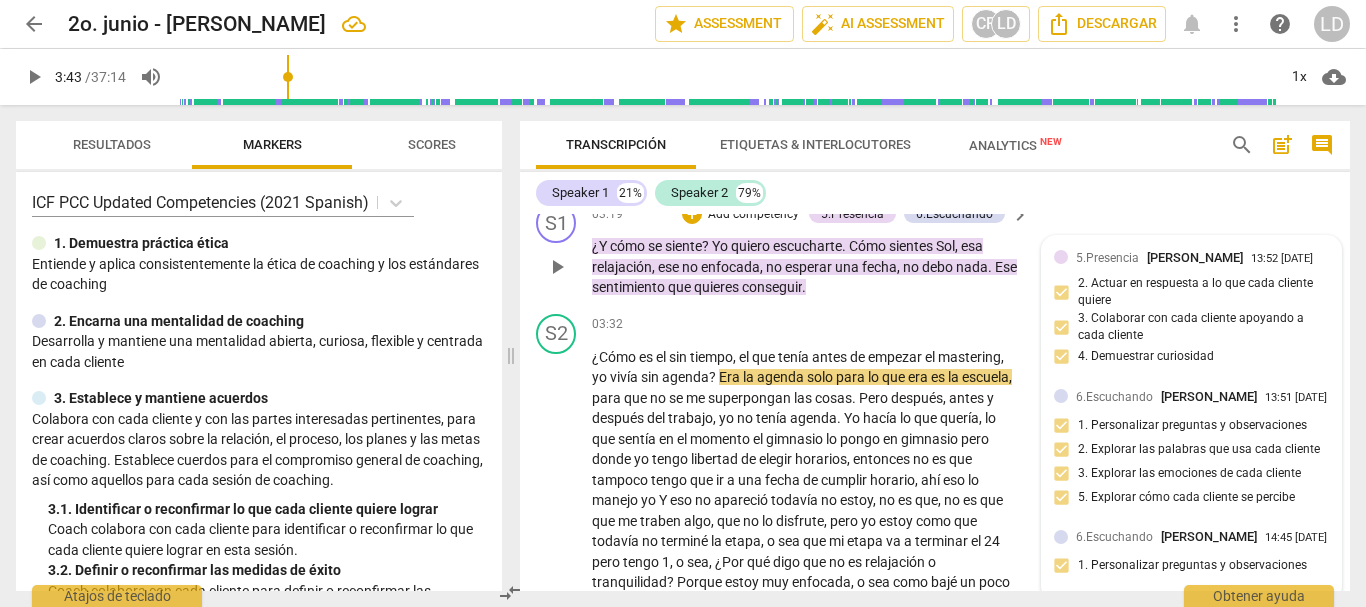 scroll, scrollTop: 1200, scrollLeft: 0, axis: vertical 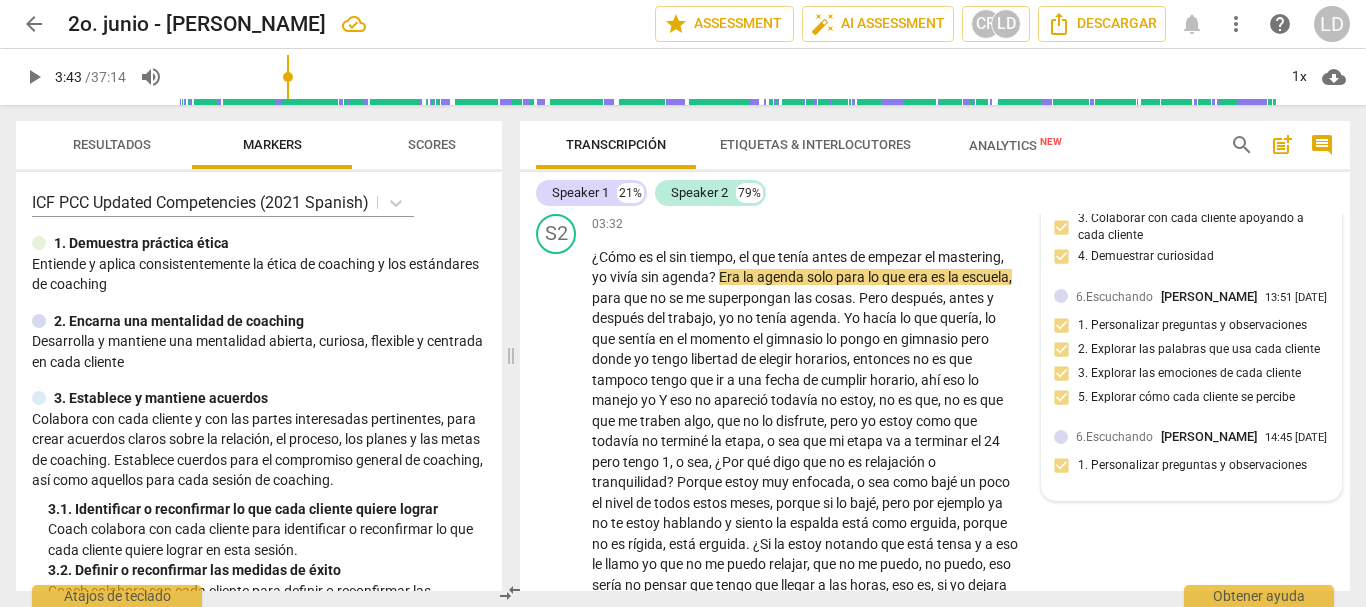 click on "6.Escuchando" at bounding box center [1114, 437] 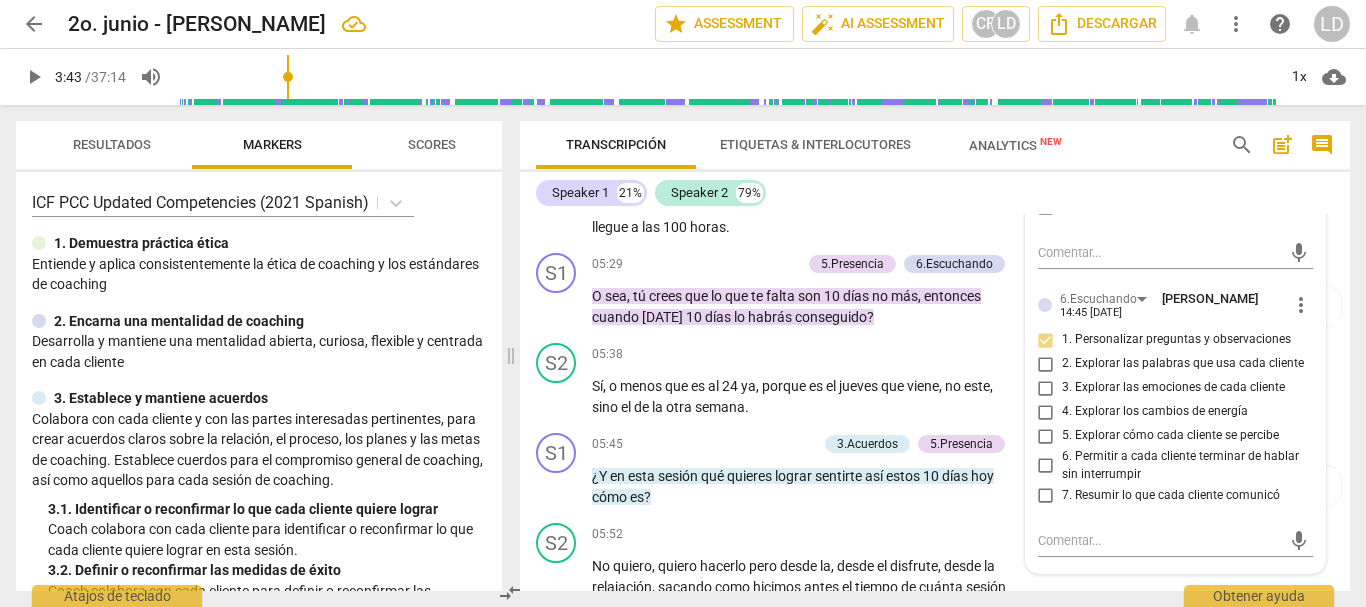 scroll, scrollTop: 1600, scrollLeft: 0, axis: vertical 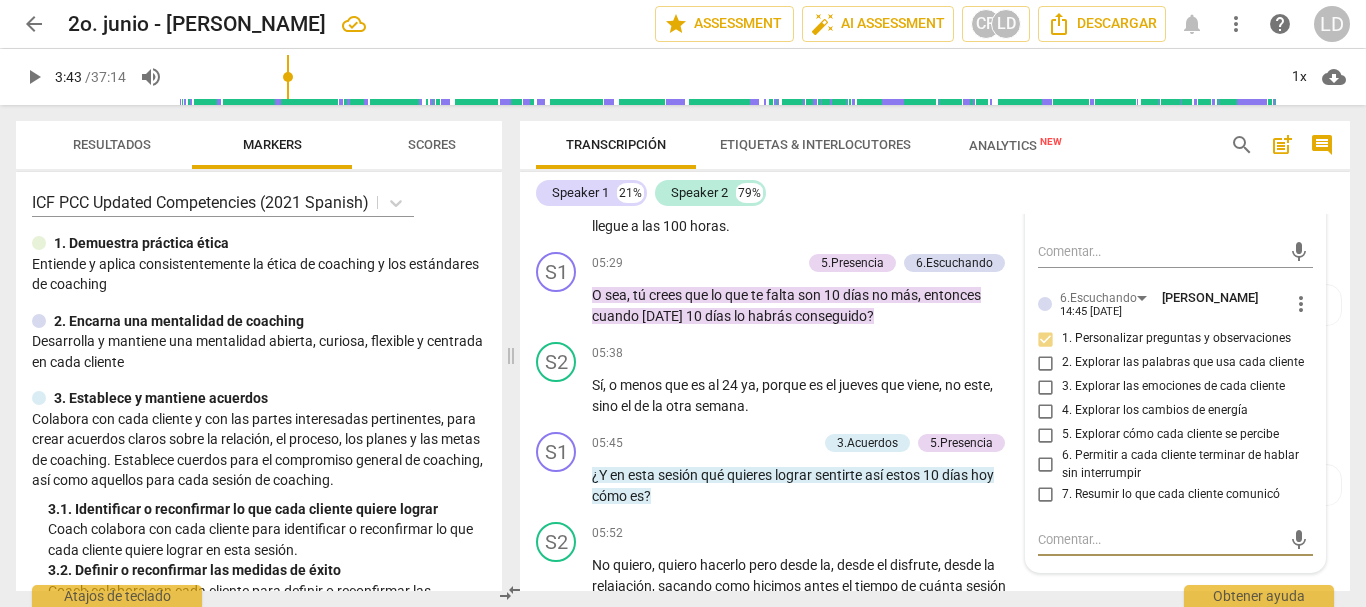 click at bounding box center [1160, 539] 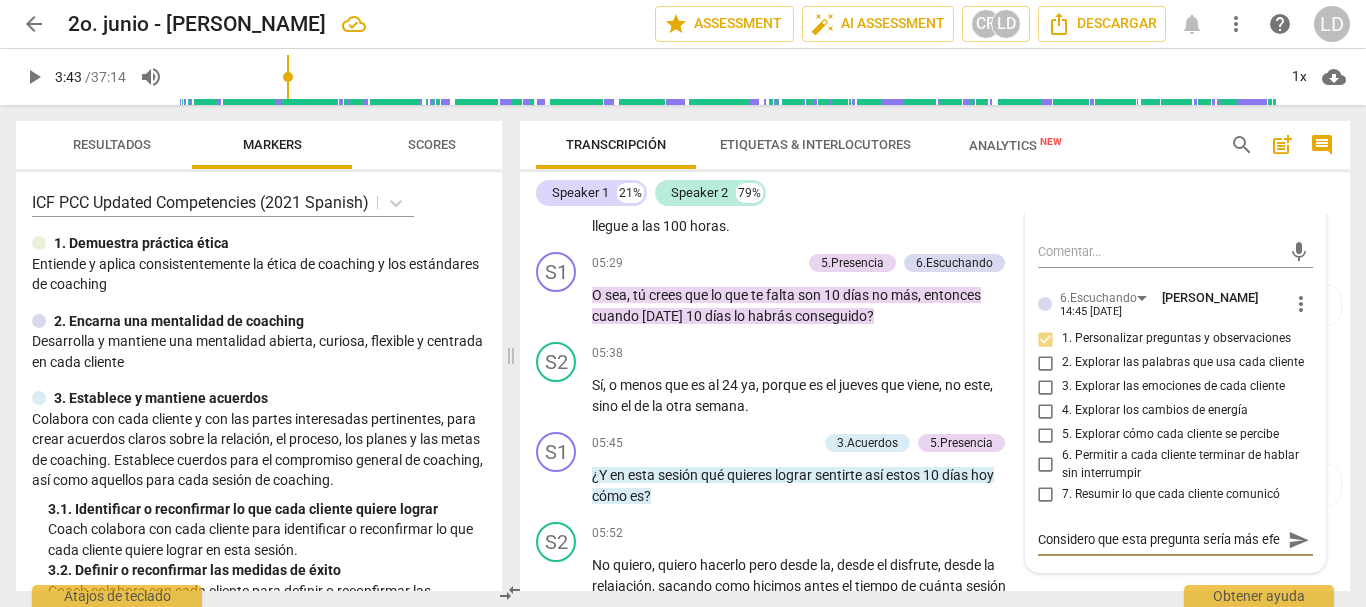 scroll, scrollTop: 18, scrollLeft: 0, axis: vertical 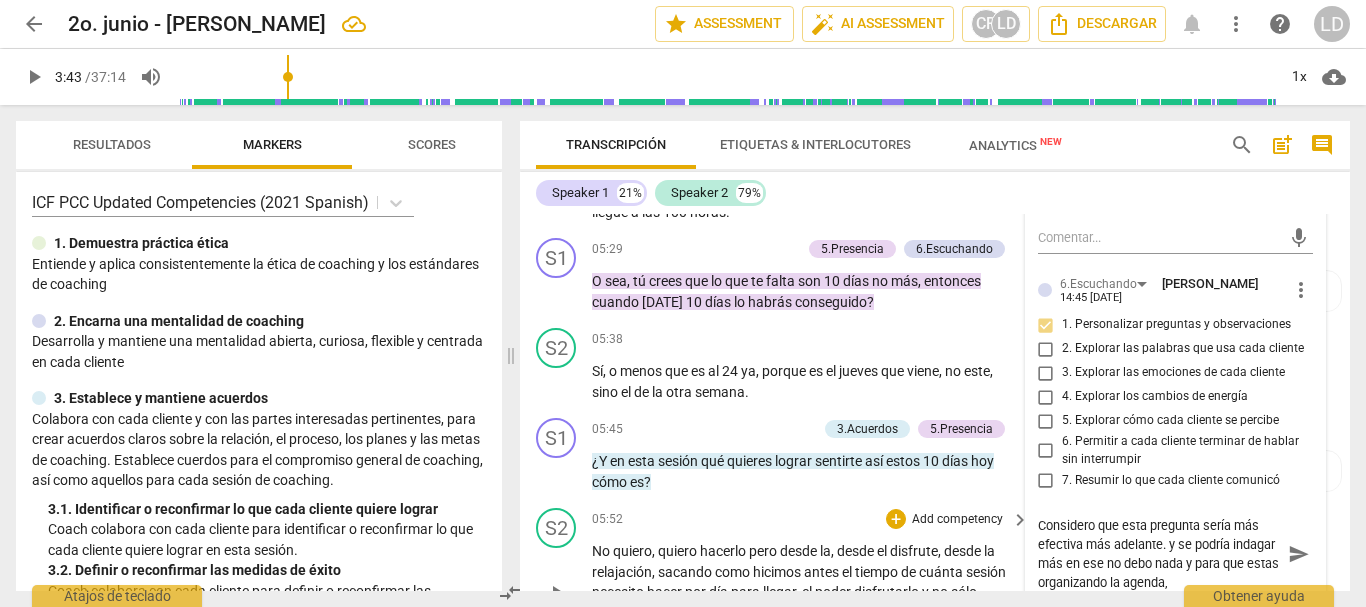 drag, startPoint x: 1290, startPoint y: 553, endPoint x: 1315, endPoint y: 575, distance: 33.30165 